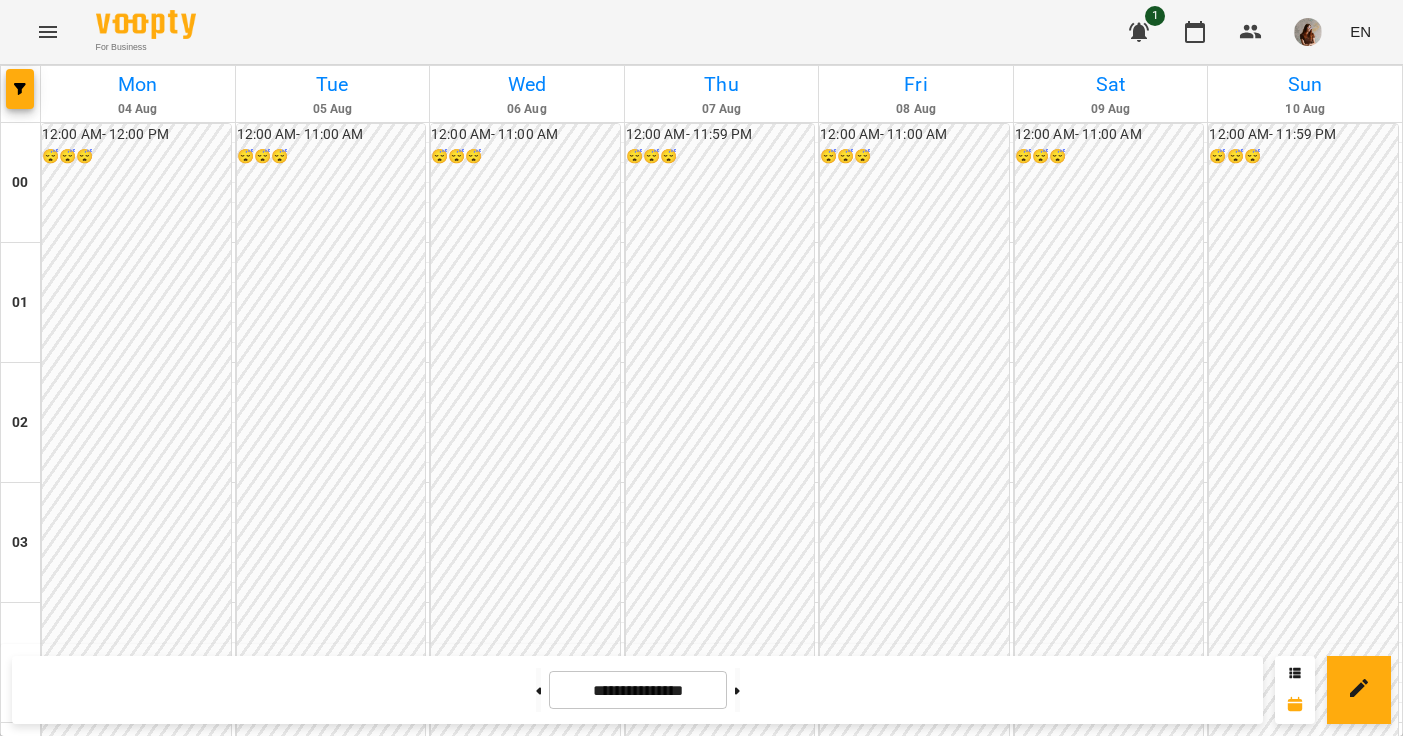 scroll, scrollTop: 0, scrollLeft: 0, axis: both 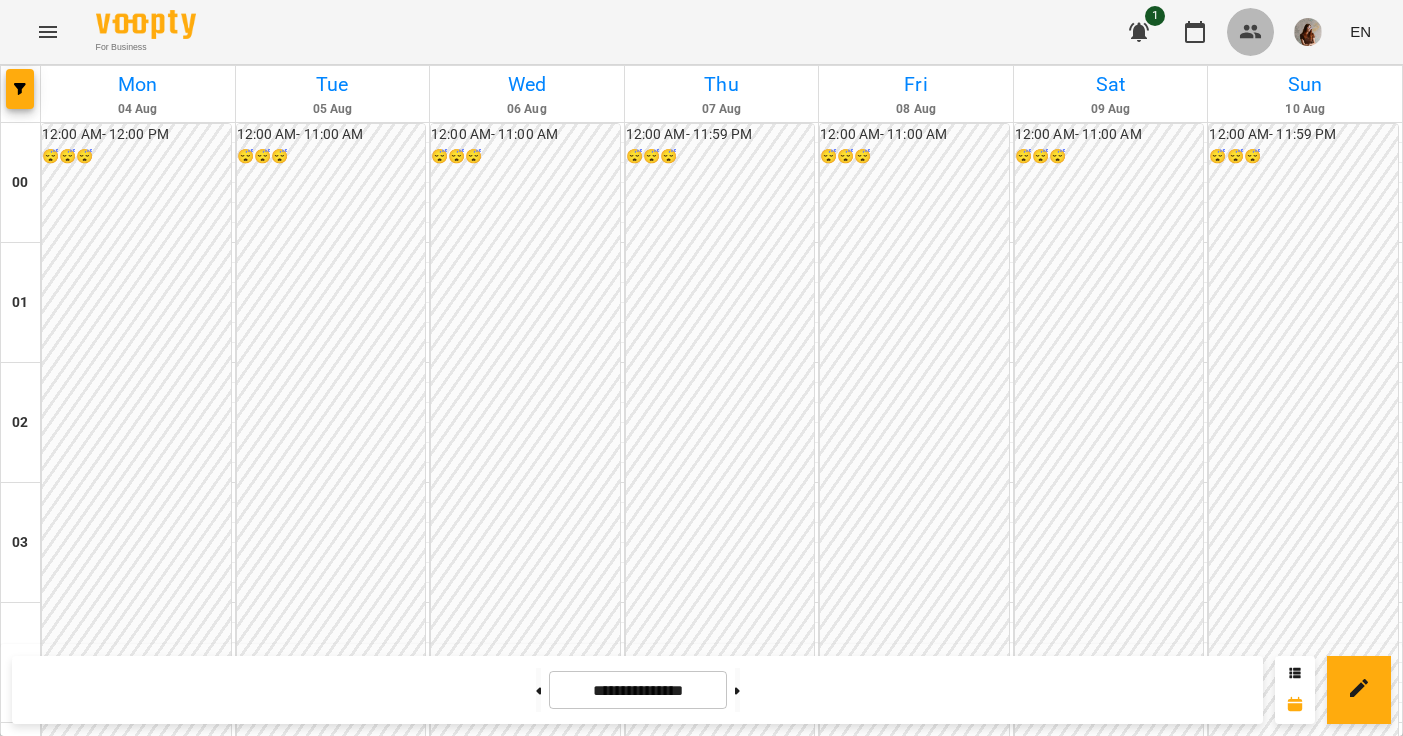 click 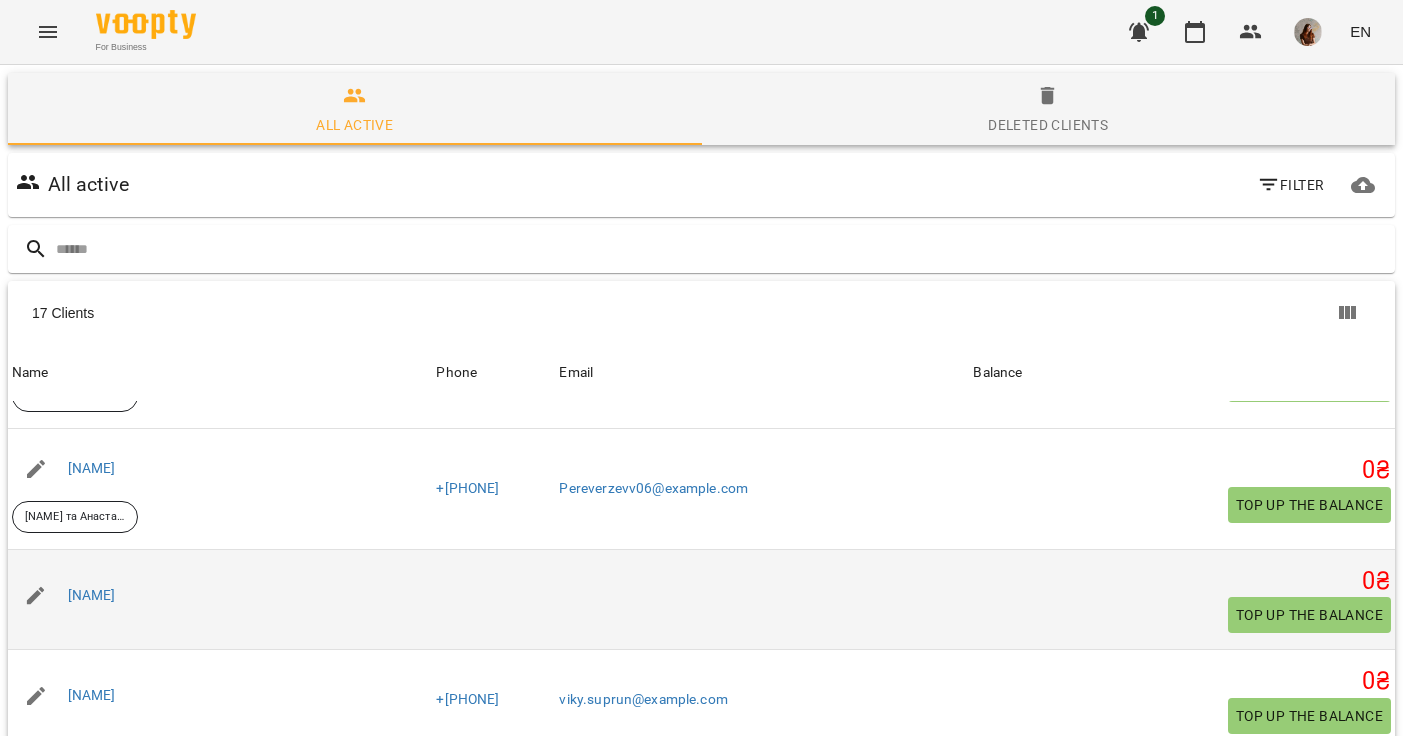 scroll, scrollTop: 278, scrollLeft: 0, axis: vertical 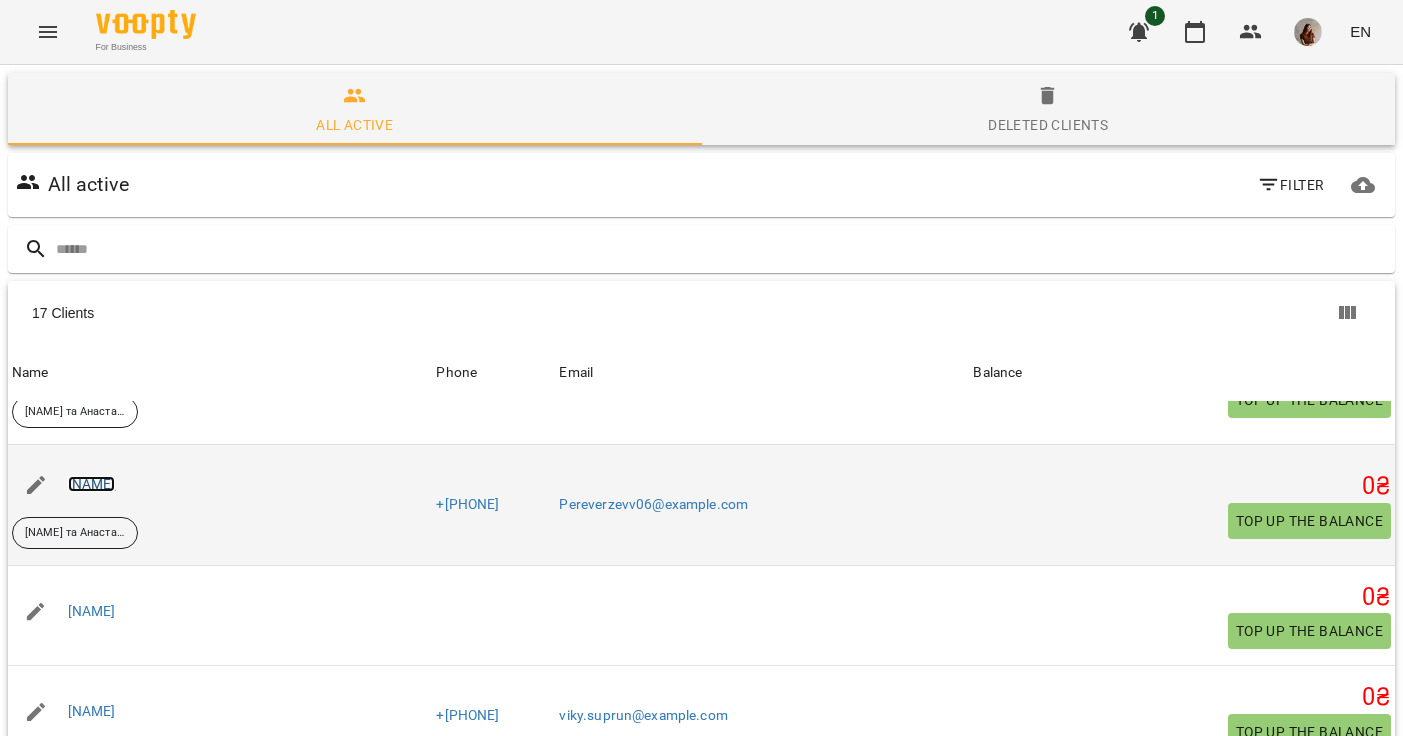 click on "[NAME]" at bounding box center (92, 484) 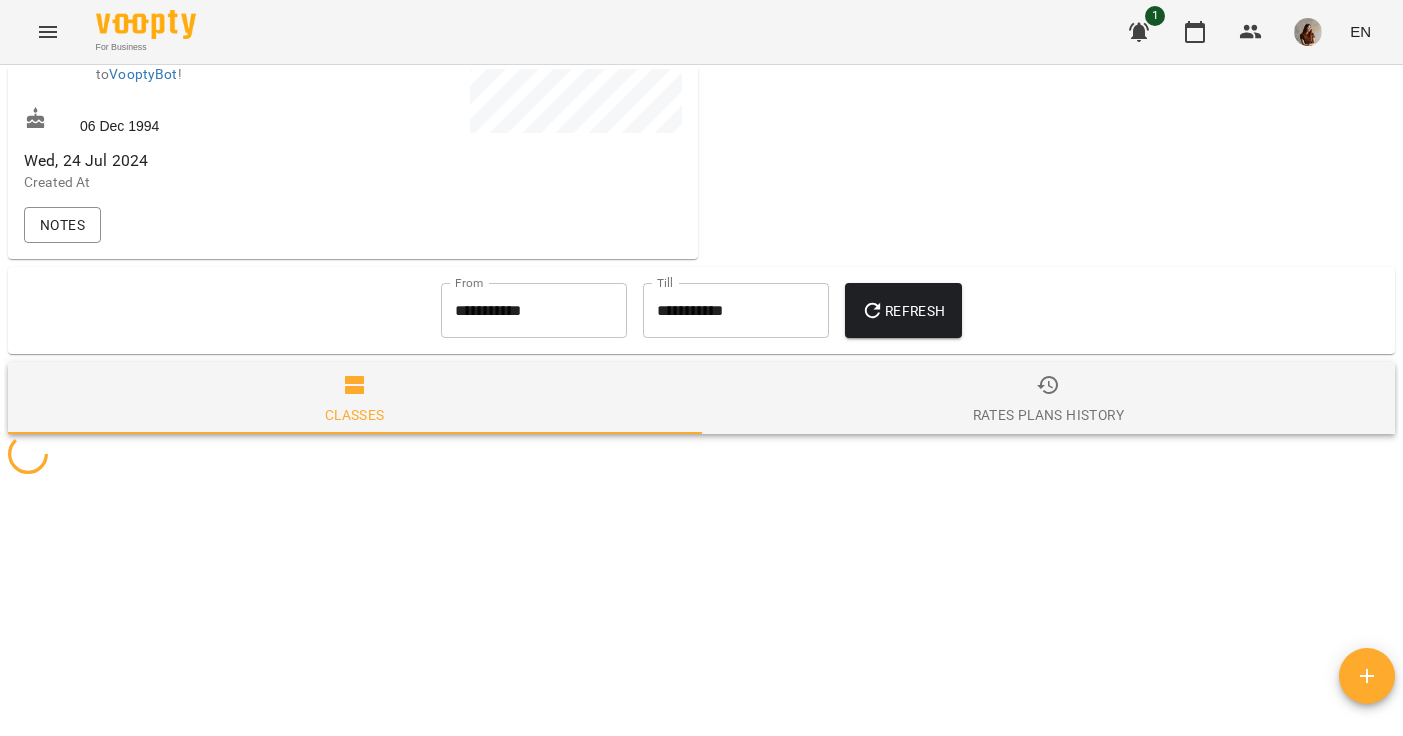 scroll, scrollTop: 708, scrollLeft: 0, axis: vertical 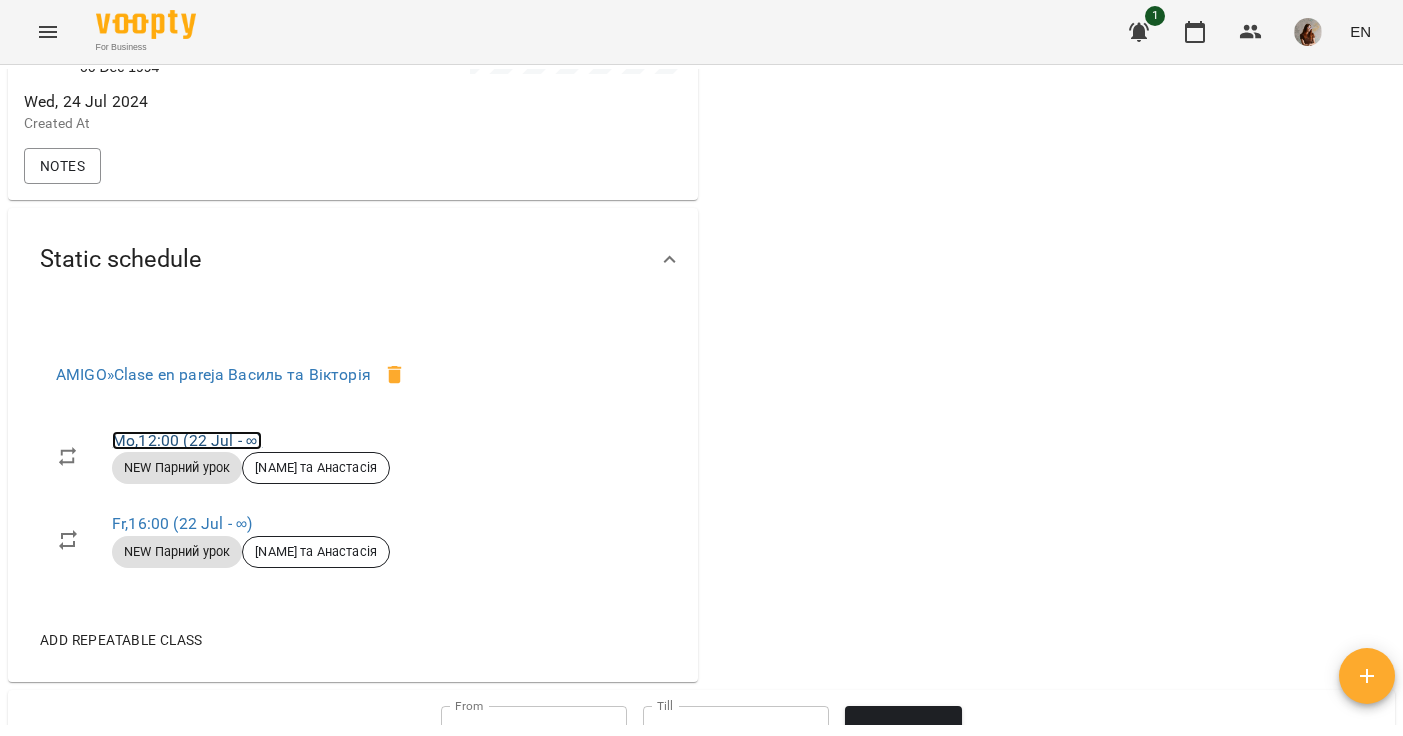 click on "Mo ,  12:00   (22 Jul - ∞)" at bounding box center [187, 440] 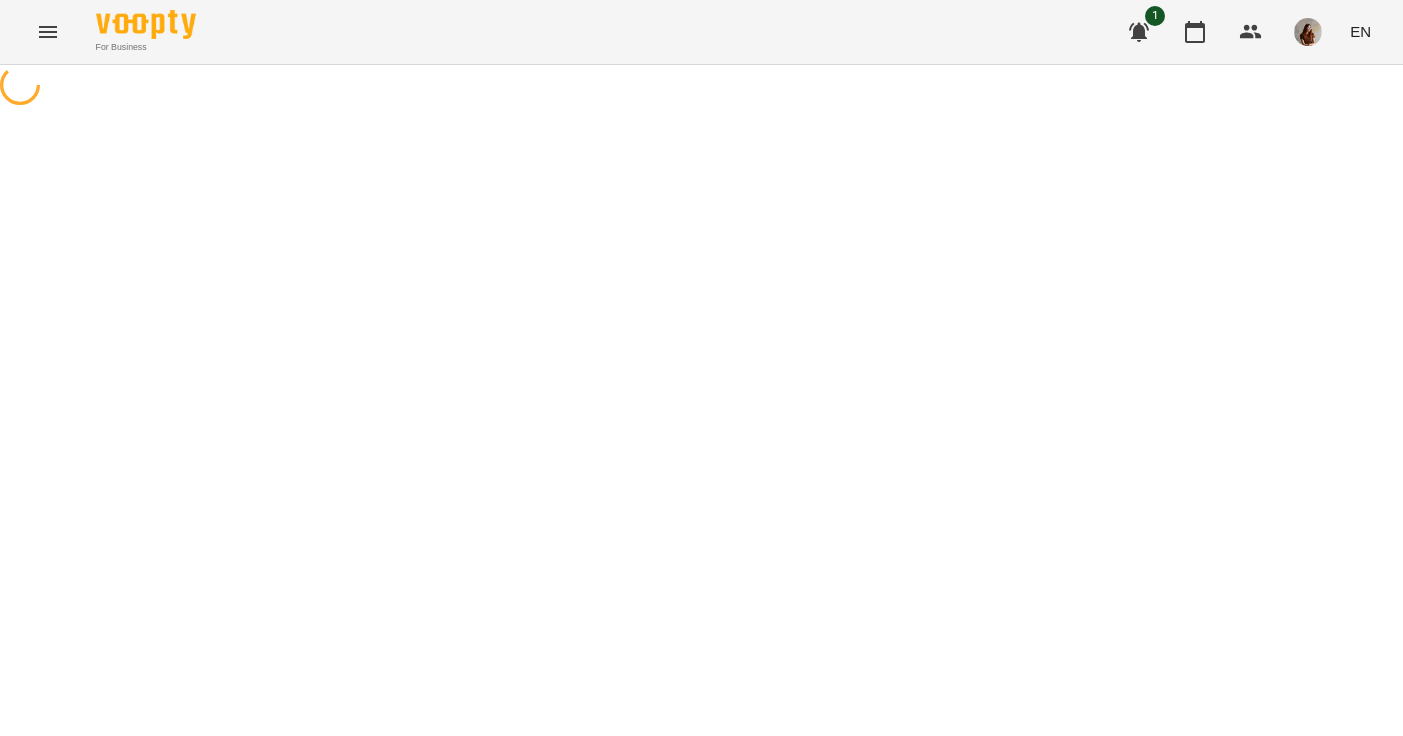 select on "*" 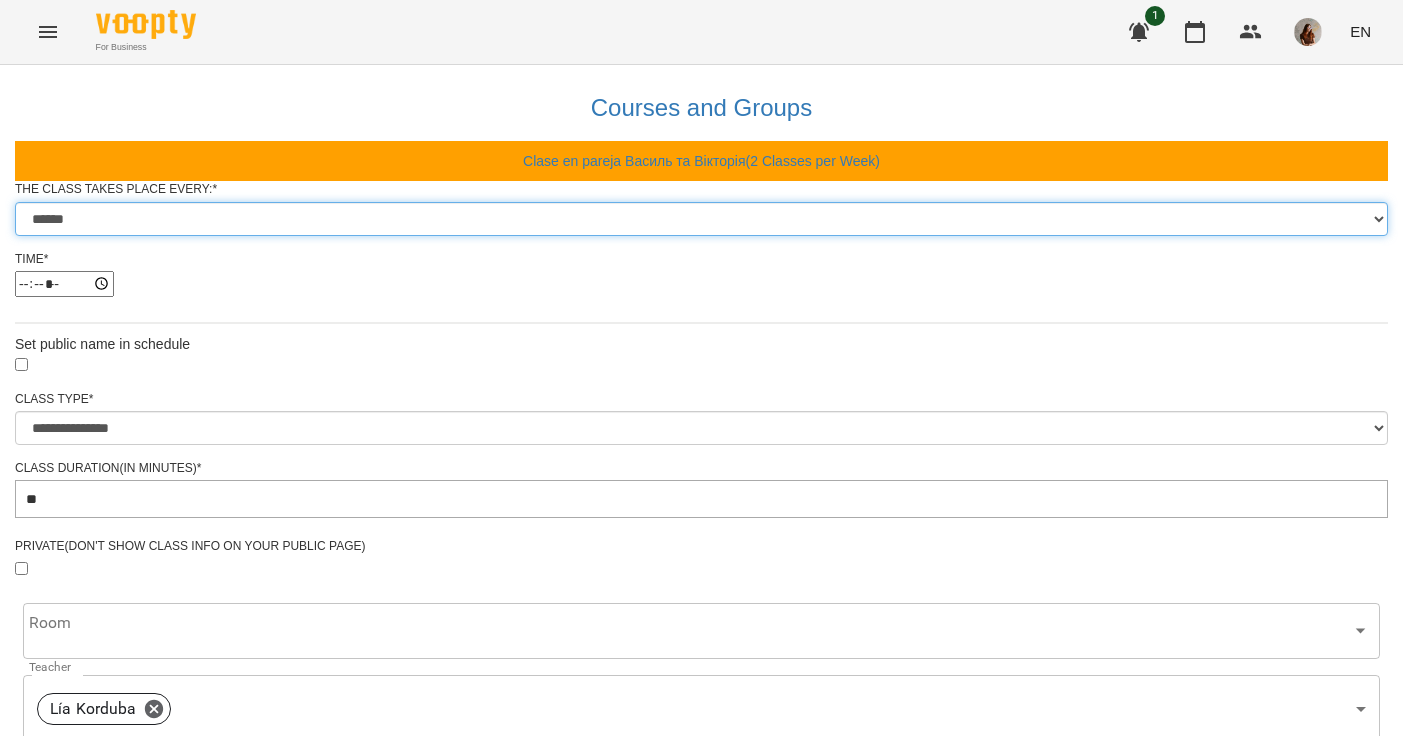 click on "****** ******* ********* ******** ****** ******** ******" at bounding box center (701, 219) 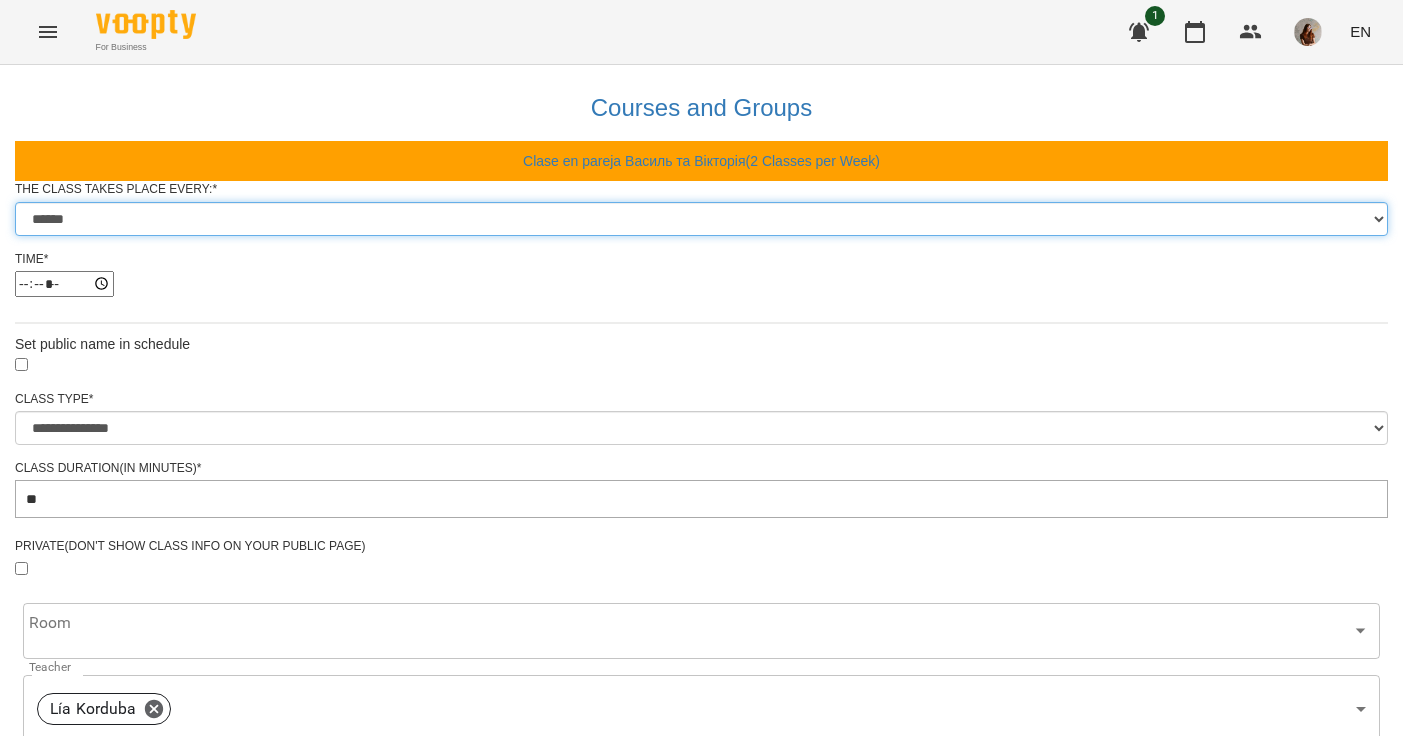 select on "*" 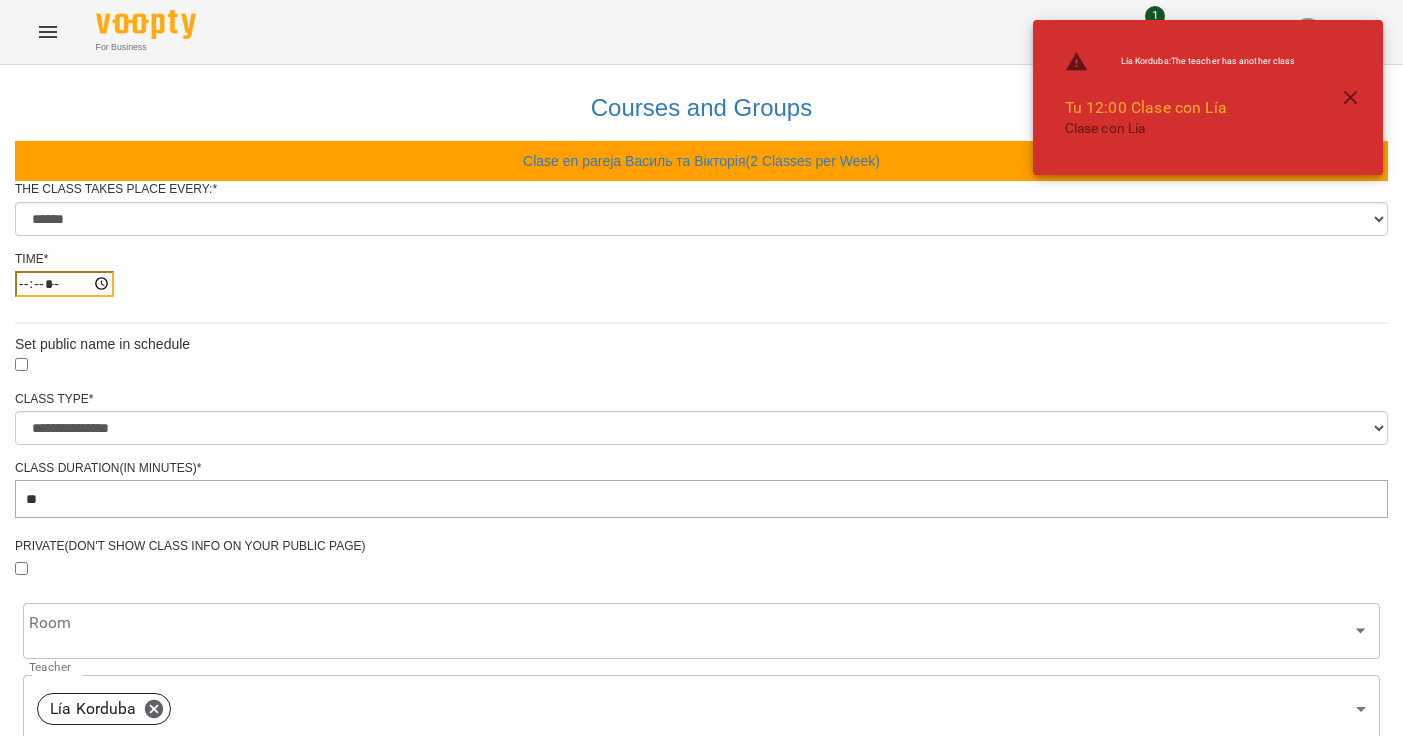 click on "*****" at bounding box center (64, 284) 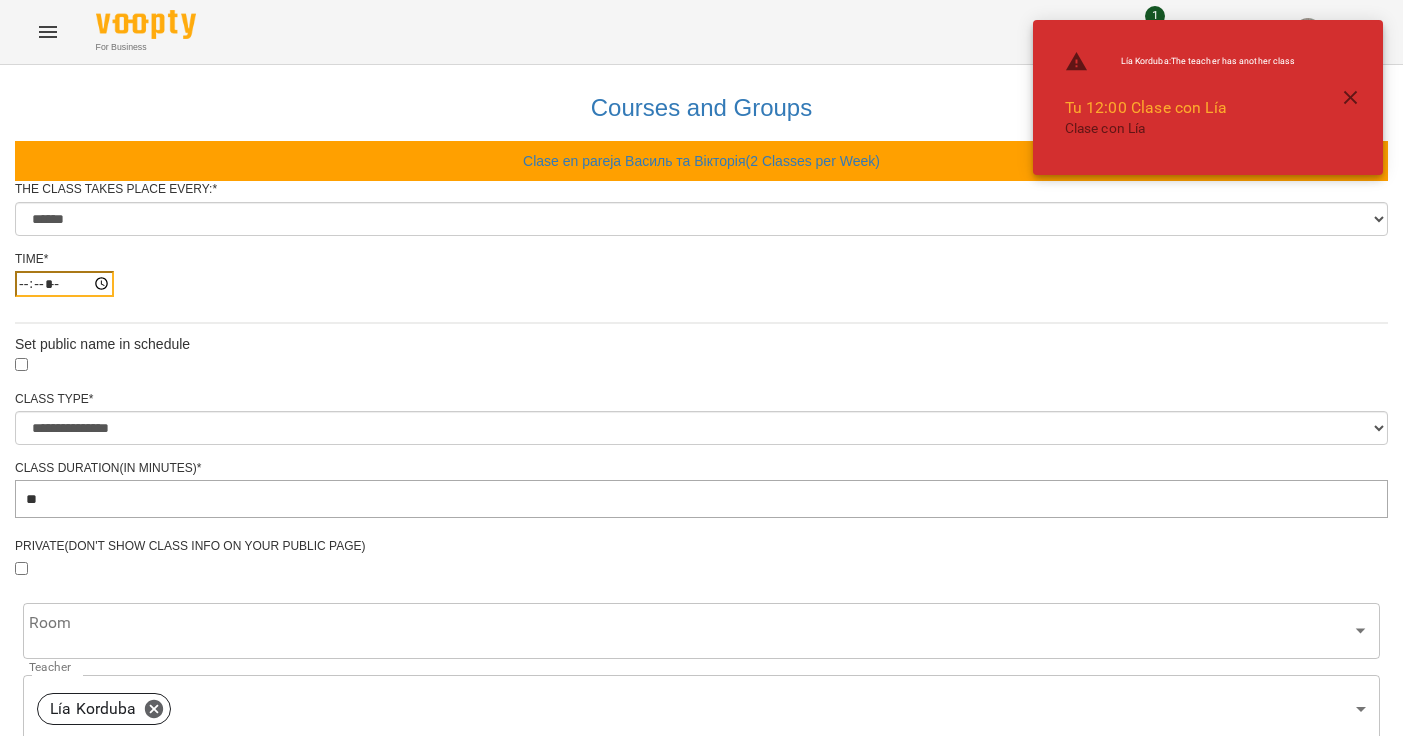type on "*****" 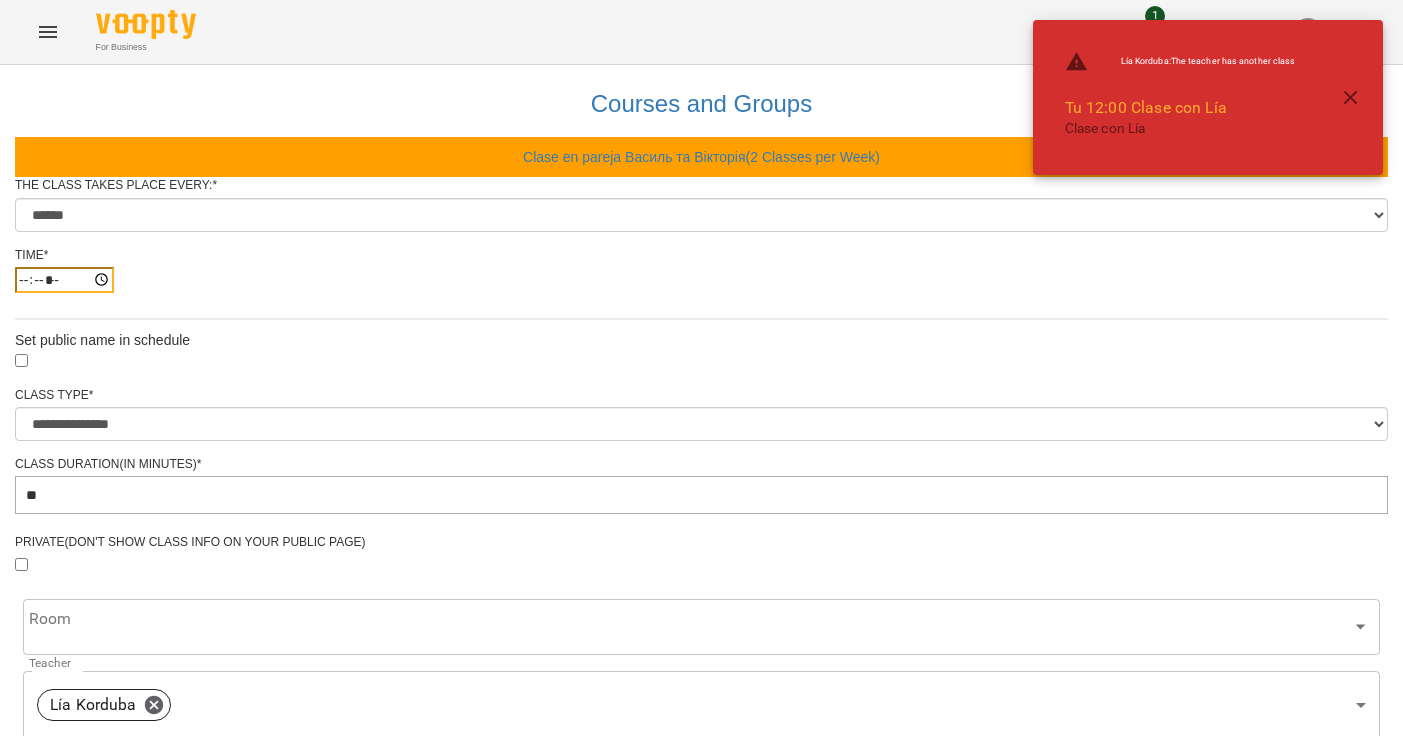 scroll, scrollTop: 815, scrollLeft: 0, axis: vertical 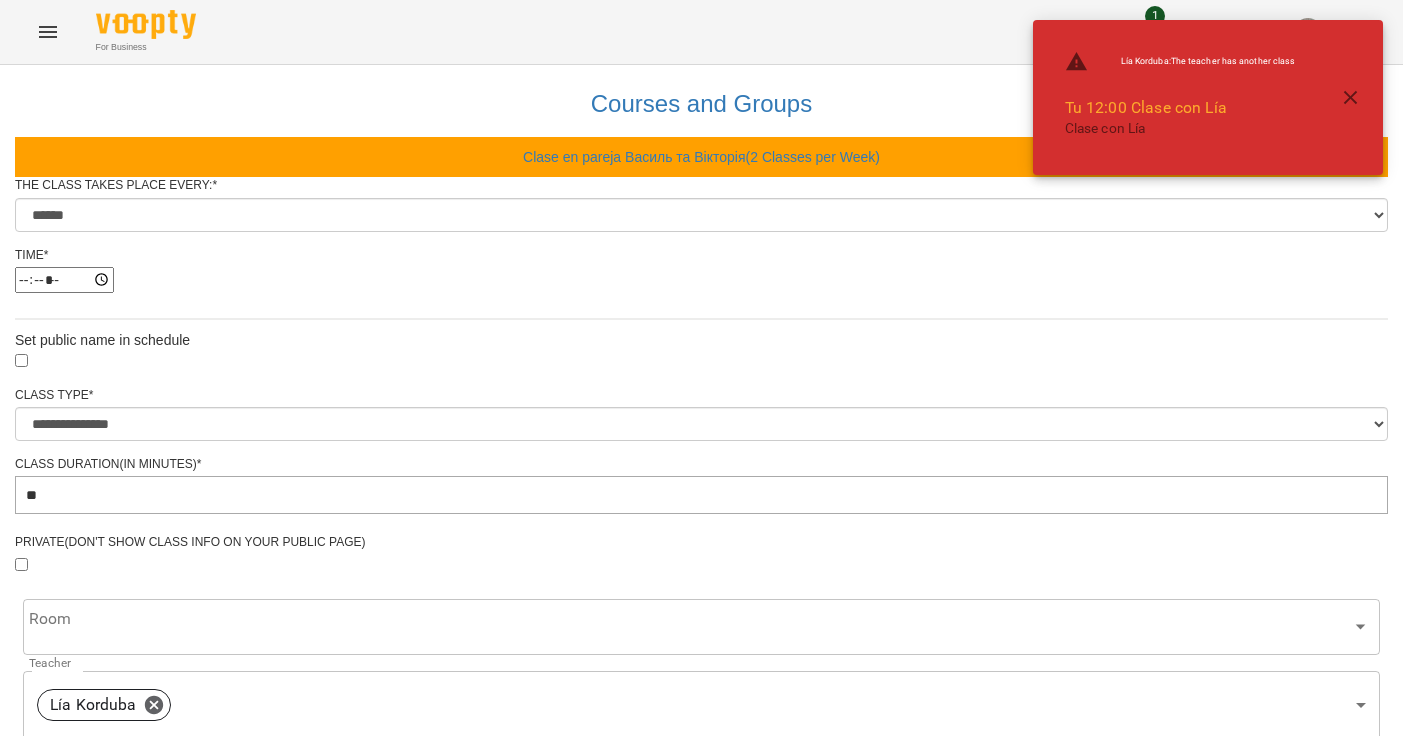click on "Update Class's Schedule" at bounding box center [701, 1332] 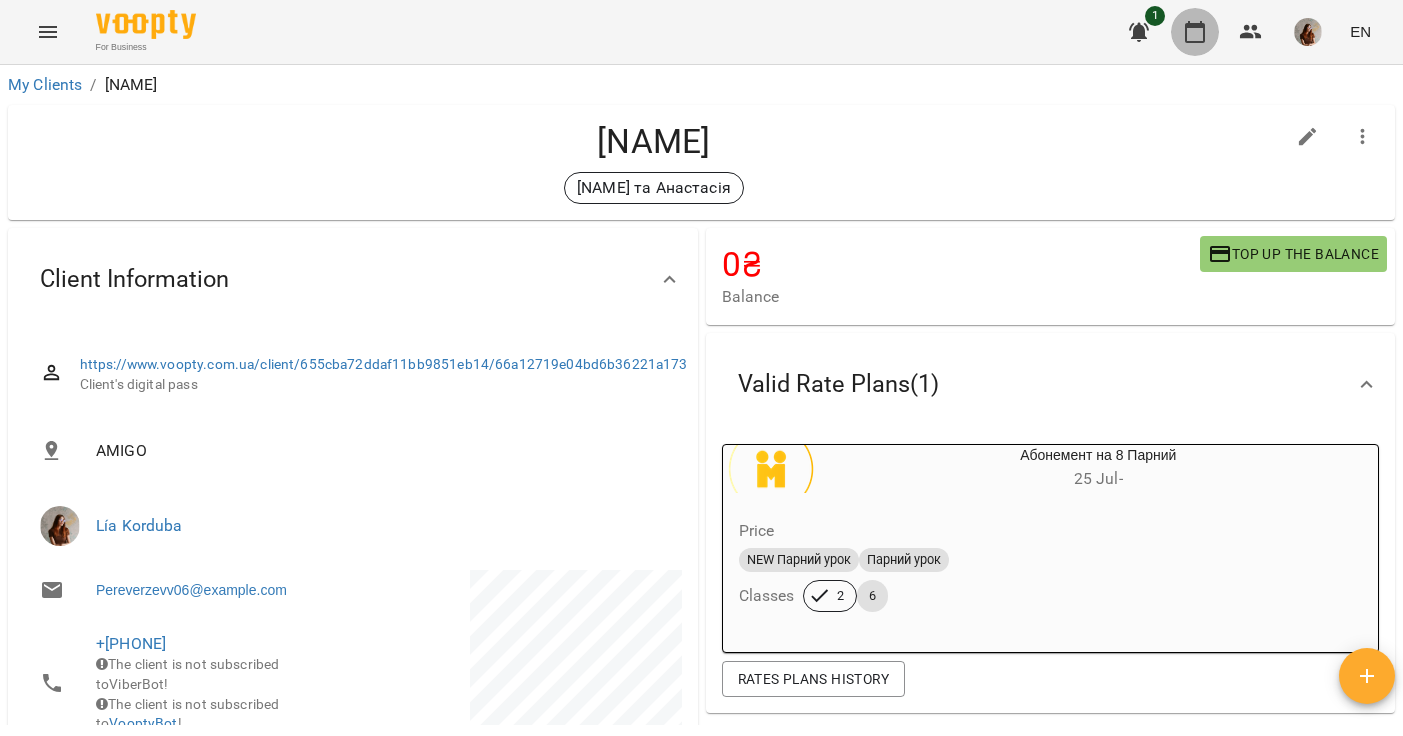 click 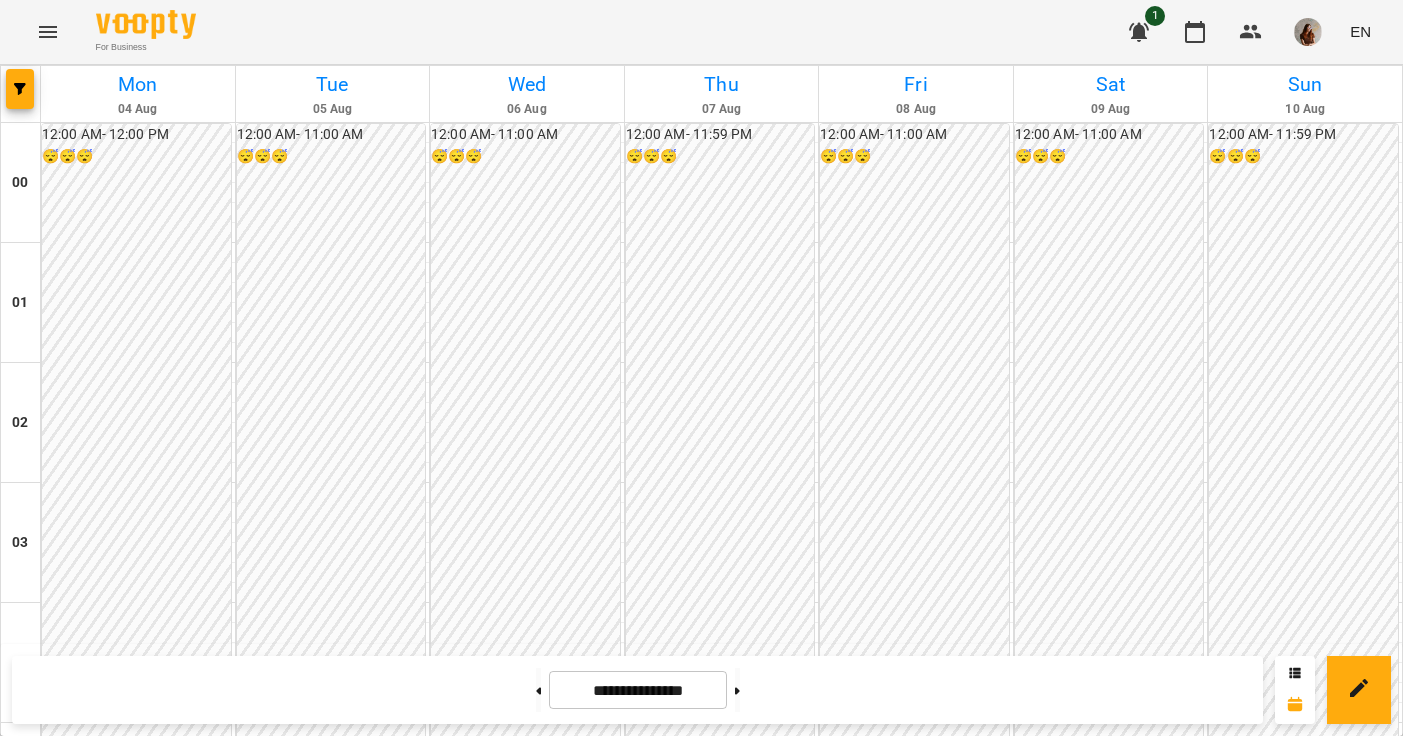 scroll, scrollTop: 1354, scrollLeft: 0, axis: vertical 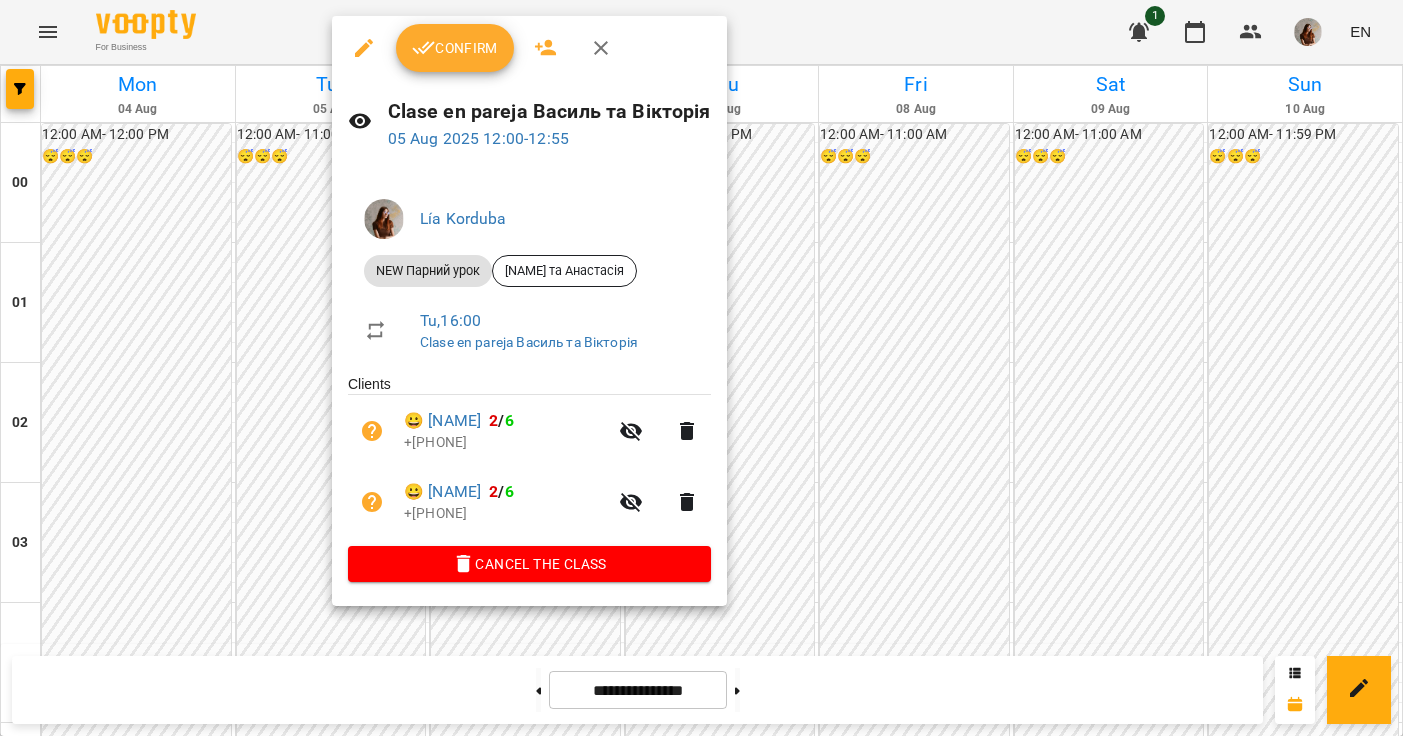 click at bounding box center [701, 368] 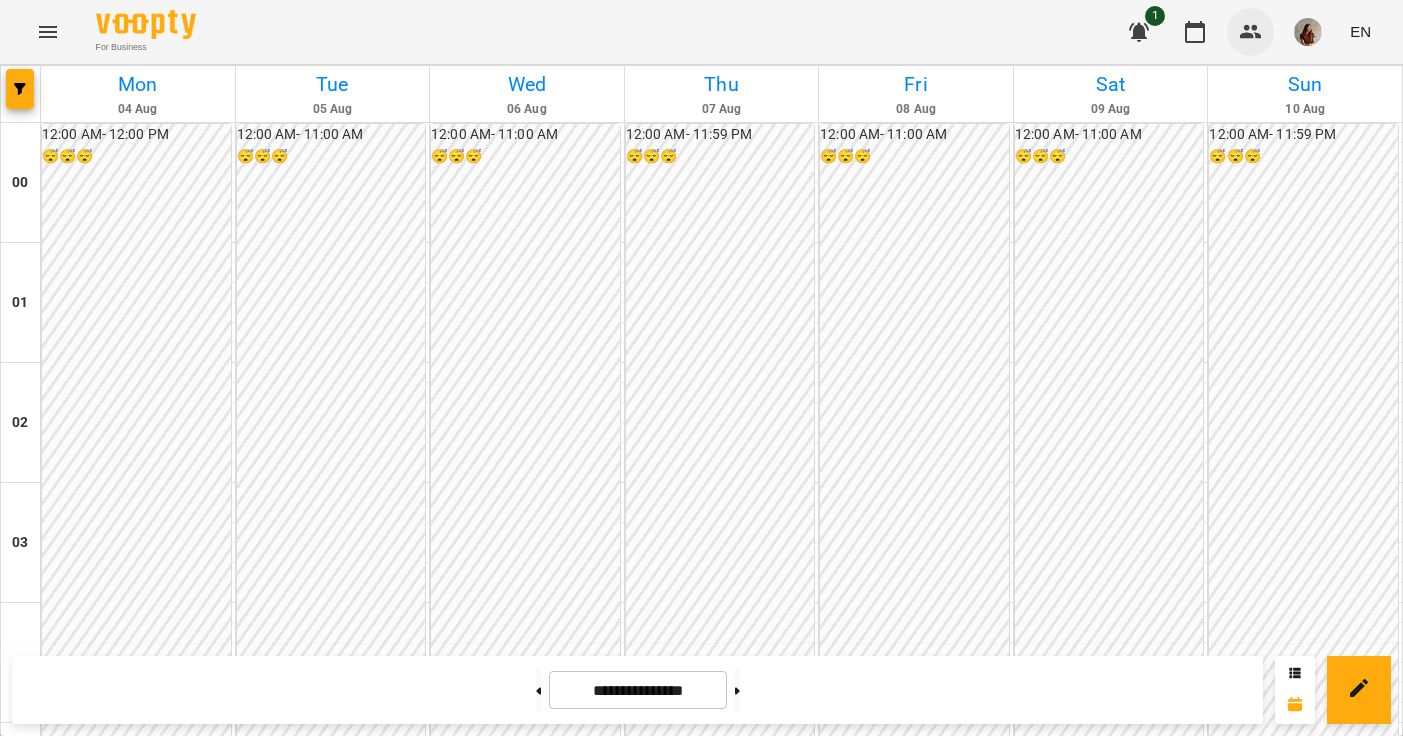 click 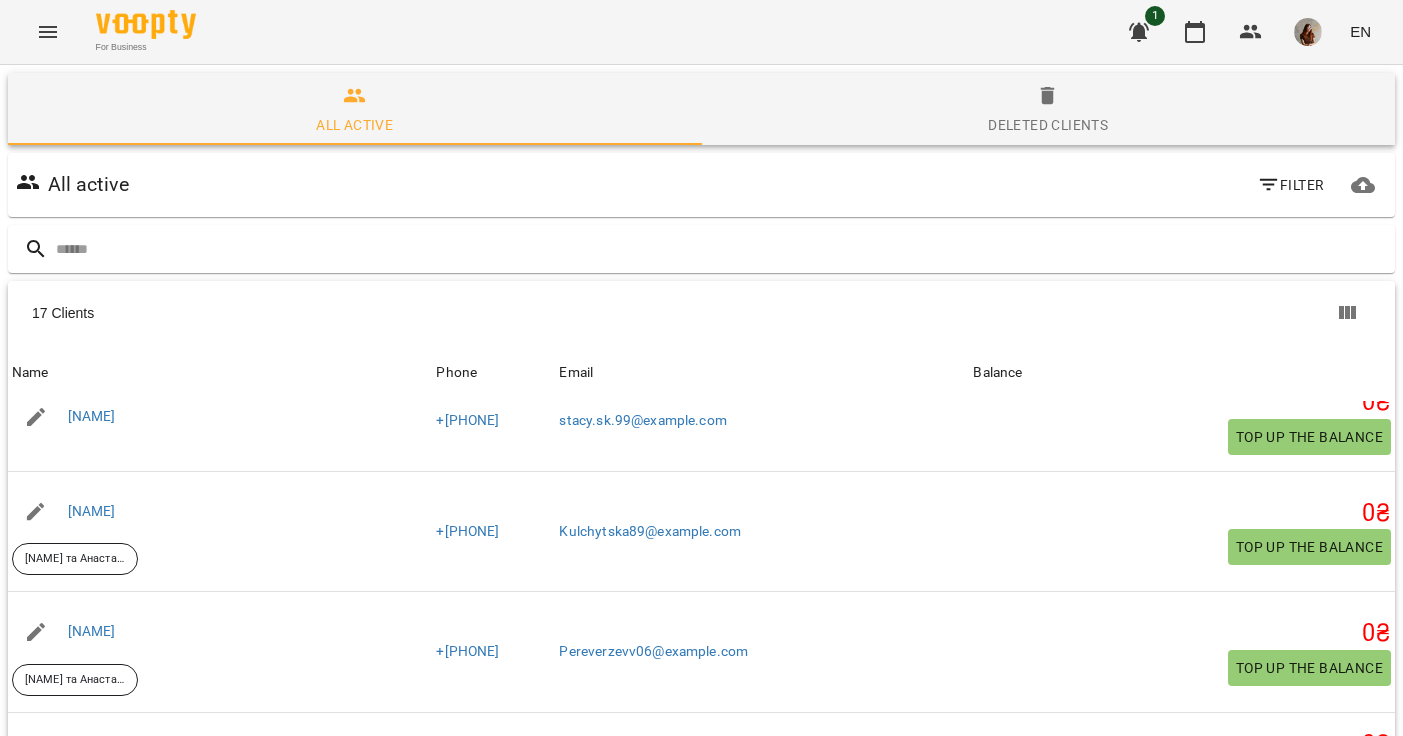 scroll, scrollTop: 133, scrollLeft: 0, axis: vertical 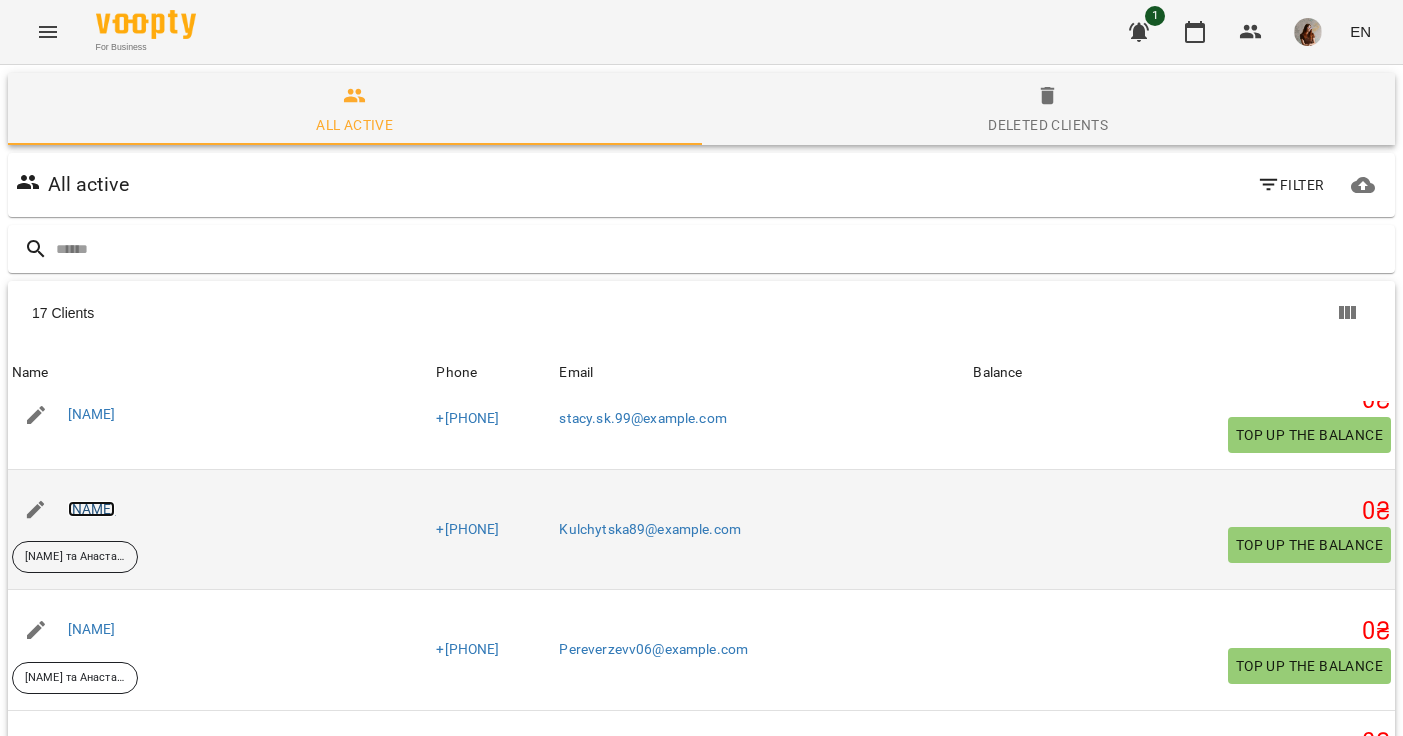 click on "[NAME]" at bounding box center (92, 509) 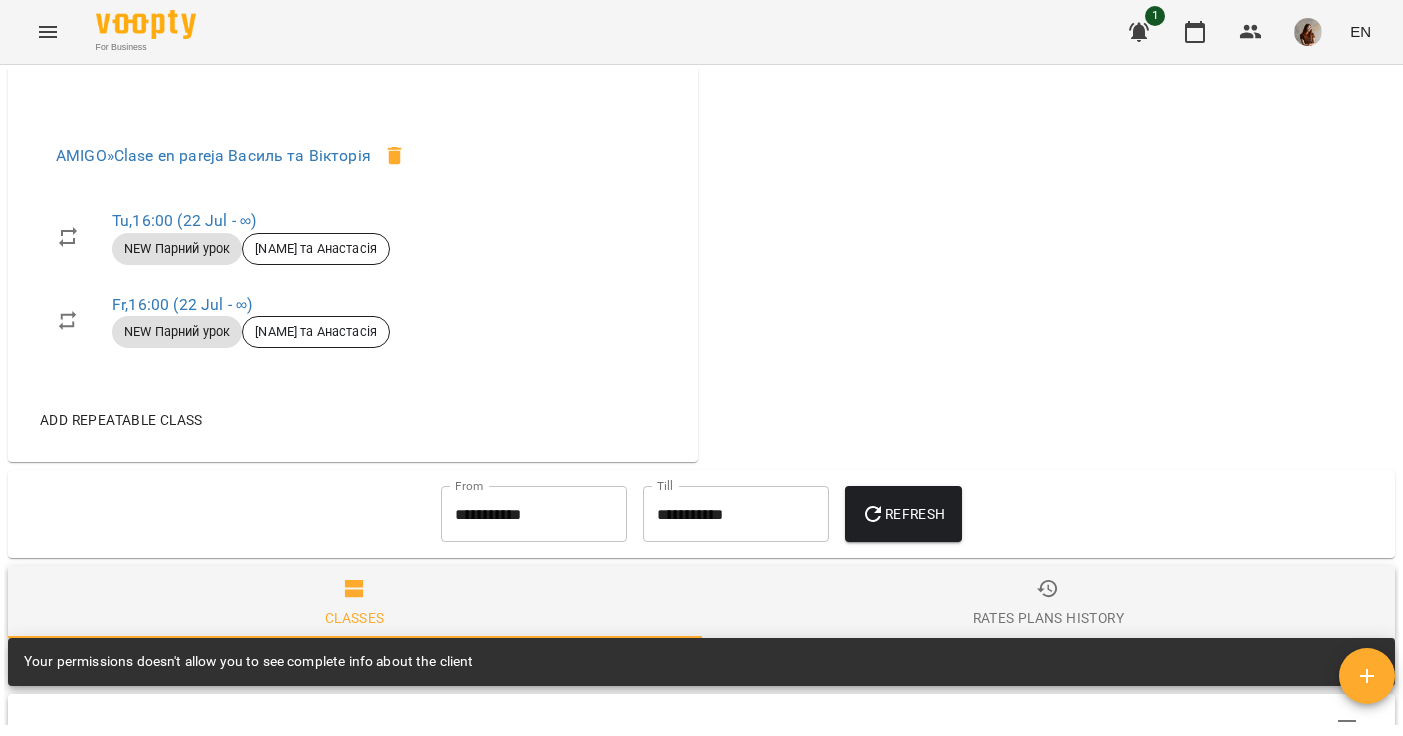 scroll, scrollTop: 878, scrollLeft: 0, axis: vertical 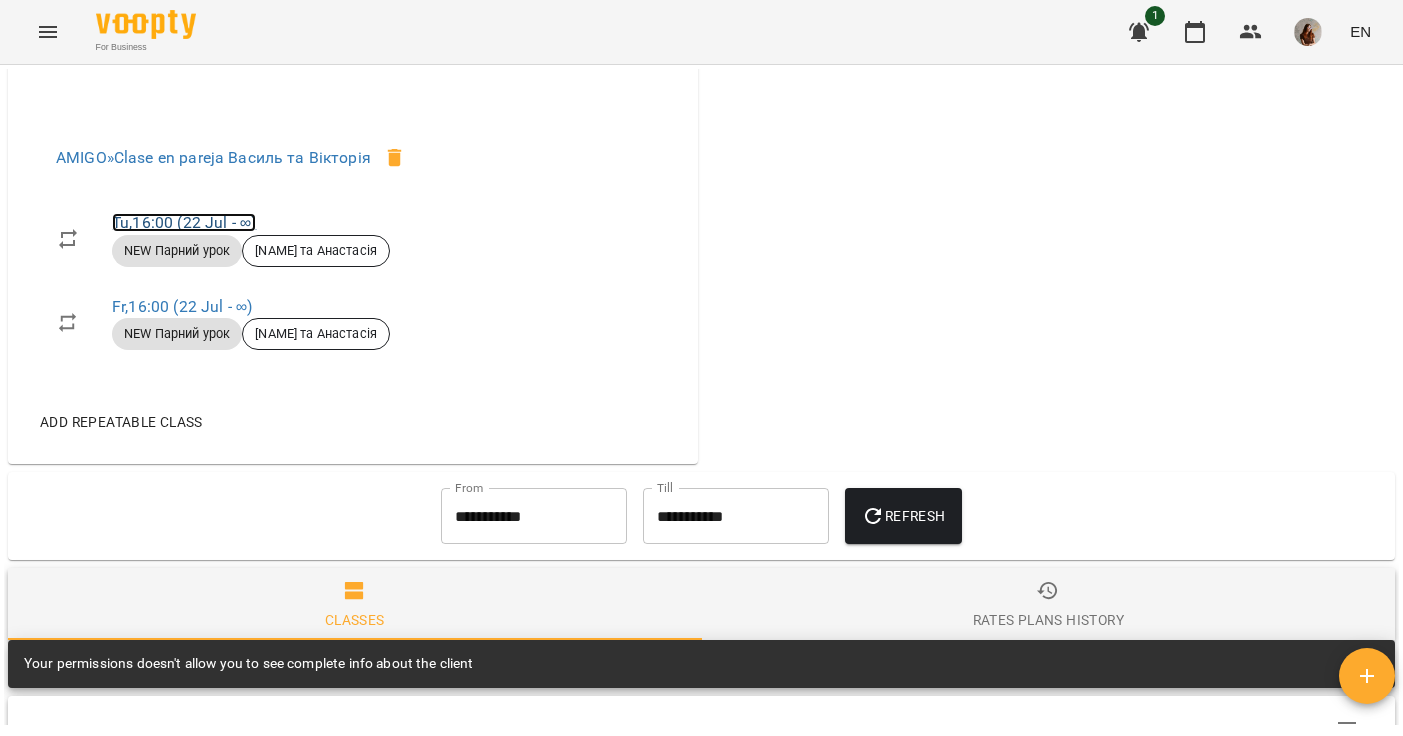 click on "Tu ,  16:00   (22 Jul - ∞)" at bounding box center (184, 222) 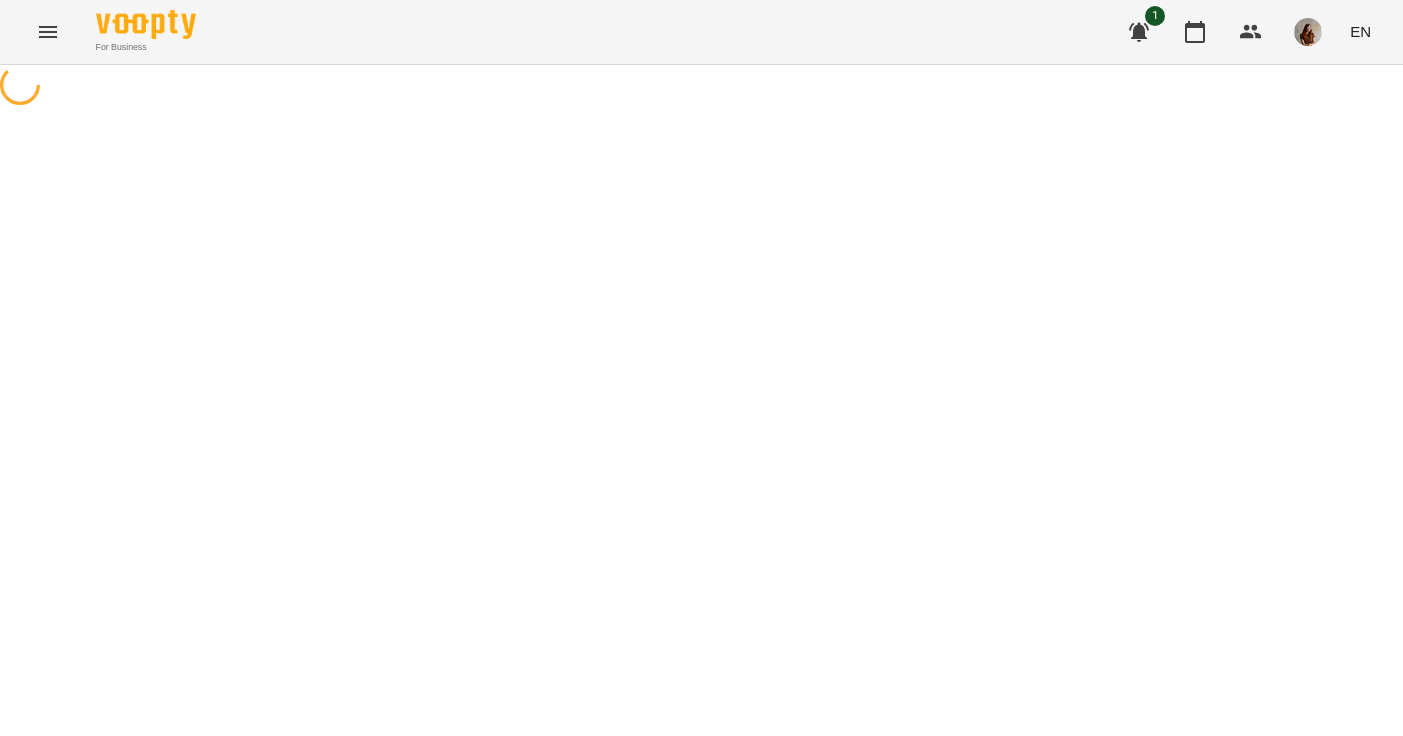 select on "*" 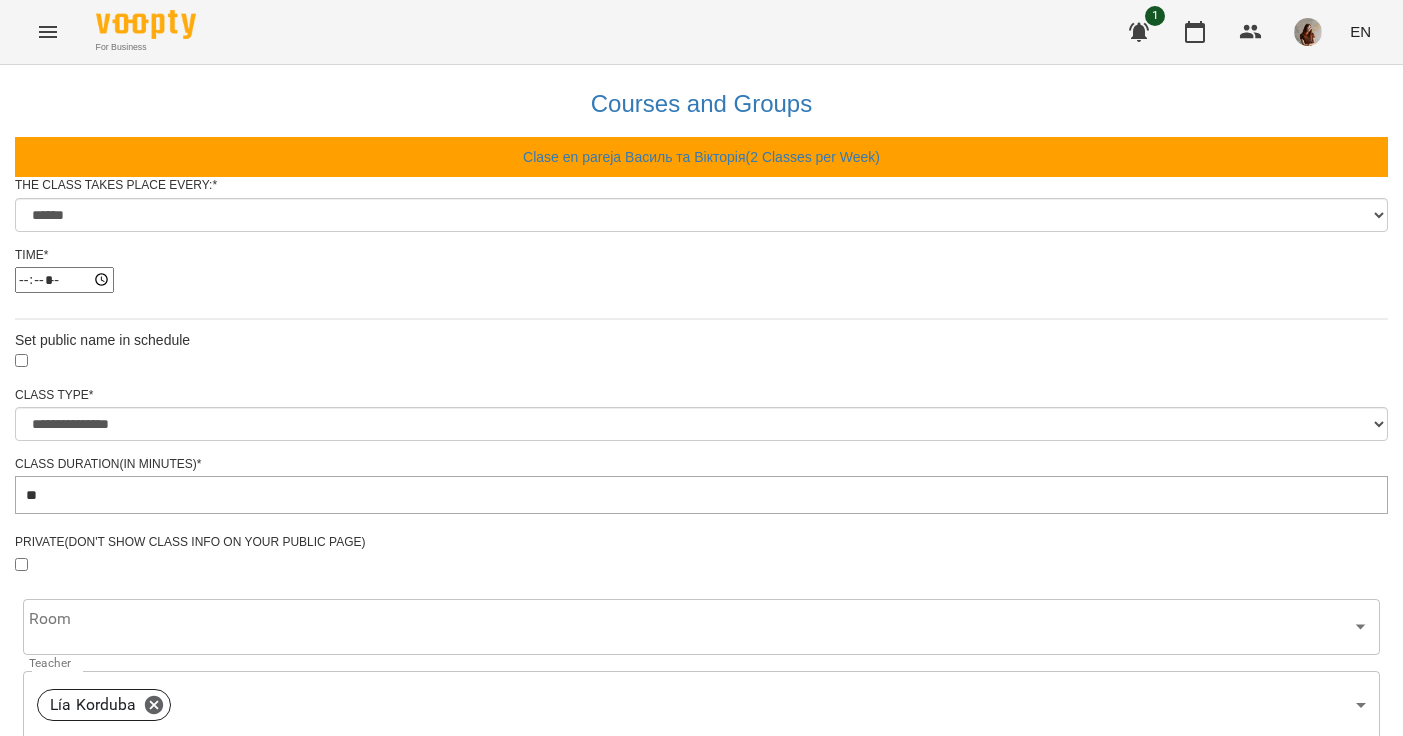 scroll, scrollTop: 815, scrollLeft: 0, axis: vertical 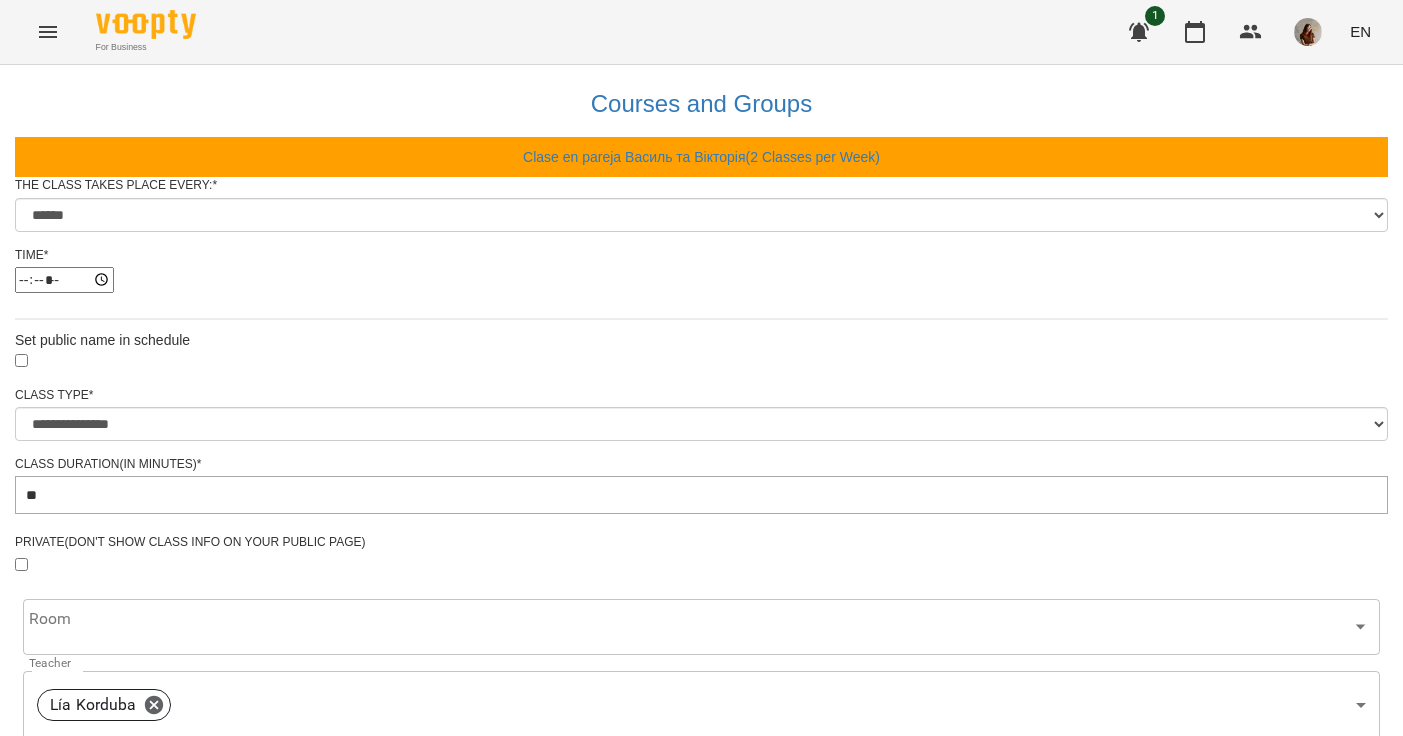 click on "Update Class's Schedule" at bounding box center [701, 1332] 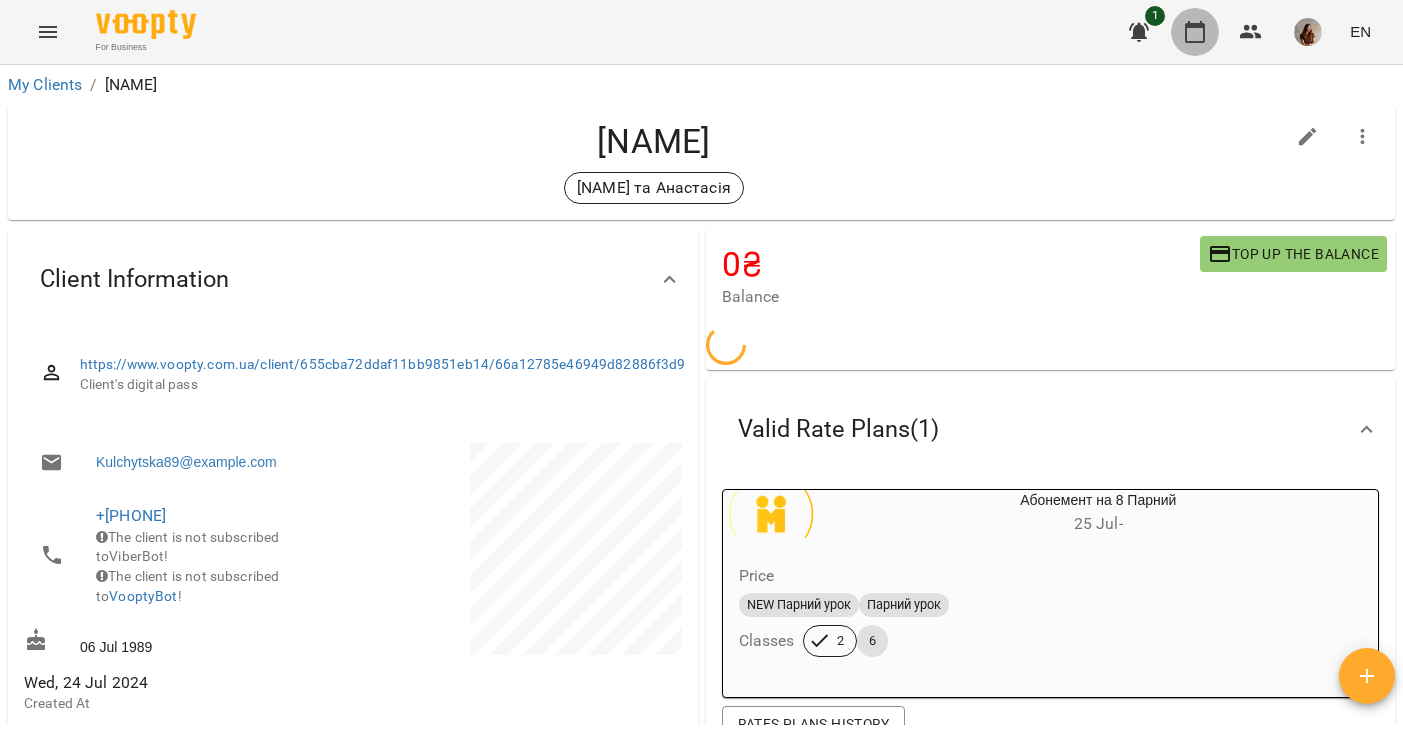 click 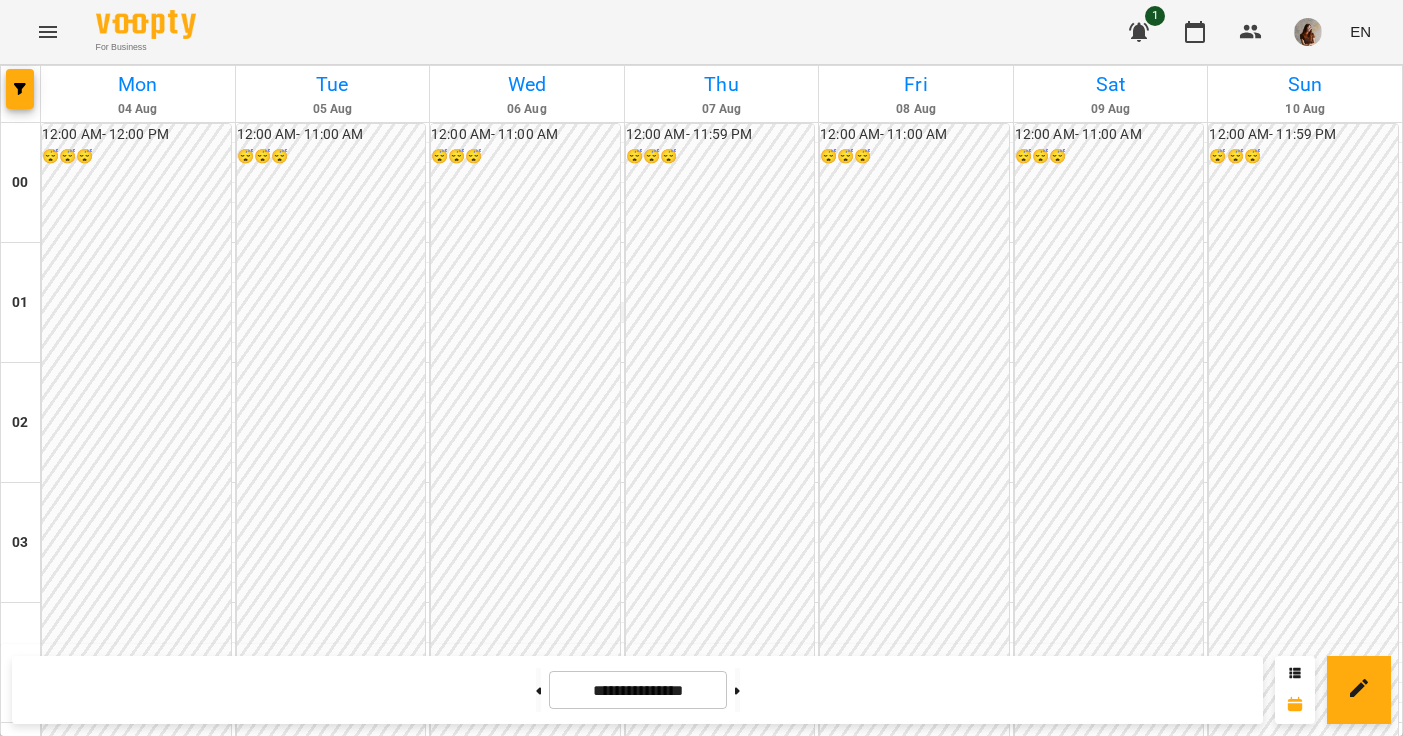 scroll, scrollTop: 1160, scrollLeft: 0, axis: vertical 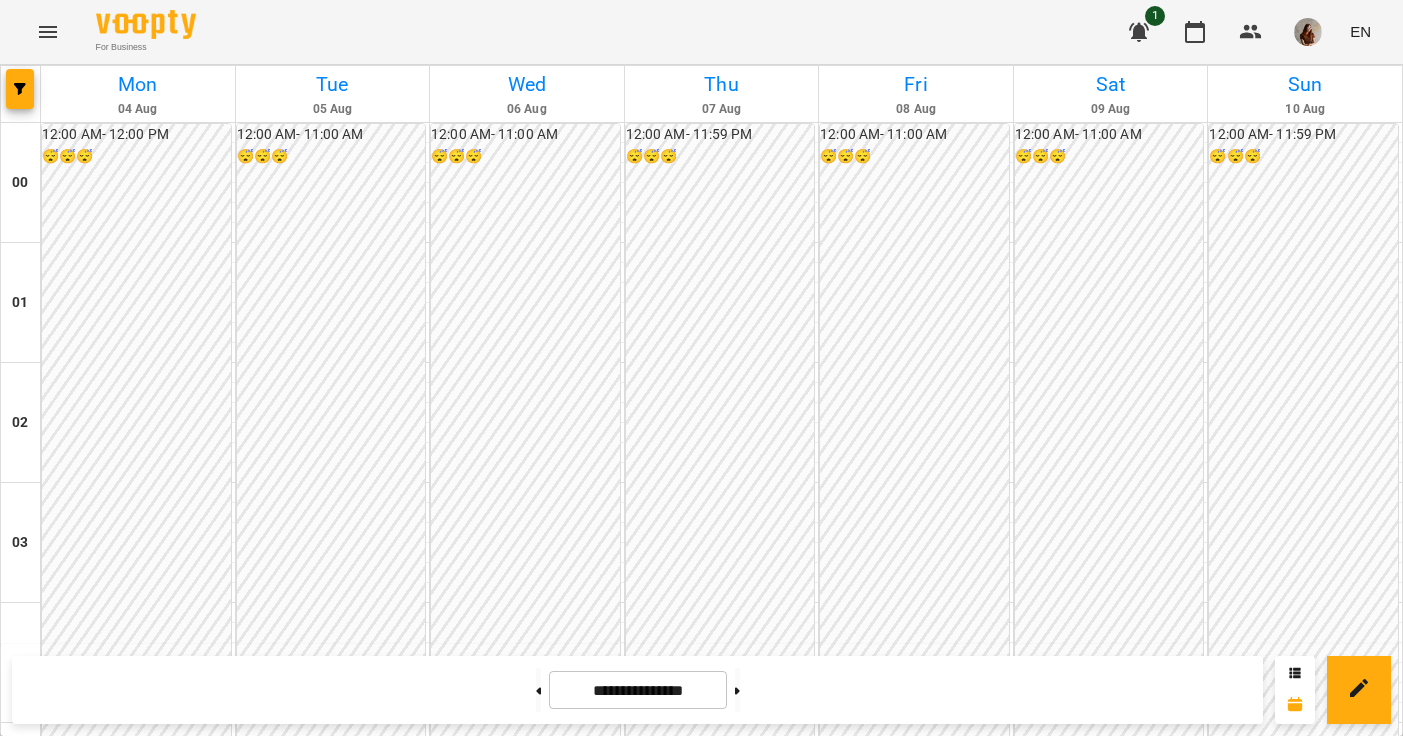 click on "12:00 PM" at bounding box center (380, 1604) 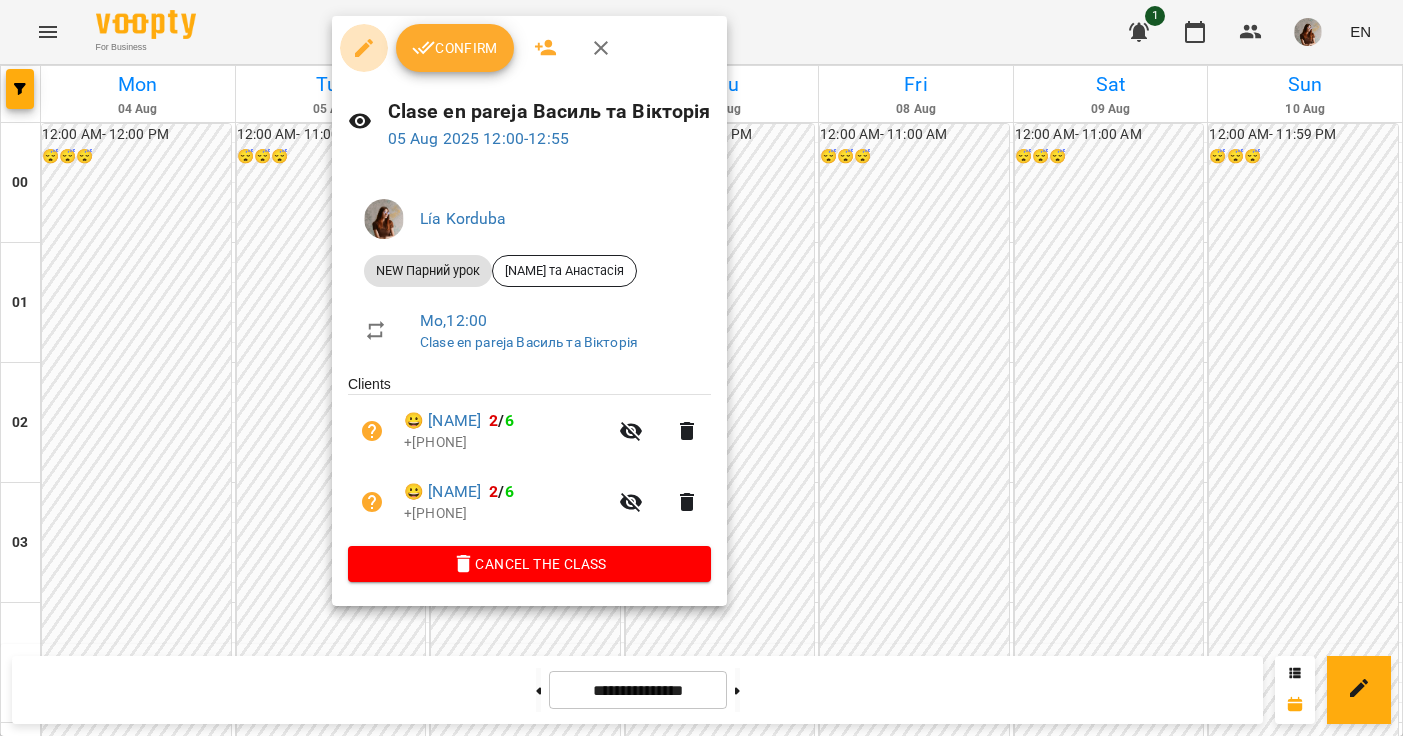click 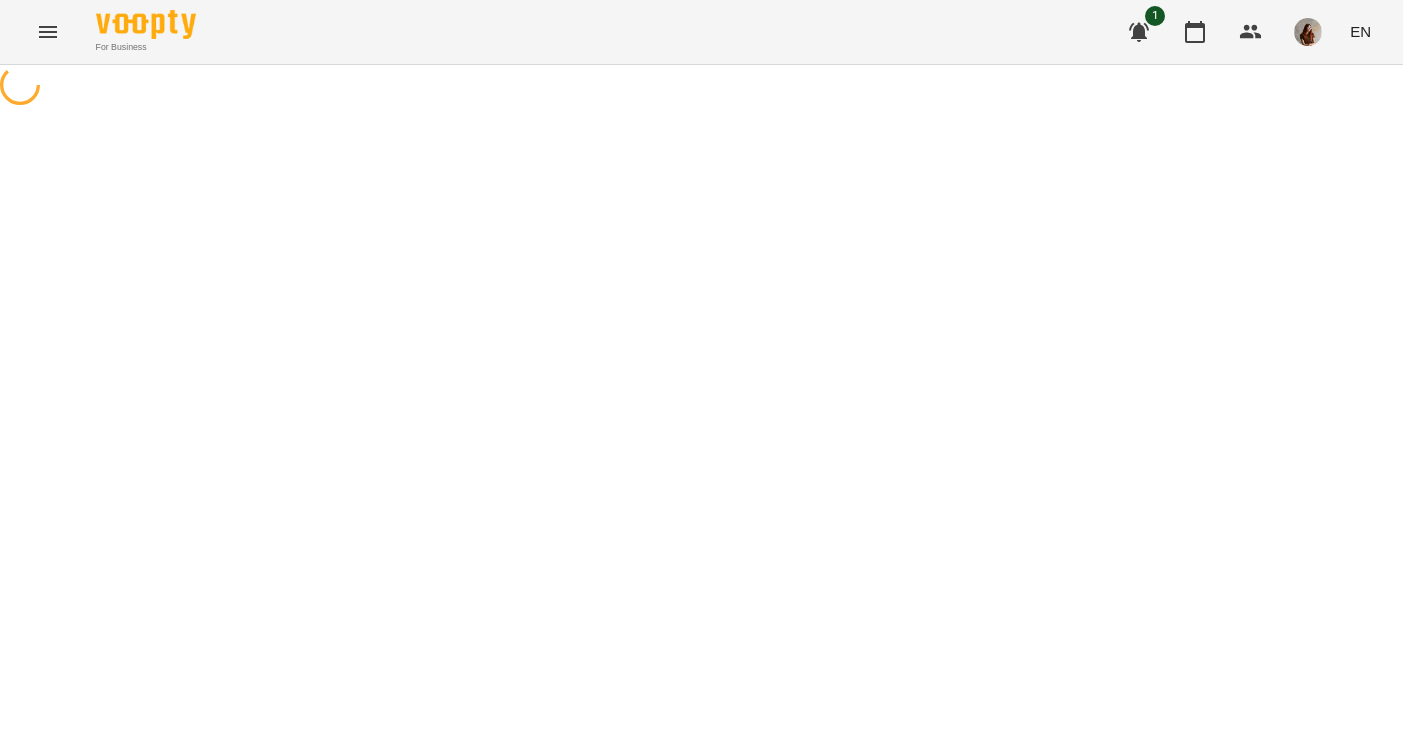 select on "**********" 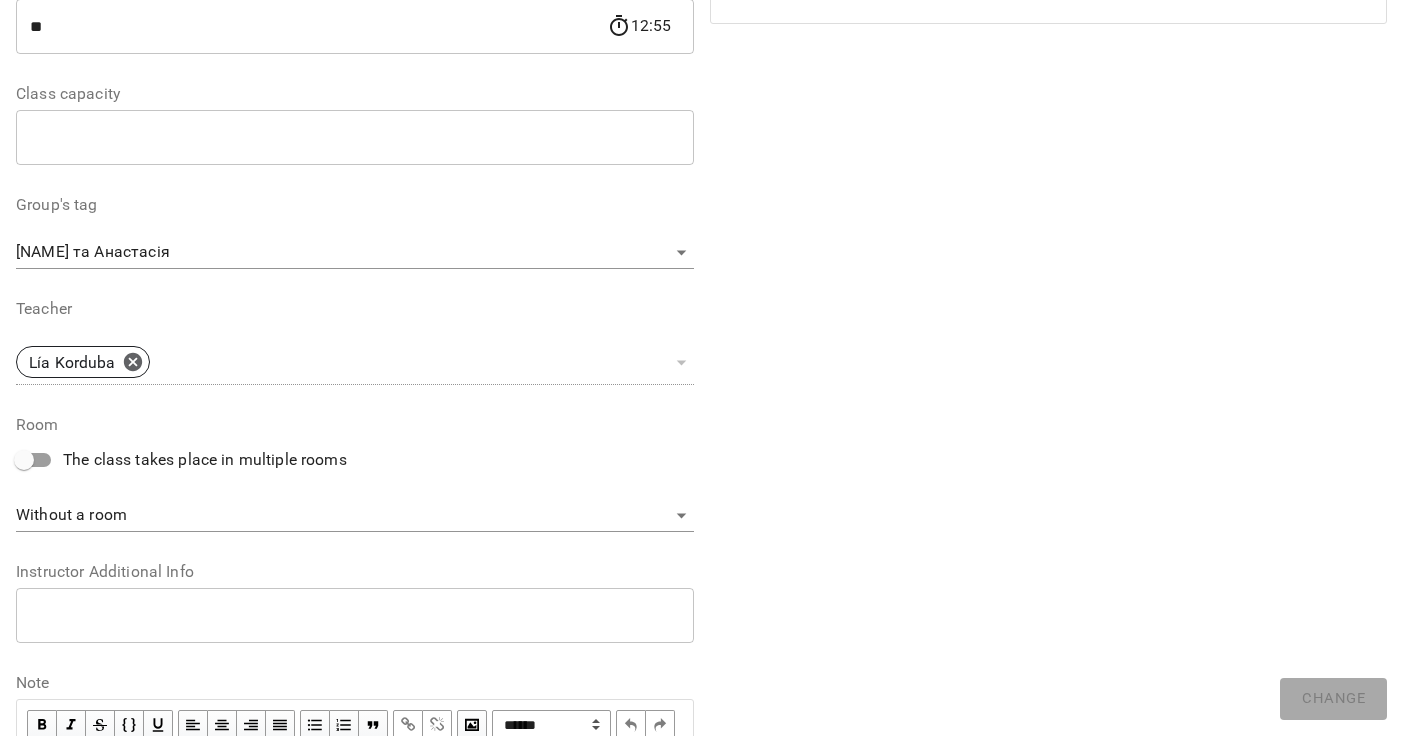scroll, scrollTop: 0, scrollLeft: 0, axis: both 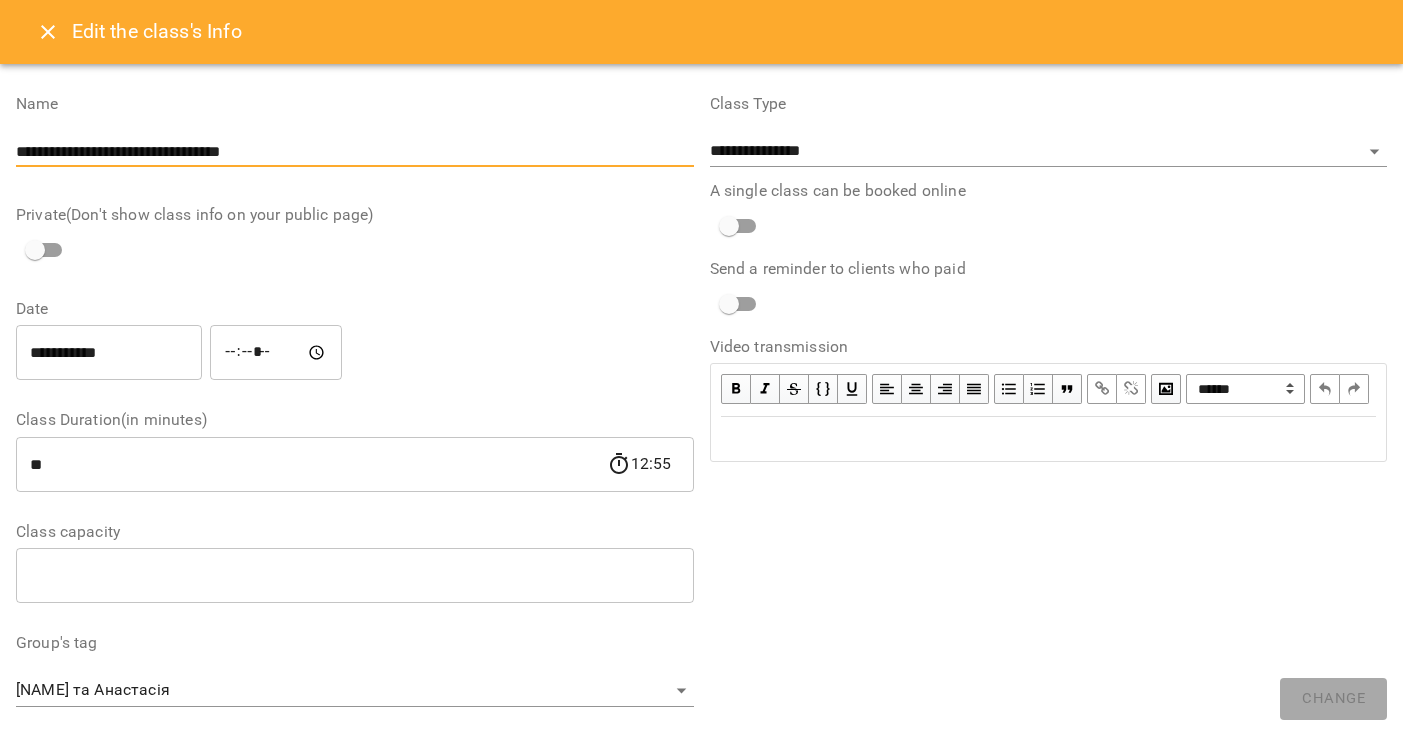 click on "**********" at bounding box center (355, 152) 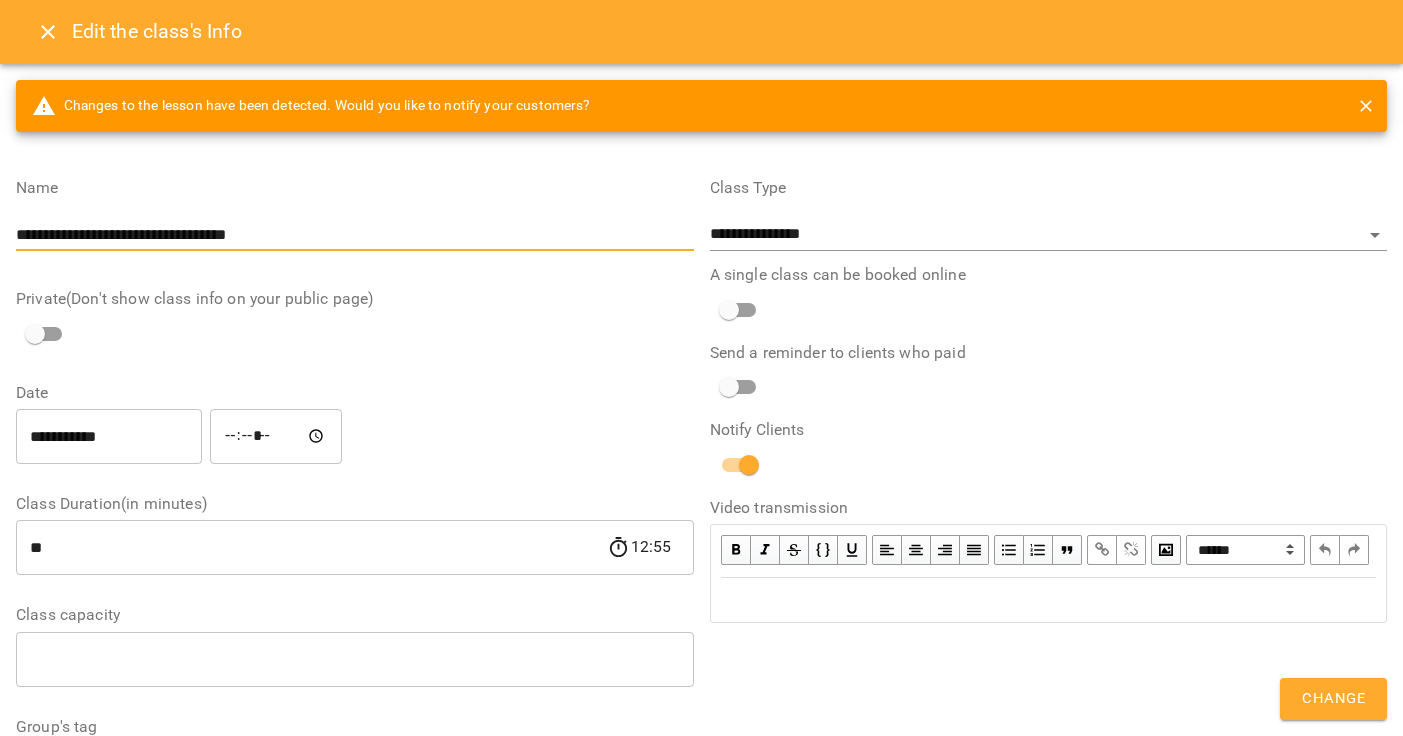scroll, scrollTop: 691, scrollLeft: 0, axis: vertical 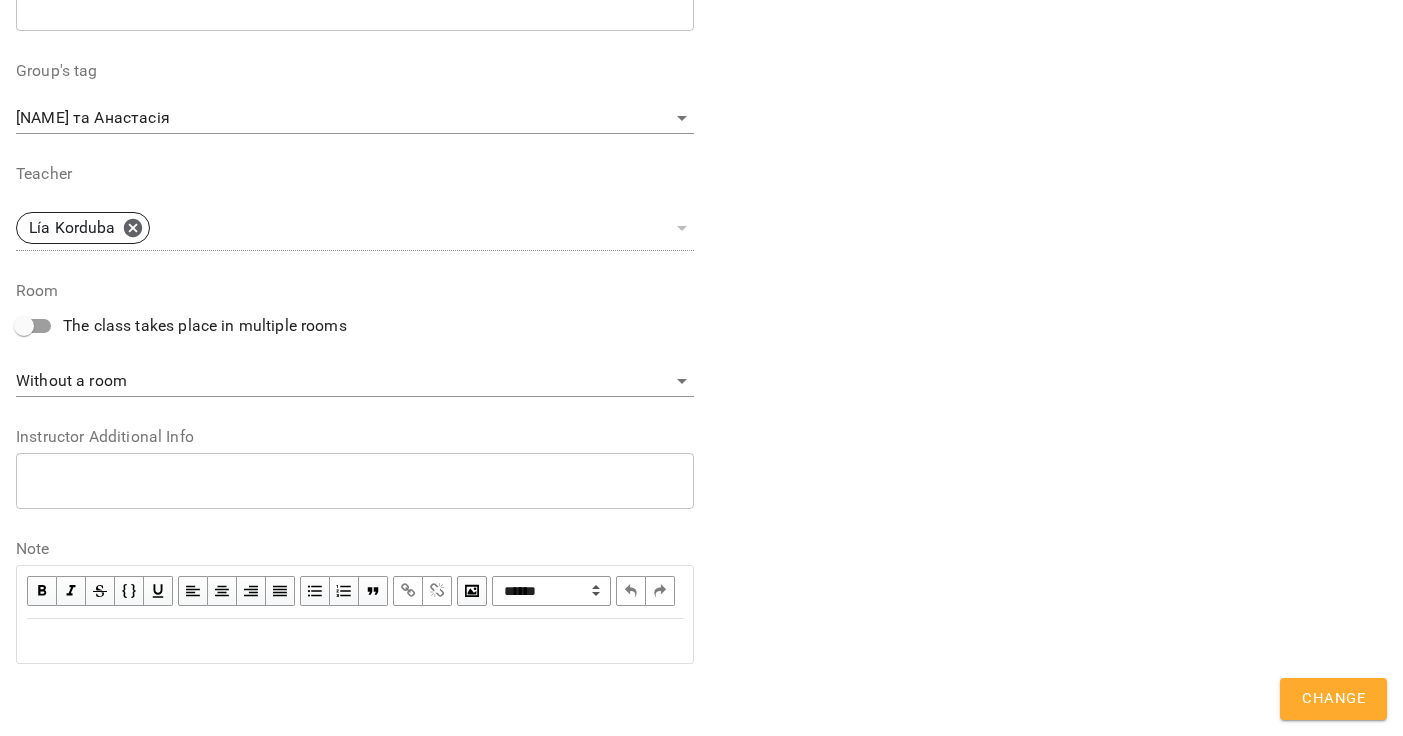 type on "**********" 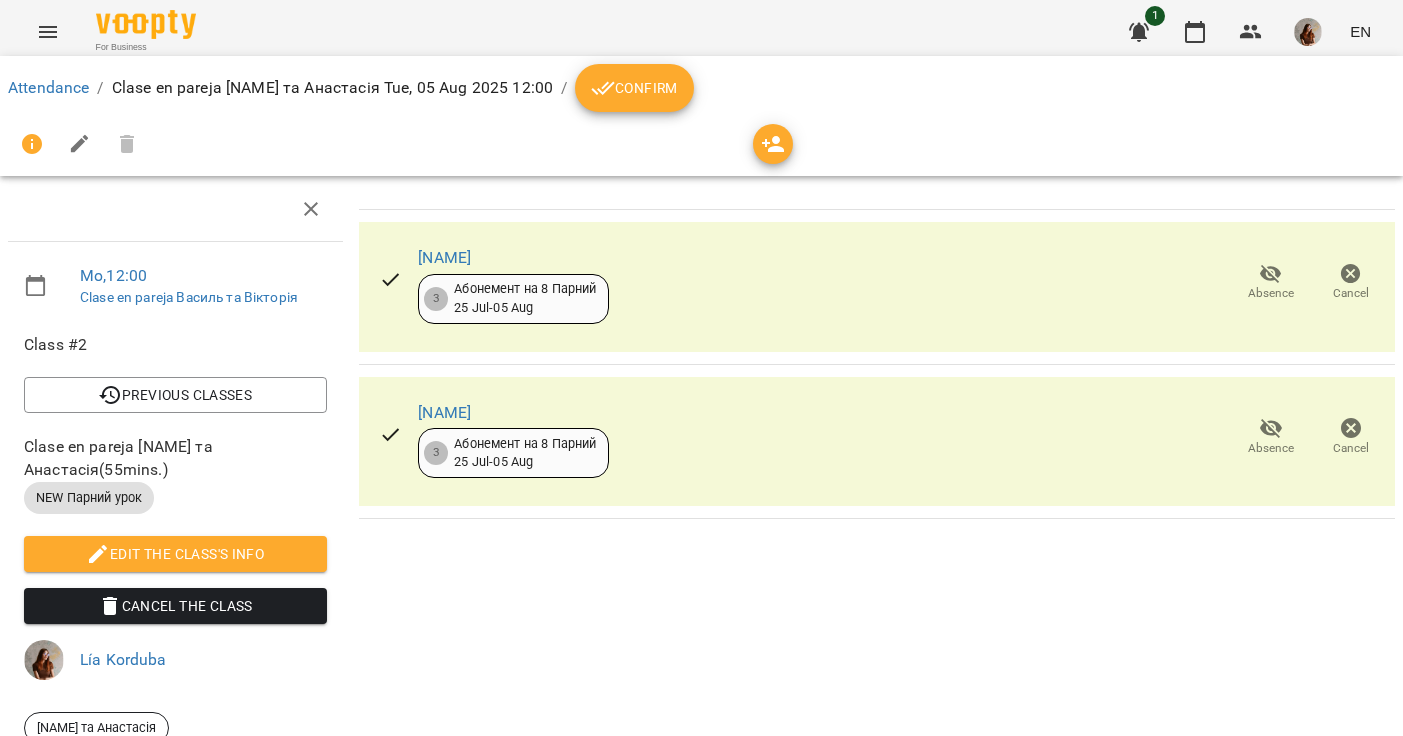click 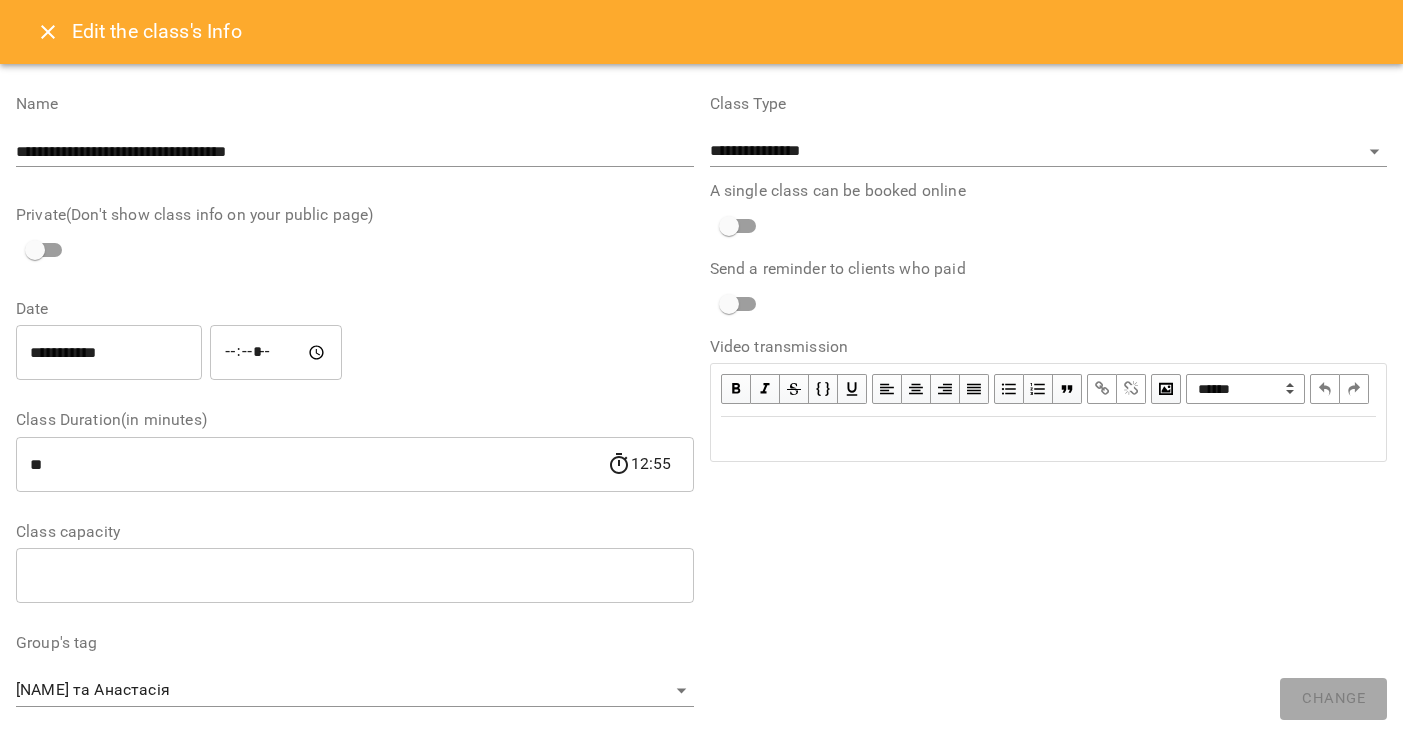 click on "*****" at bounding box center (276, 353) 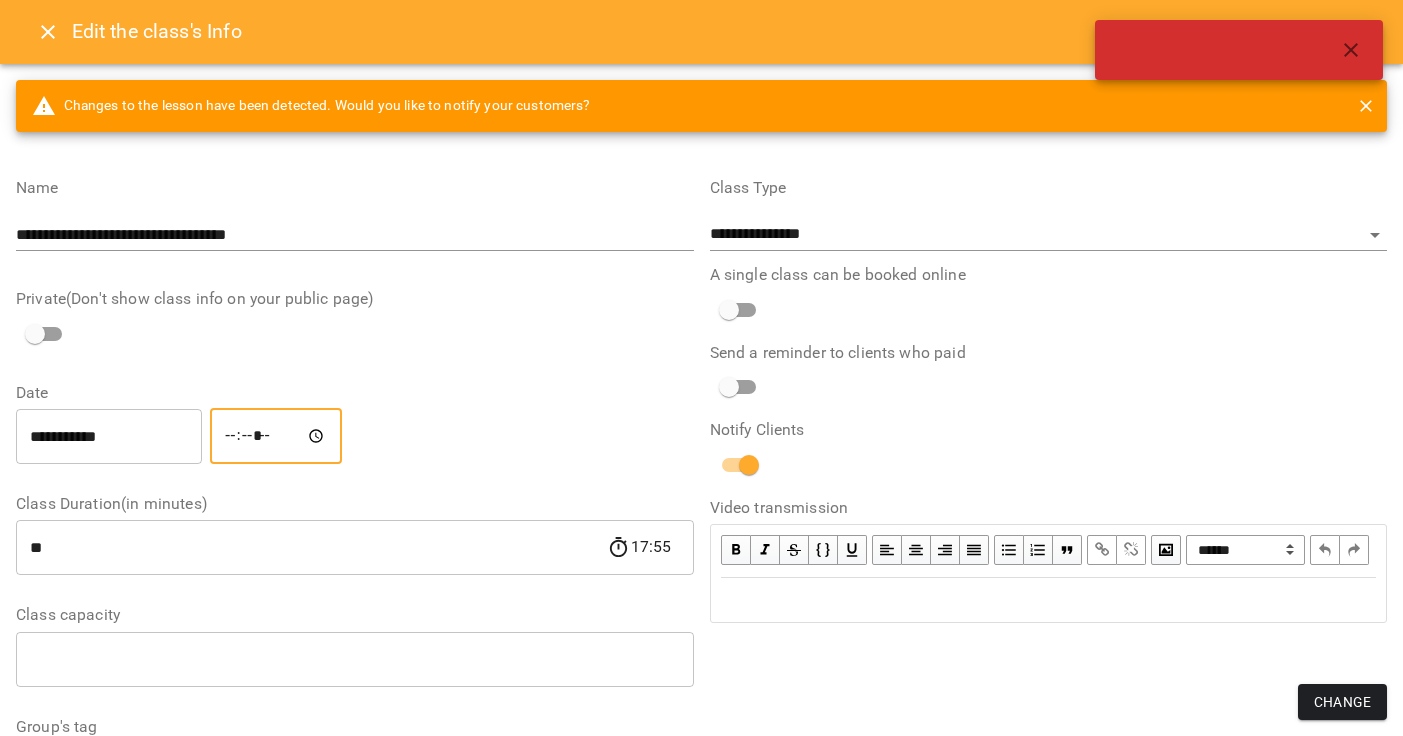 click on "*****" at bounding box center (276, 436) 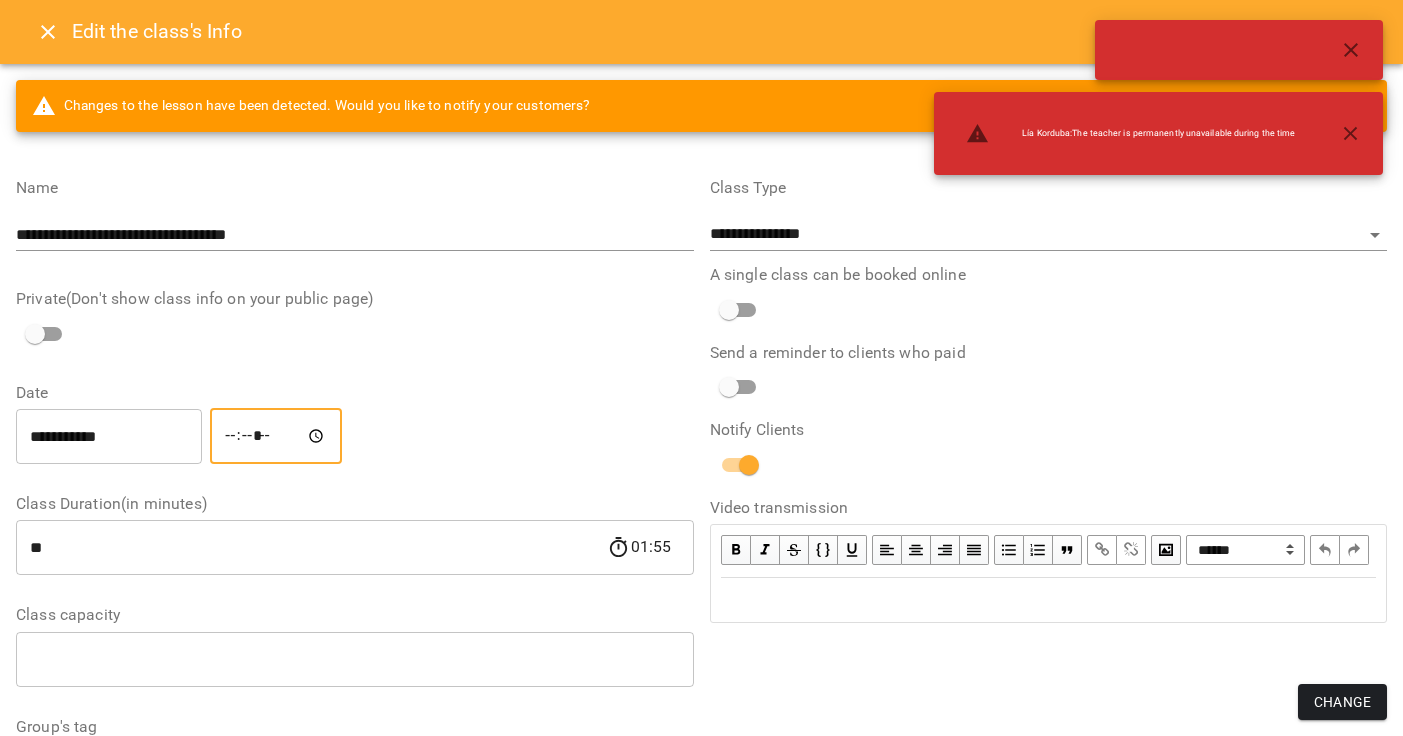 type on "*****" 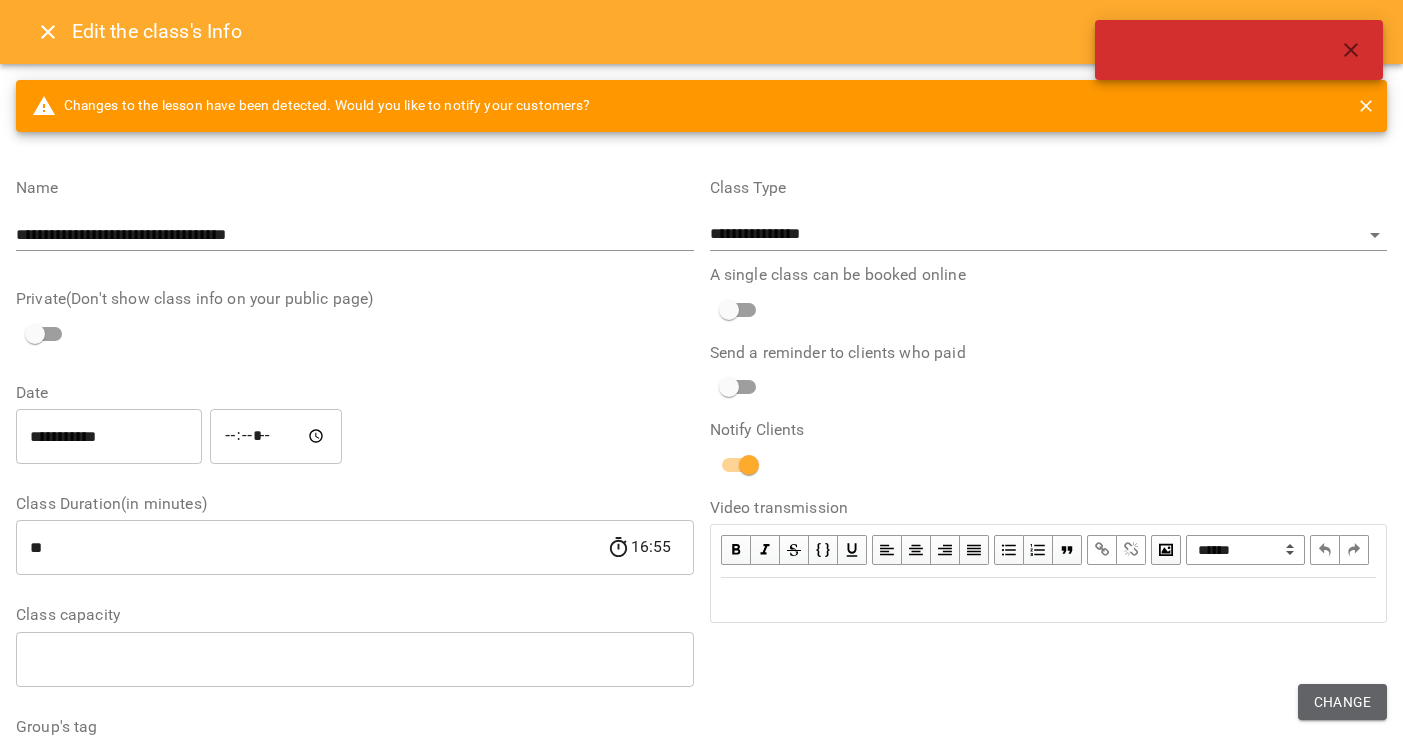 click on "Change" at bounding box center (1342, 702) 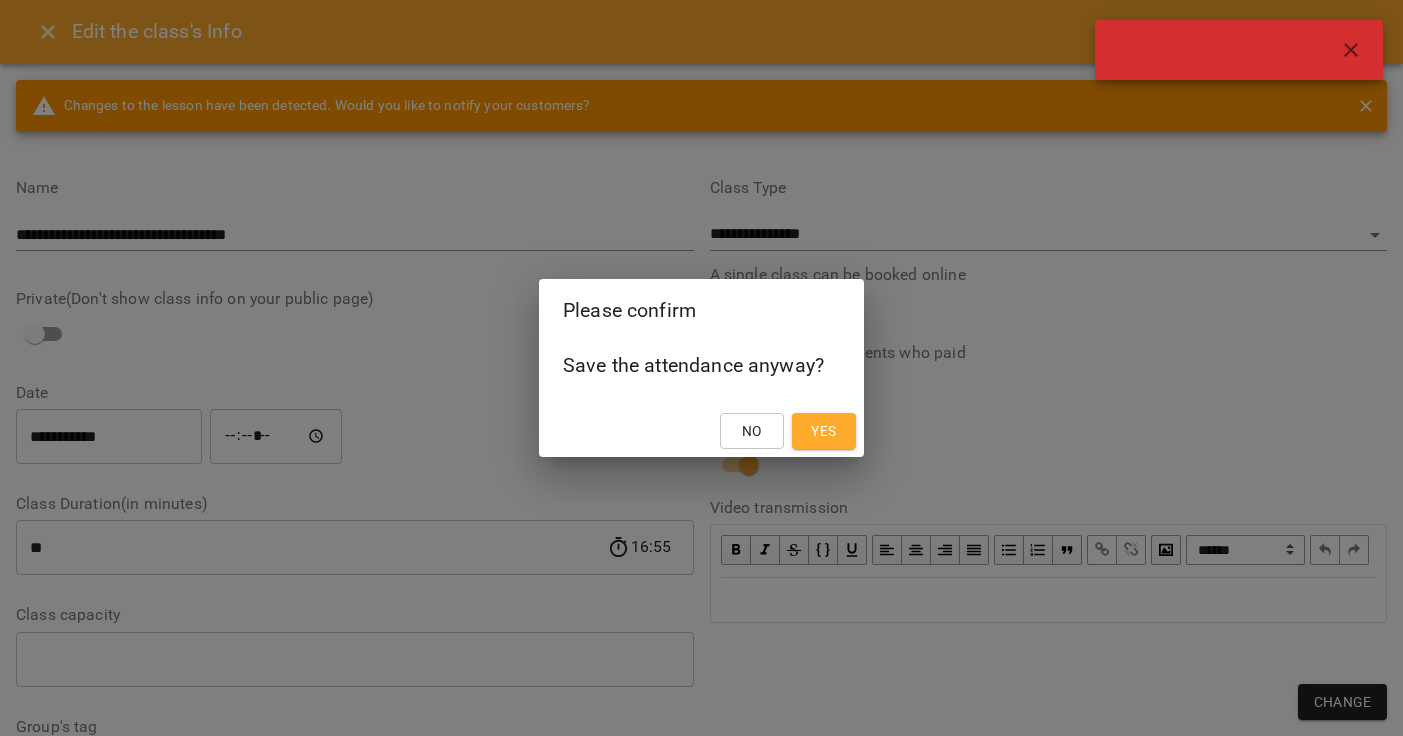 click on "Yes" at bounding box center [824, 431] 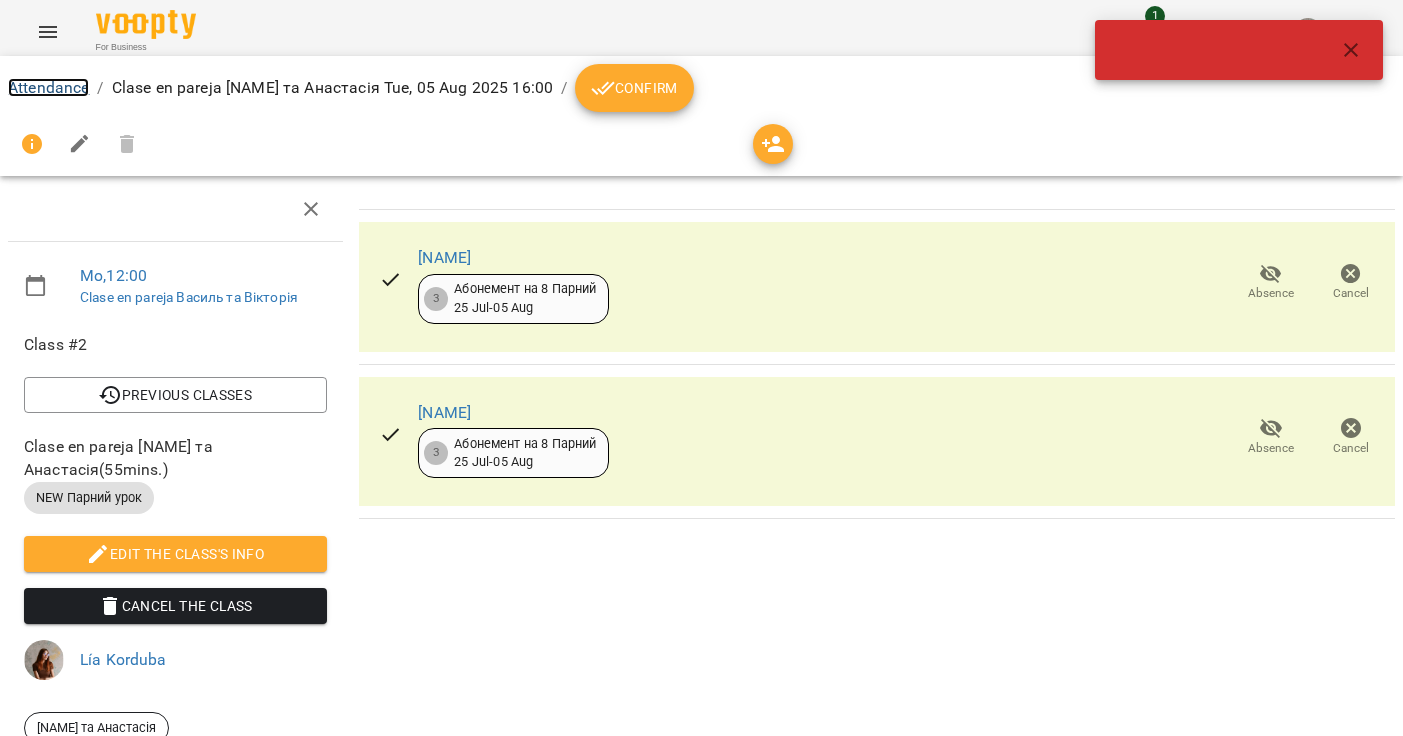 click on "Attendance" at bounding box center [48, 87] 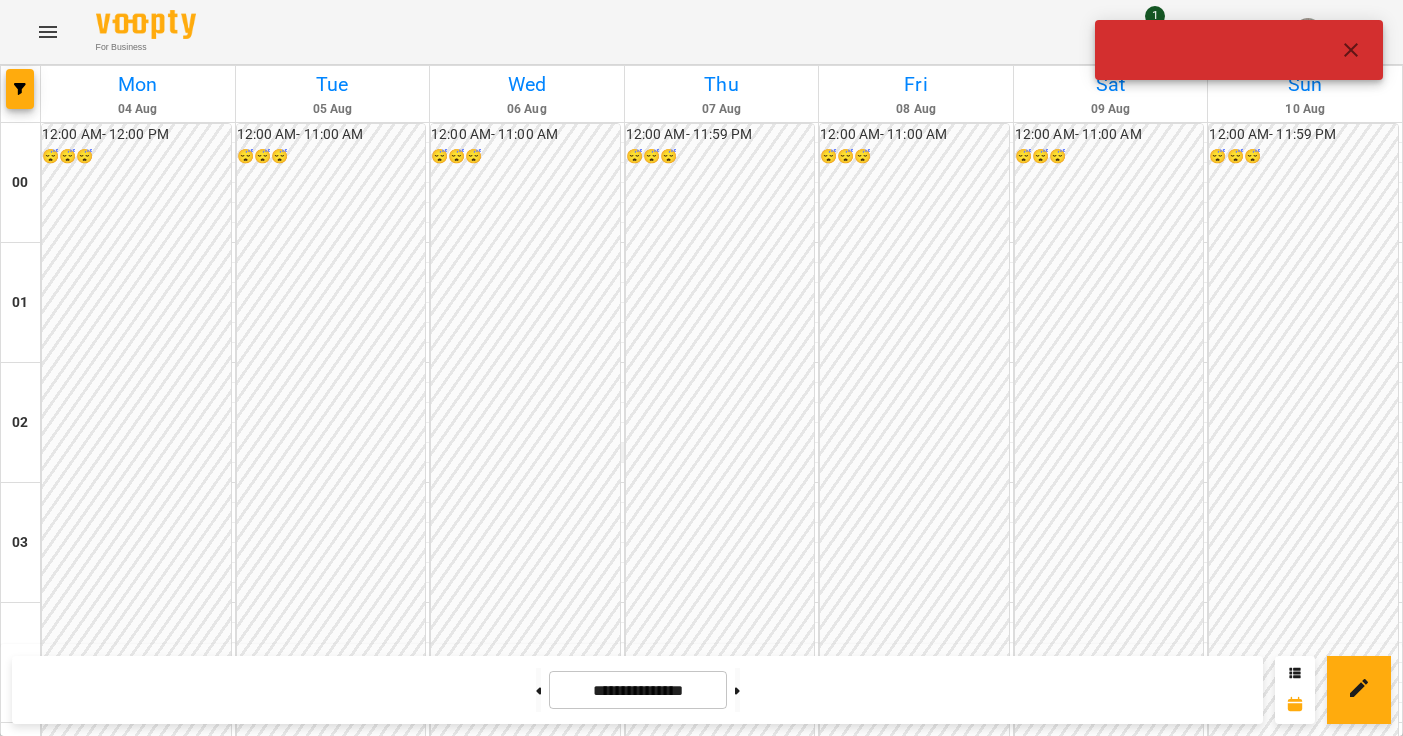 scroll, scrollTop: 1240, scrollLeft: 0, axis: vertical 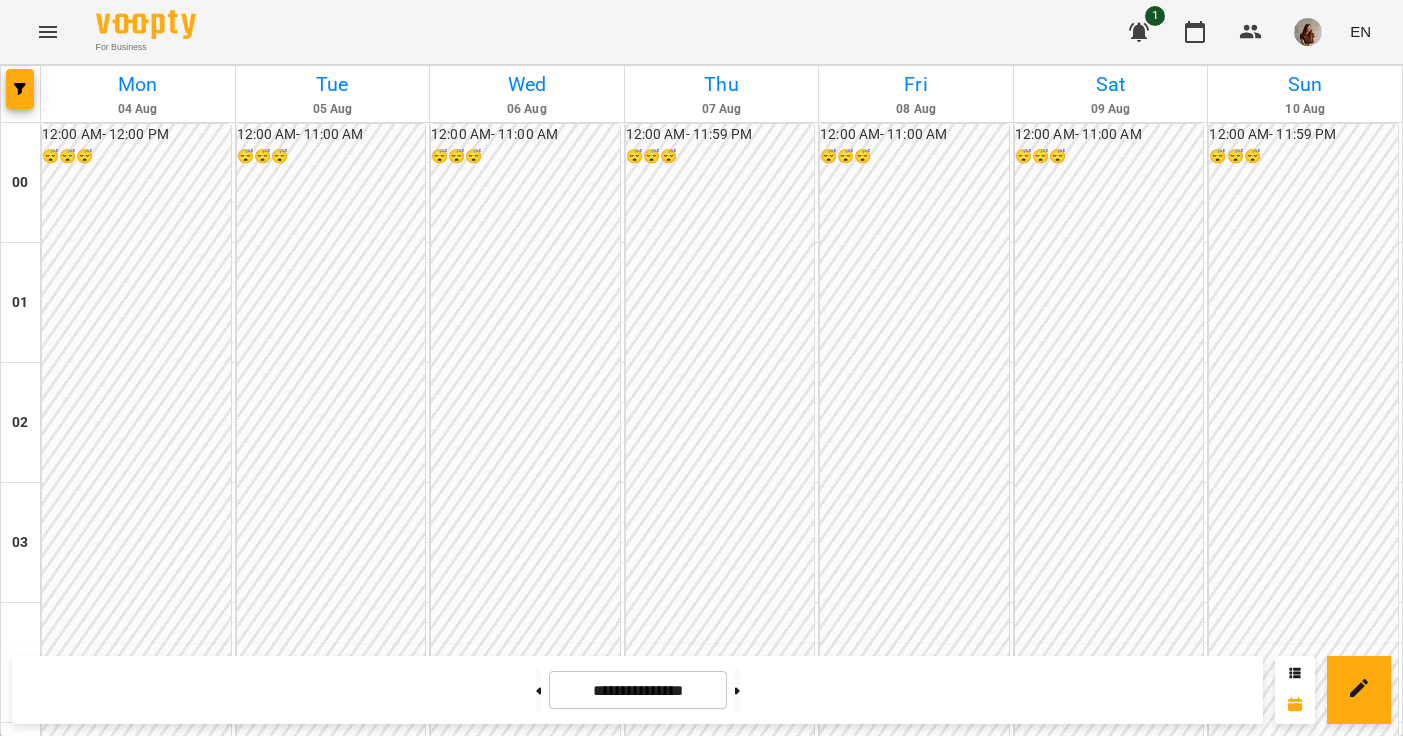 click on "0" at bounding box center (333, 1746) 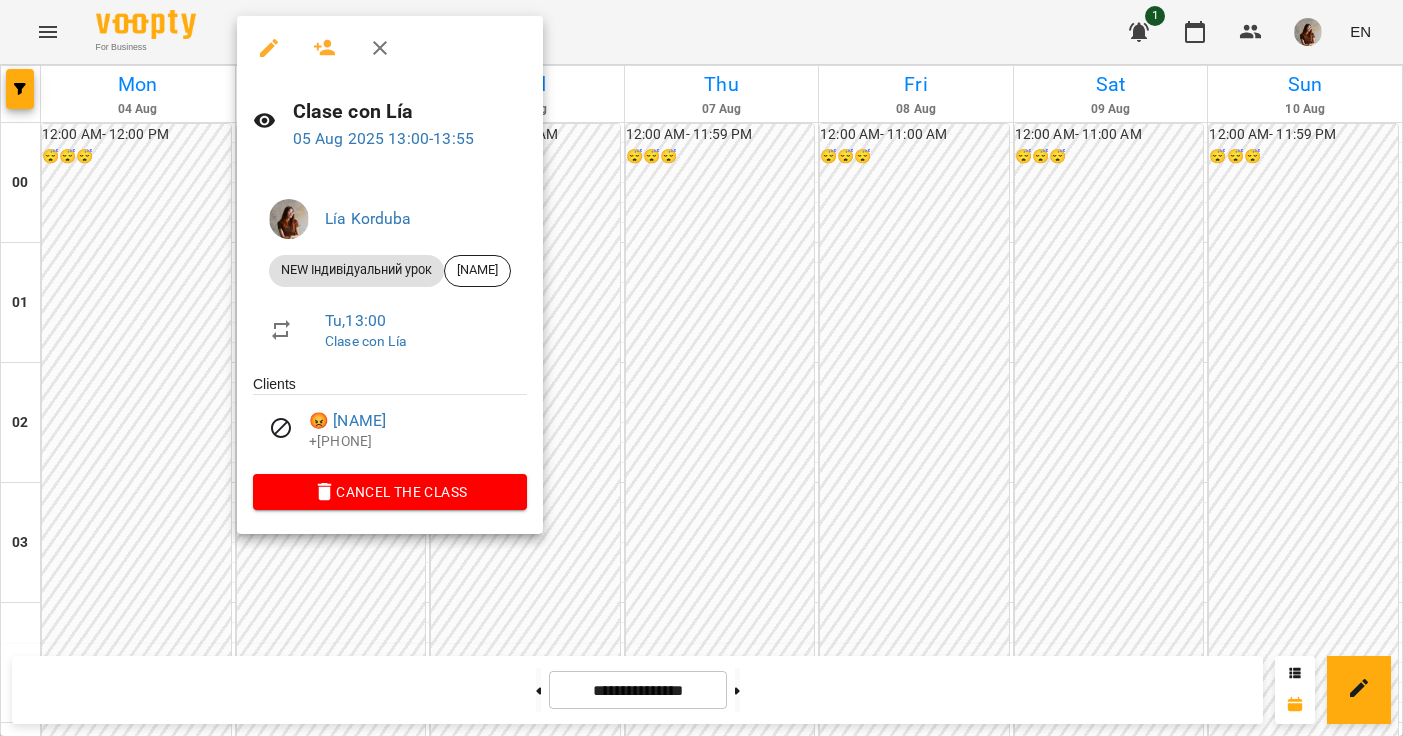 click at bounding box center [701, 368] 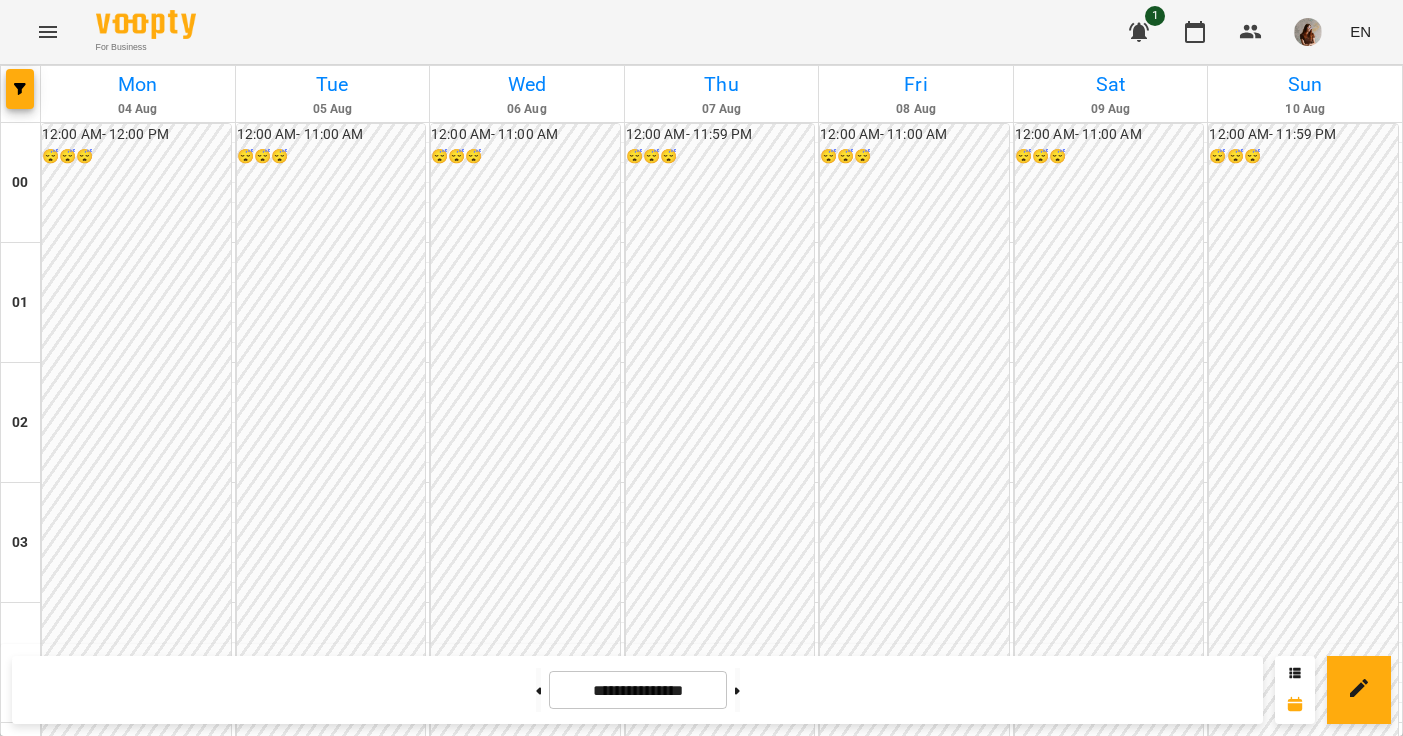 scroll, scrollTop: 1660, scrollLeft: 0, axis: vertical 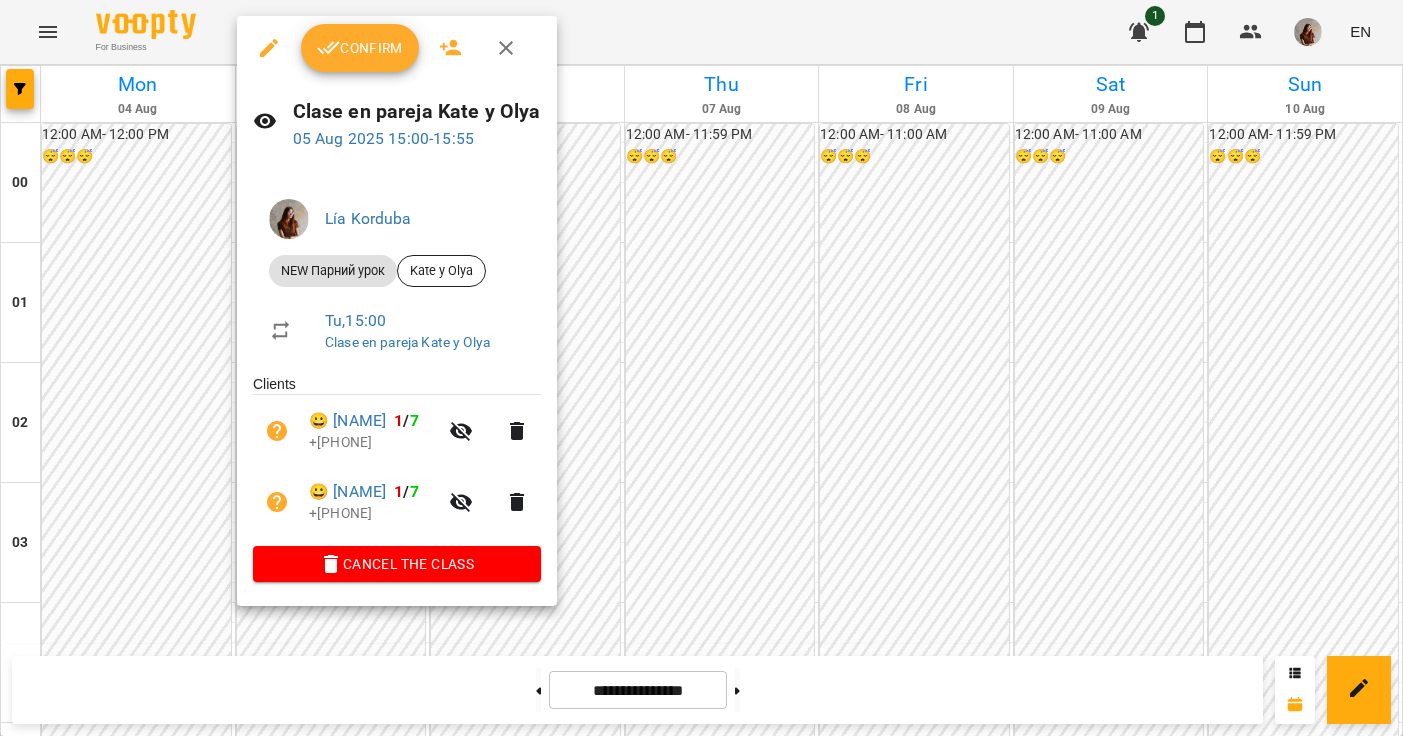 click on "Confirm" at bounding box center (360, 48) 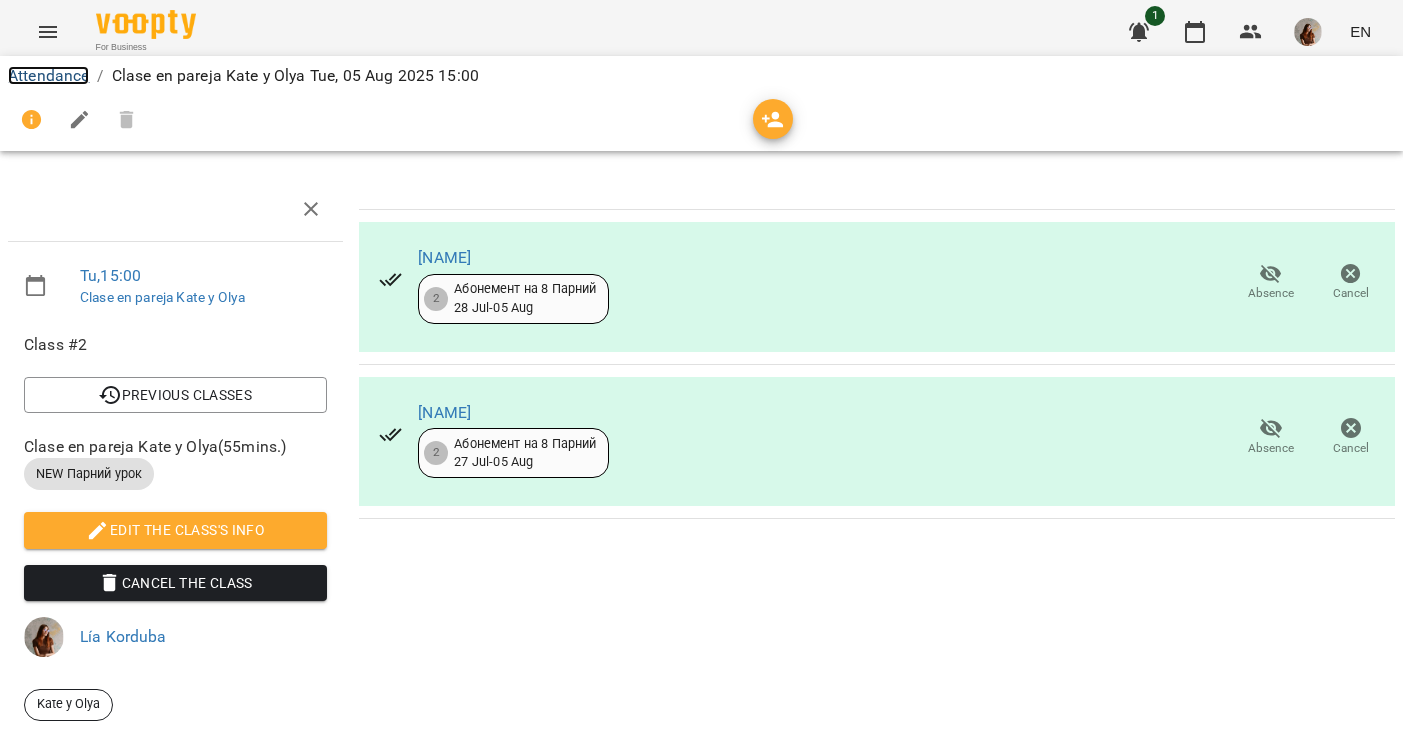 click on "Attendance" at bounding box center [48, 75] 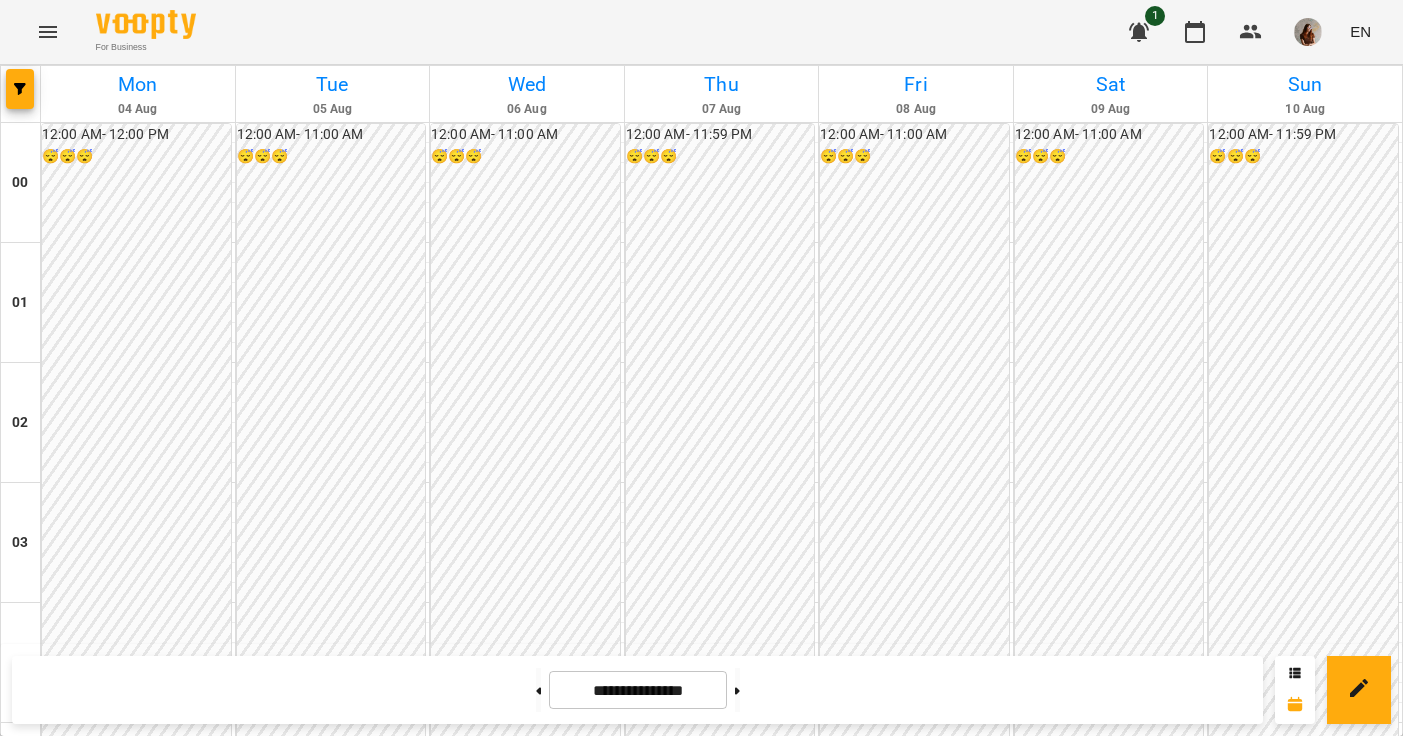 scroll, scrollTop: 1722, scrollLeft: 0, axis: vertical 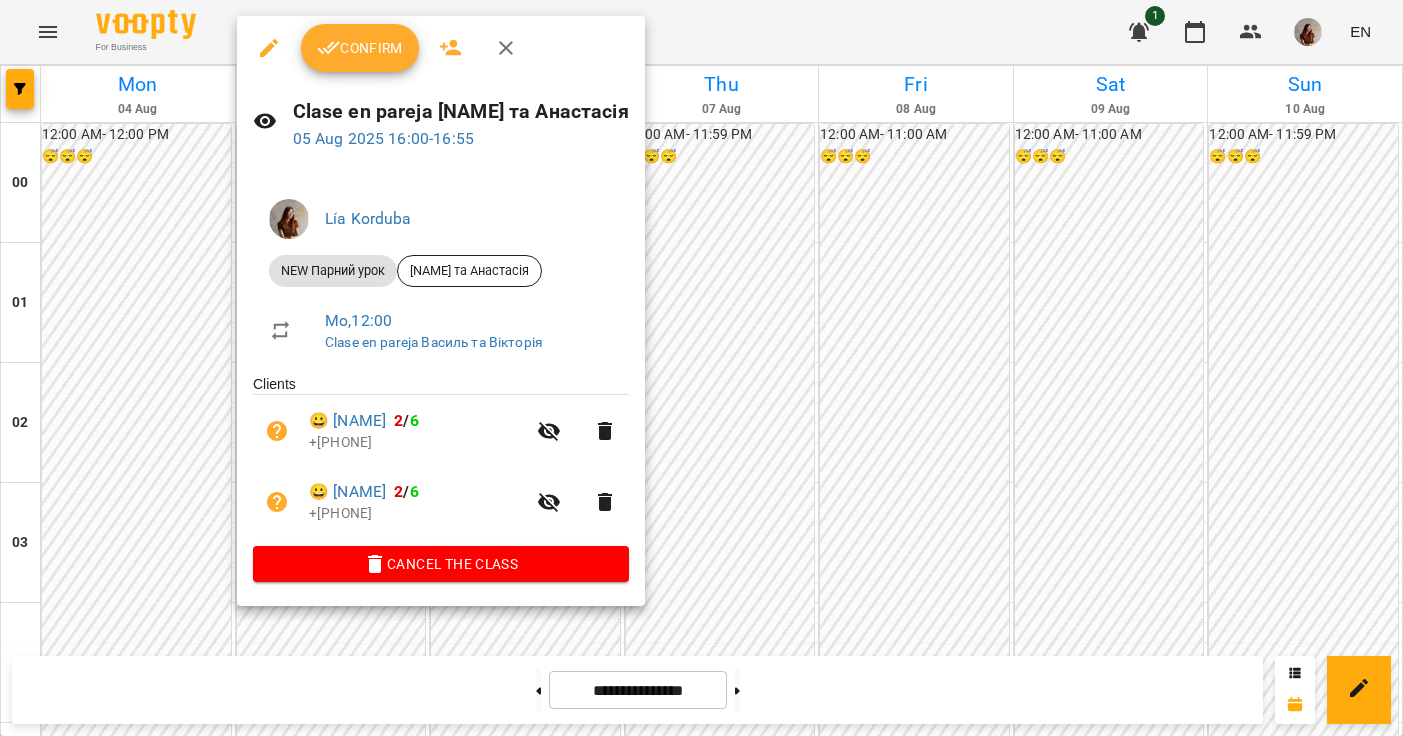 click on "Confirm" at bounding box center (360, 48) 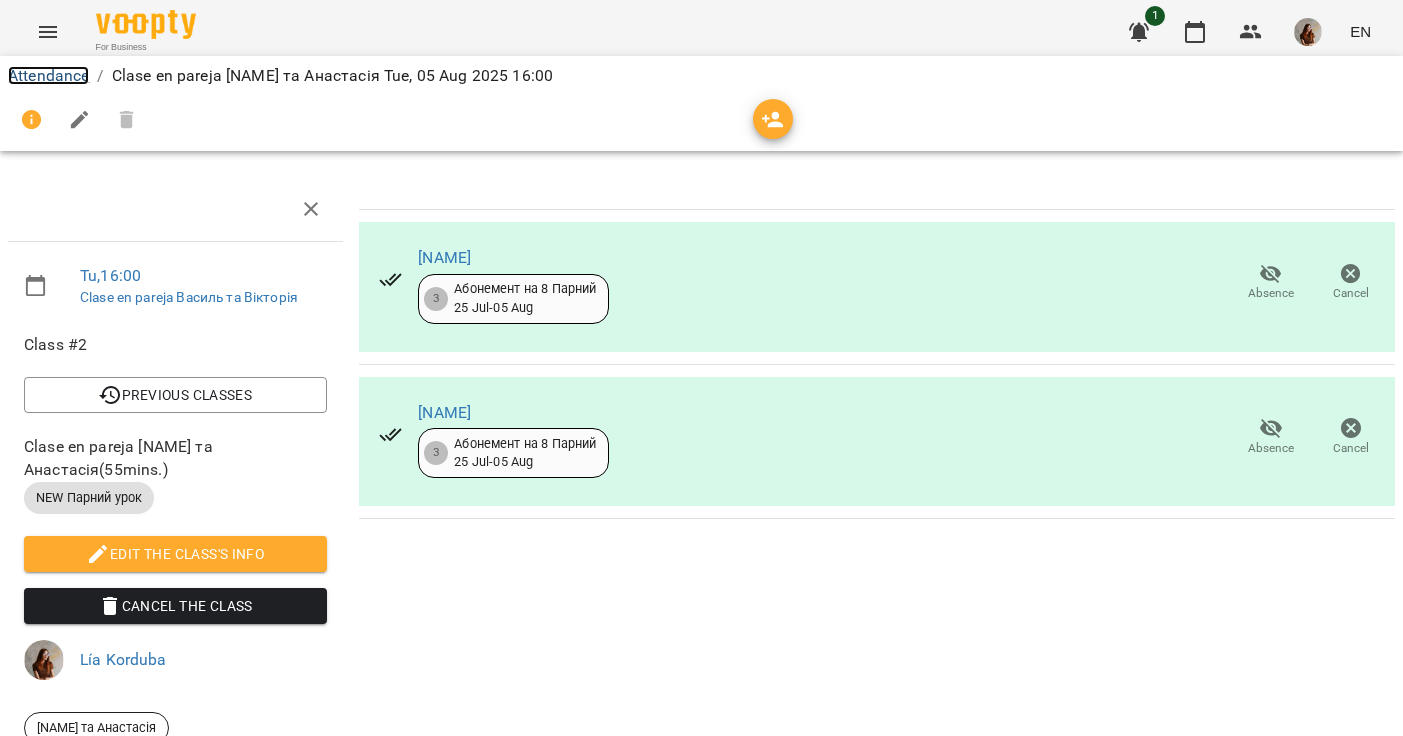 click on "Attendance" at bounding box center (48, 75) 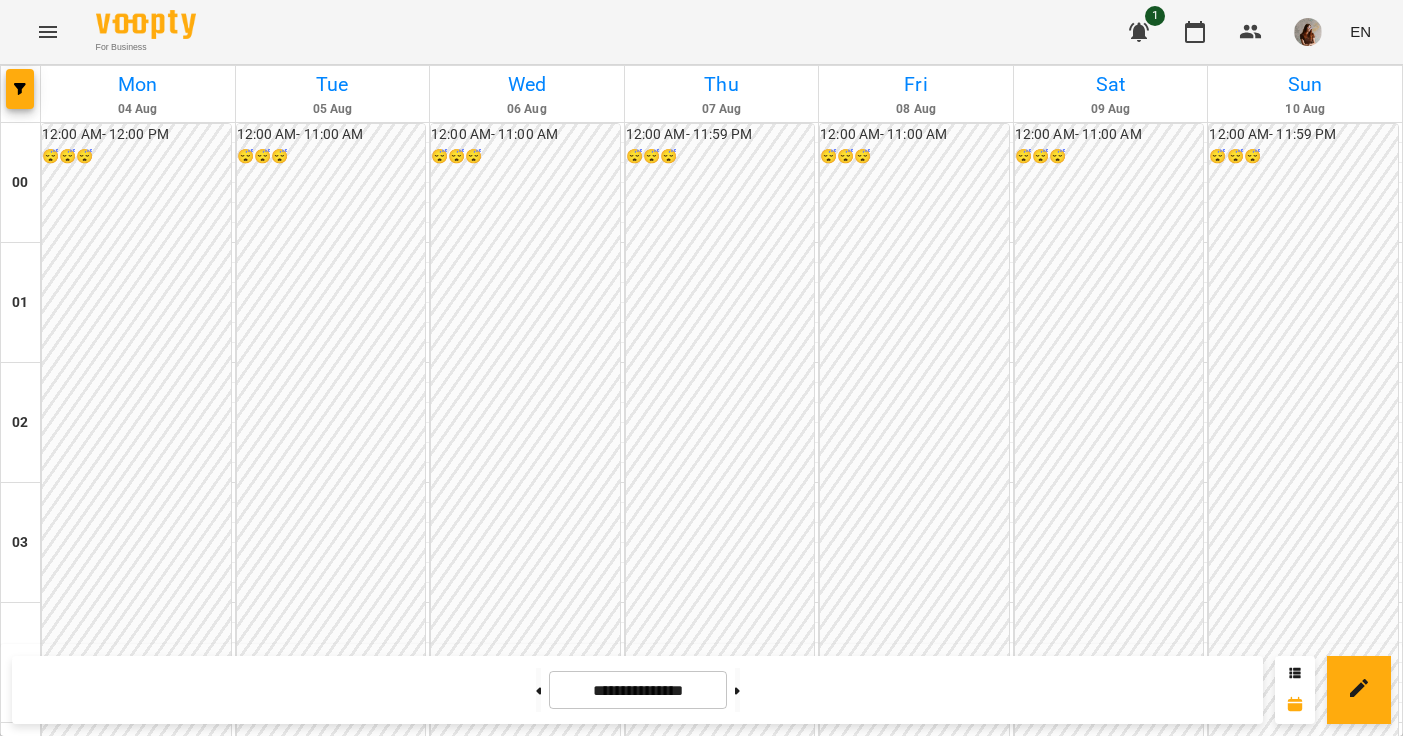 scroll, scrollTop: 1343, scrollLeft: 0, axis: vertical 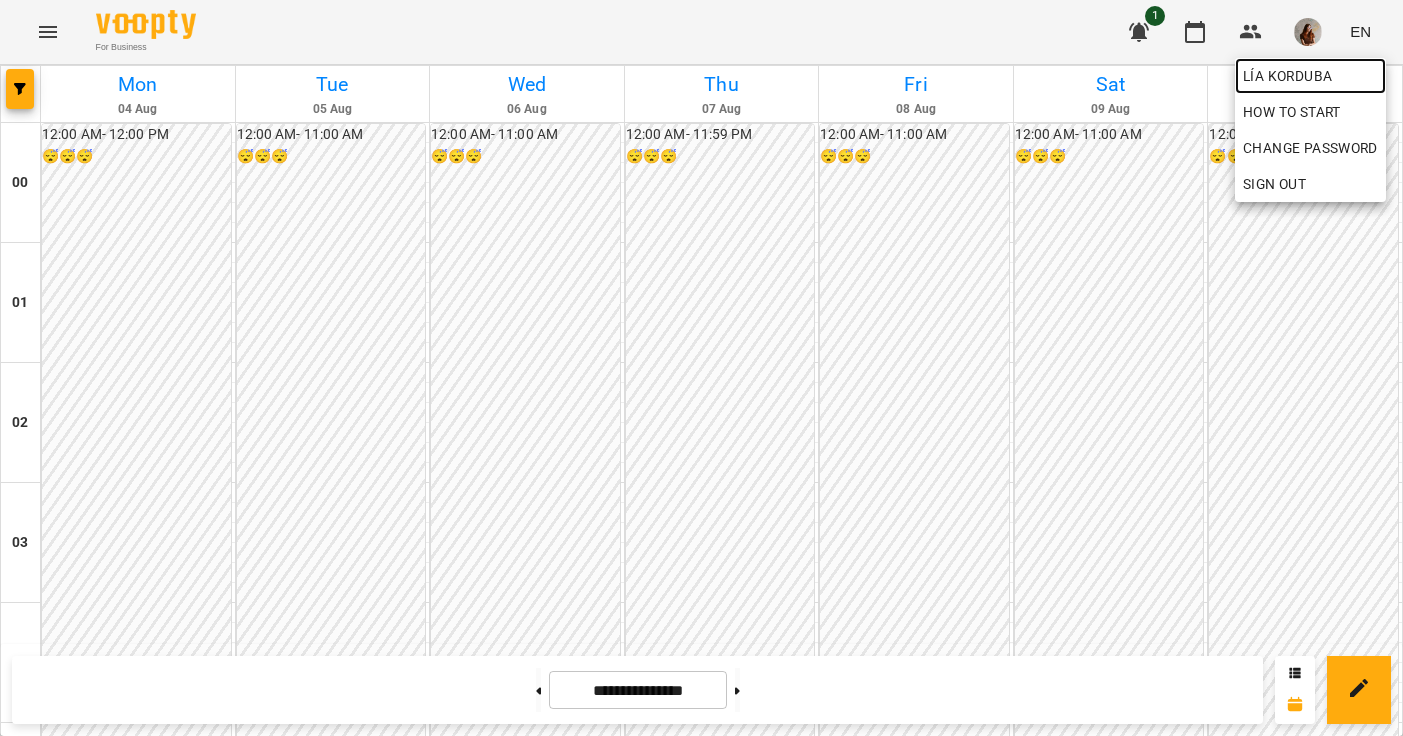 click on "Lía Korduba" at bounding box center (1310, 76) 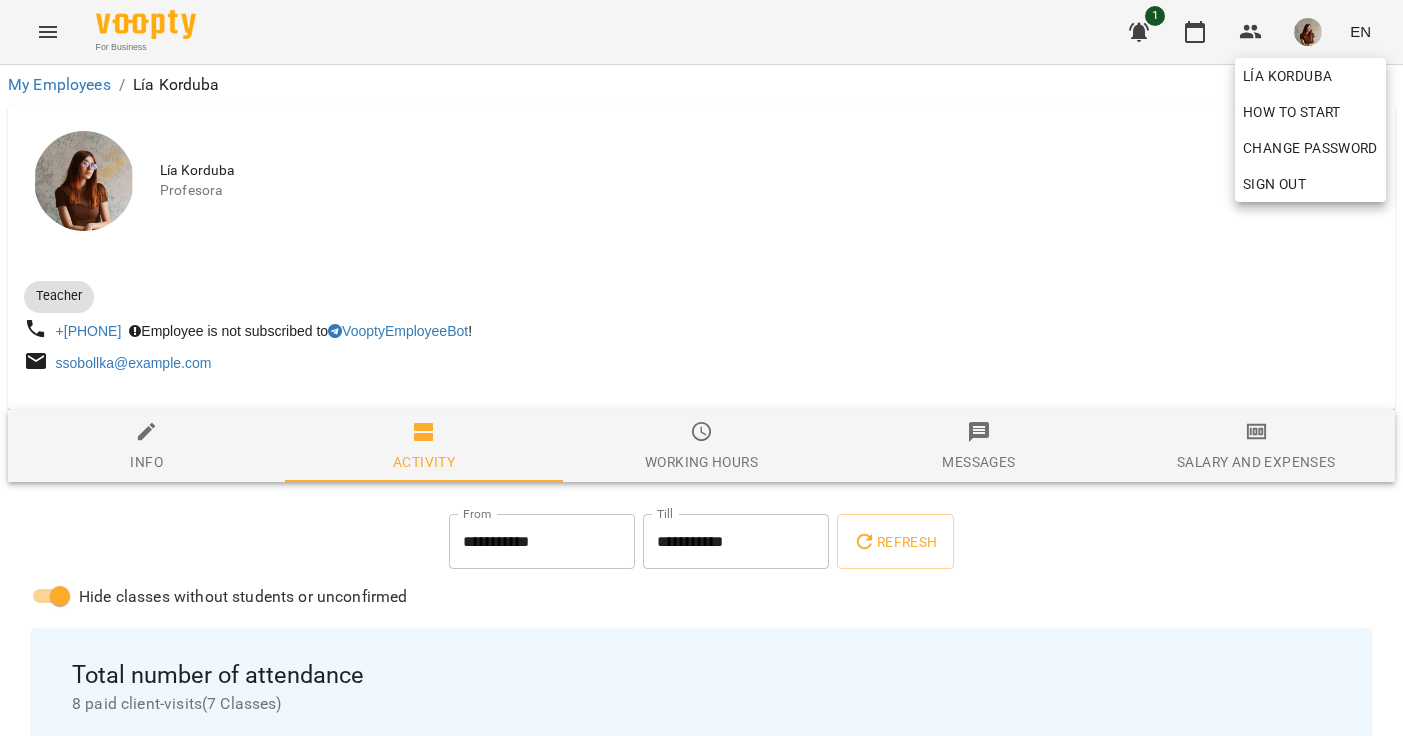 click at bounding box center [701, 368] 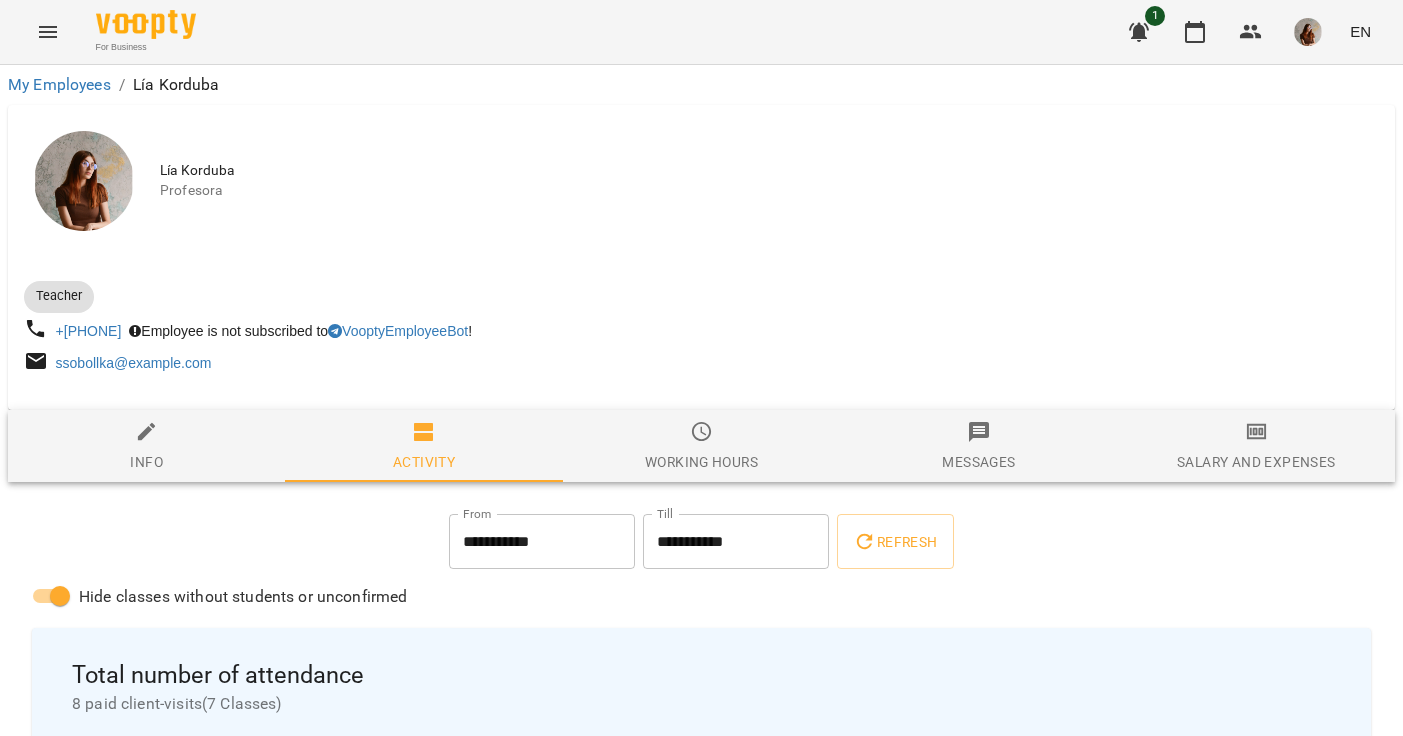 click on "Salary and Expenses" at bounding box center [1256, 447] 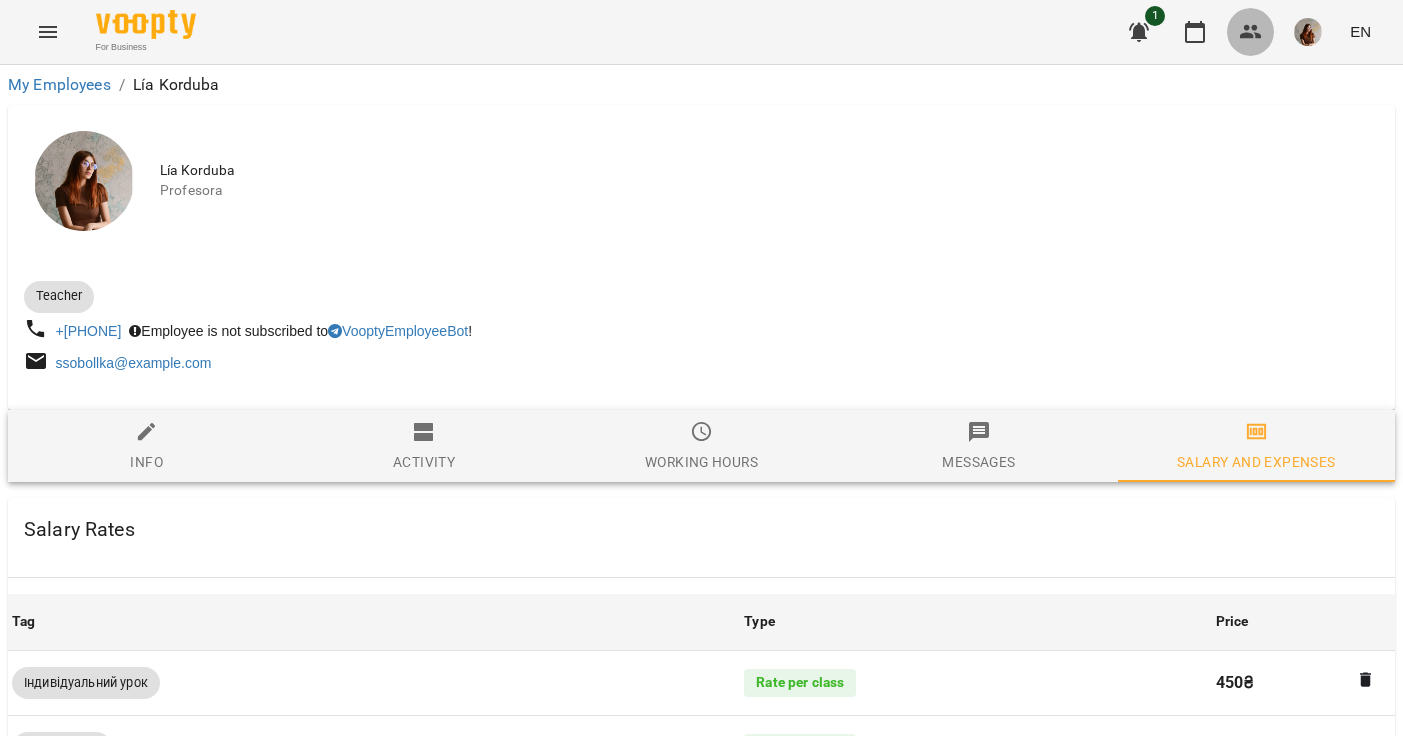 click 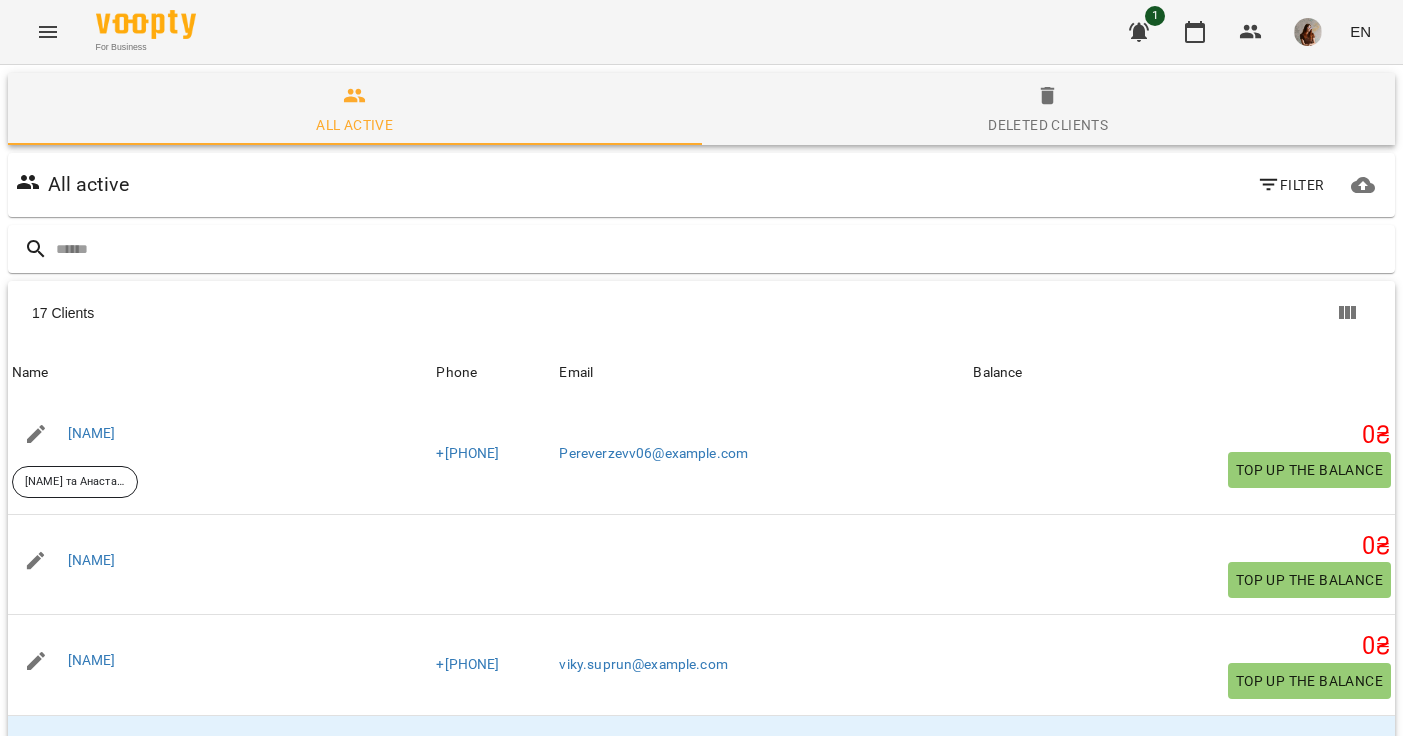 scroll, scrollTop: 327, scrollLeft: 0, axis: vertical 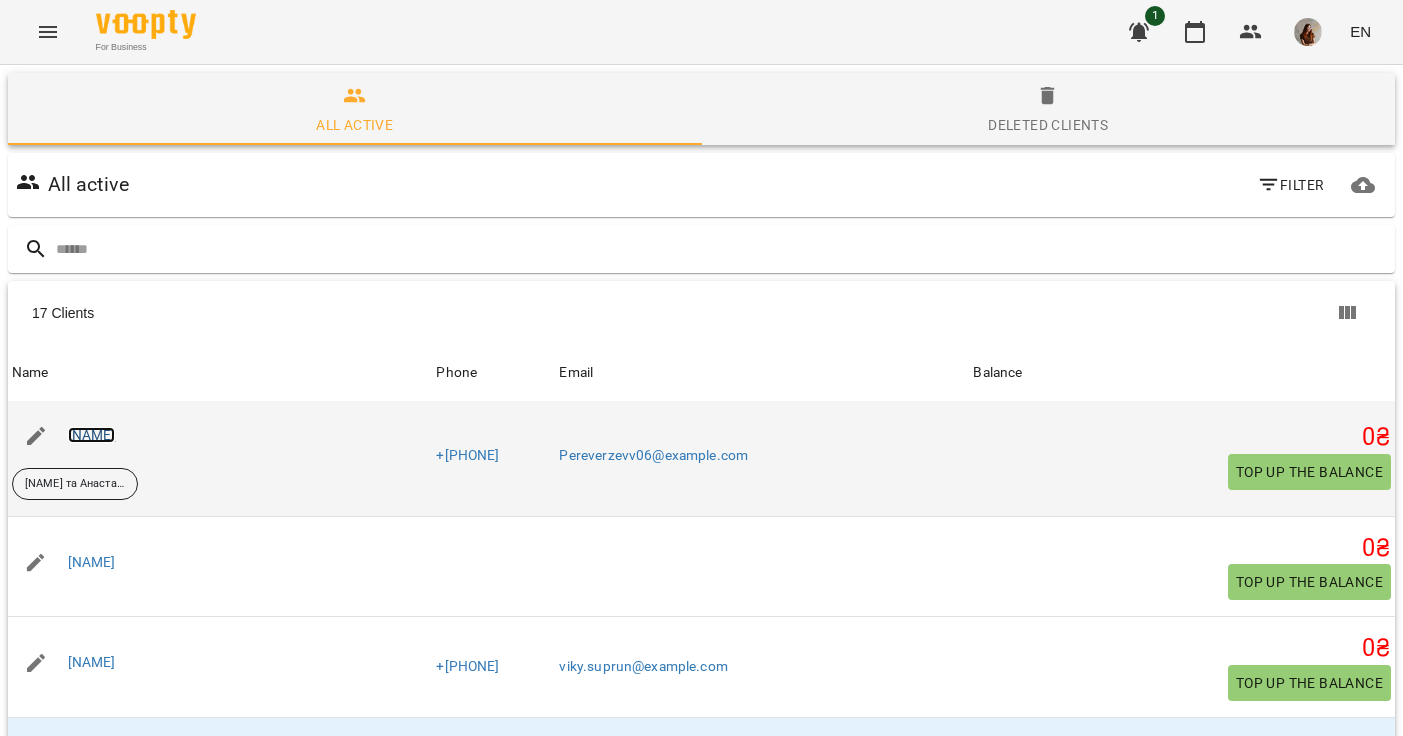 click on "[NAME]" at bounding box center (92, 435) 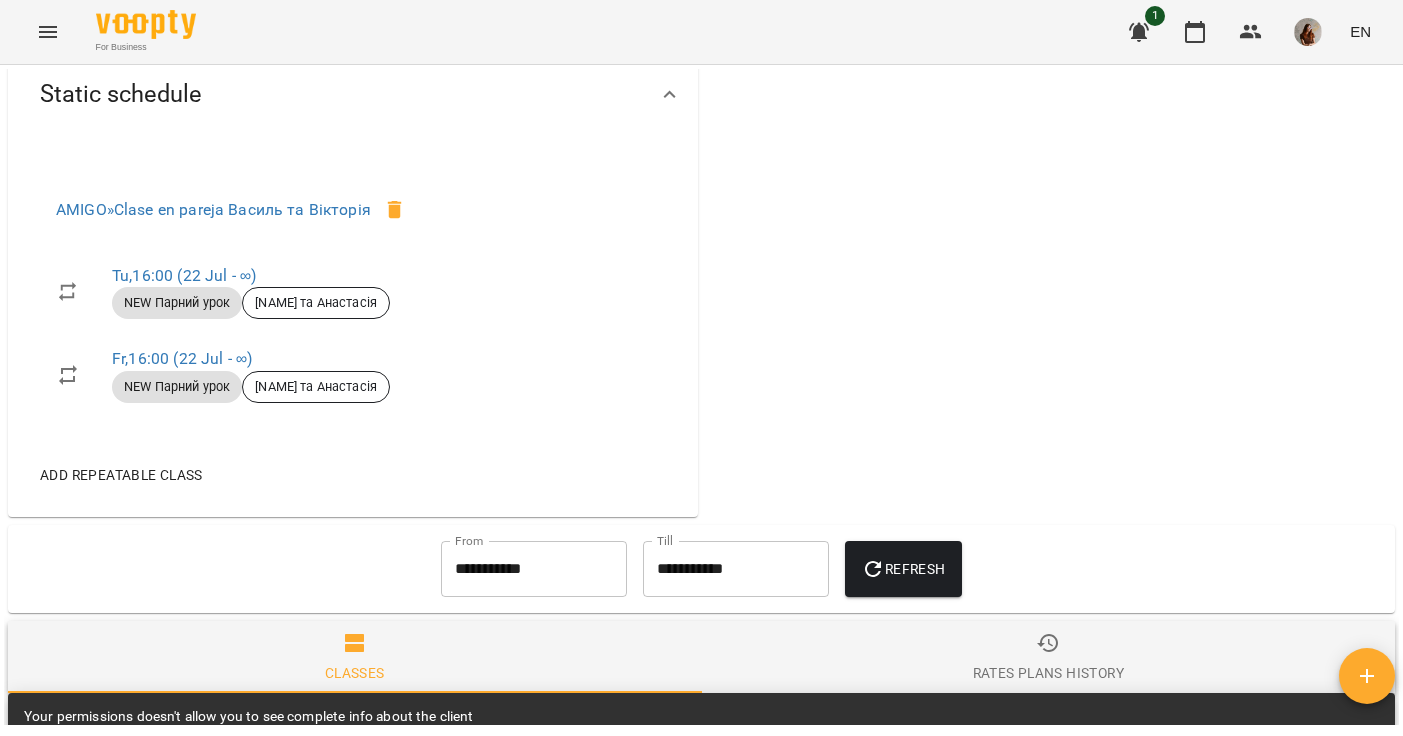 scroll, scrollTop: 854, scrollLeft: 0, axis: vertical 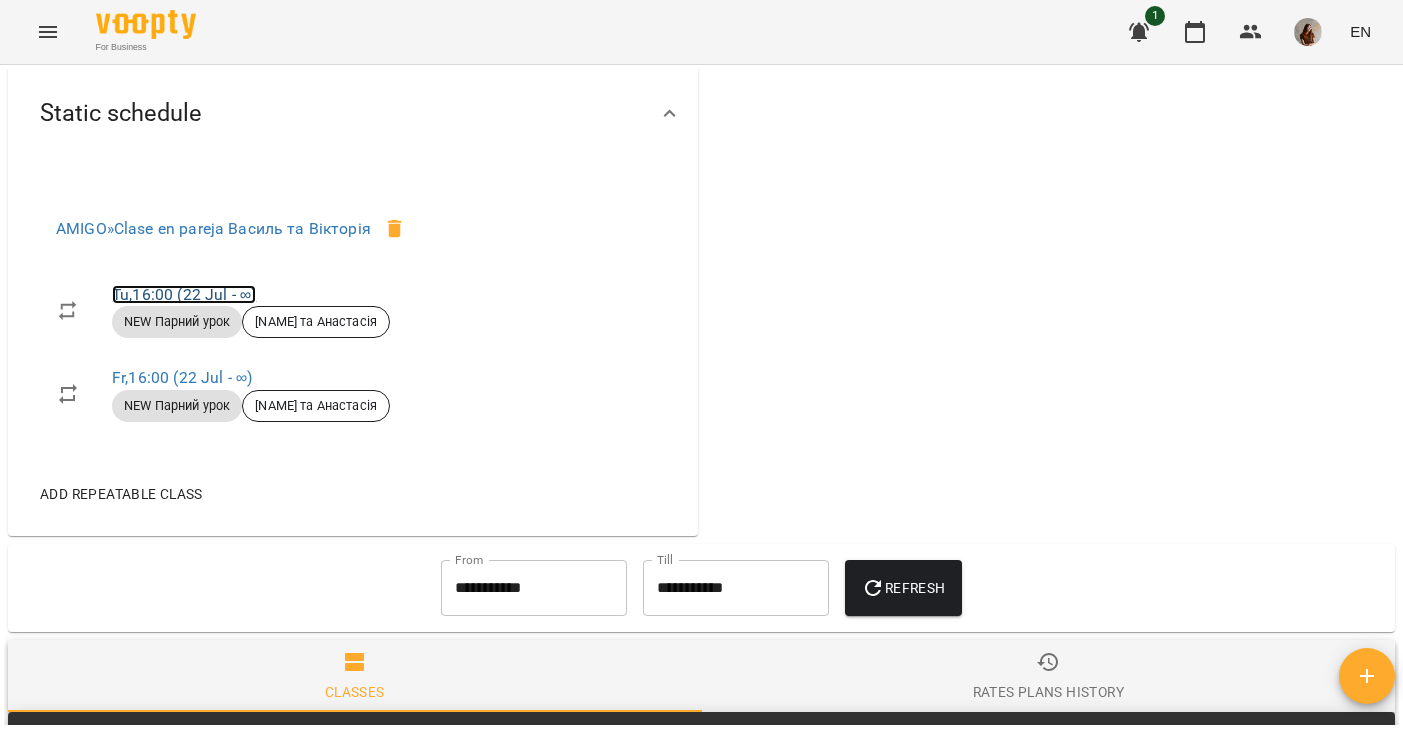 click on "Tu ,  16:00   (22 Jul - ∞)" at bounding box center (184, 294) 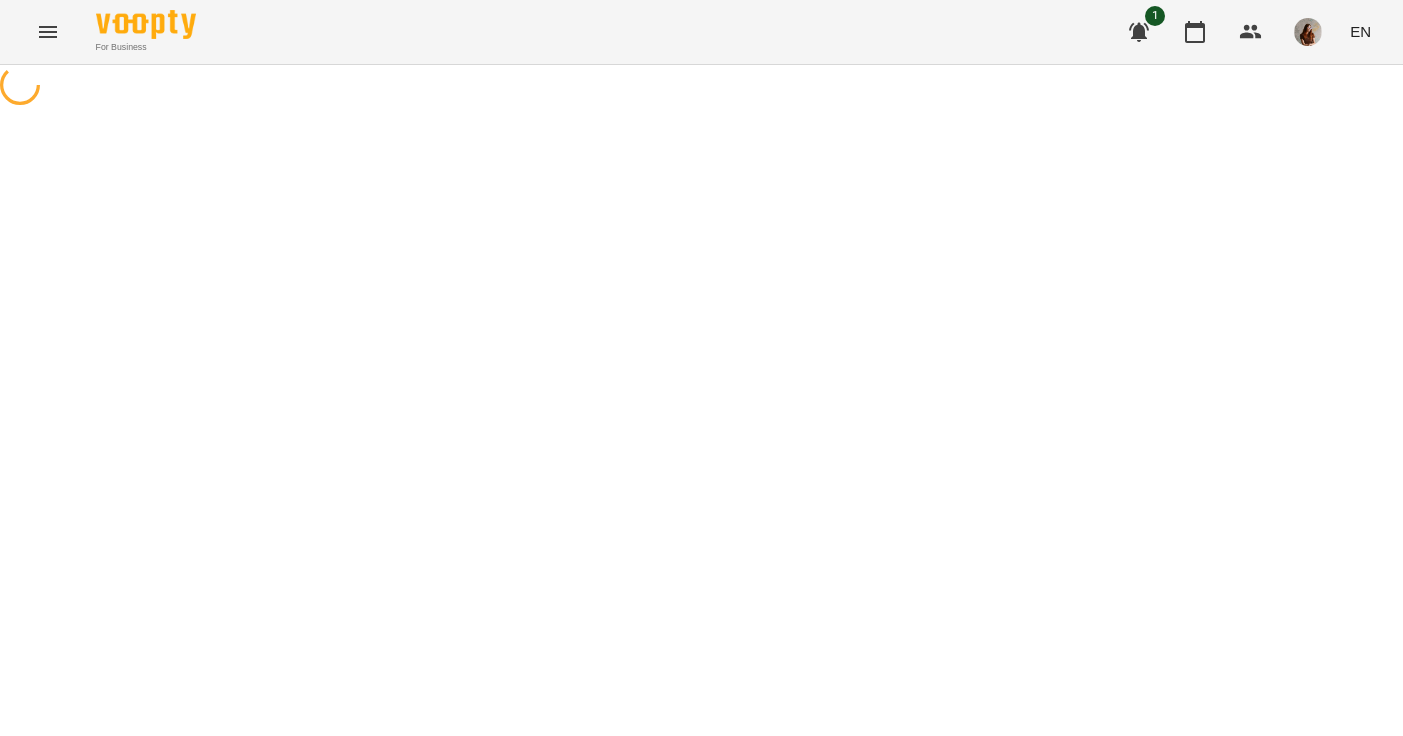 select on "*" 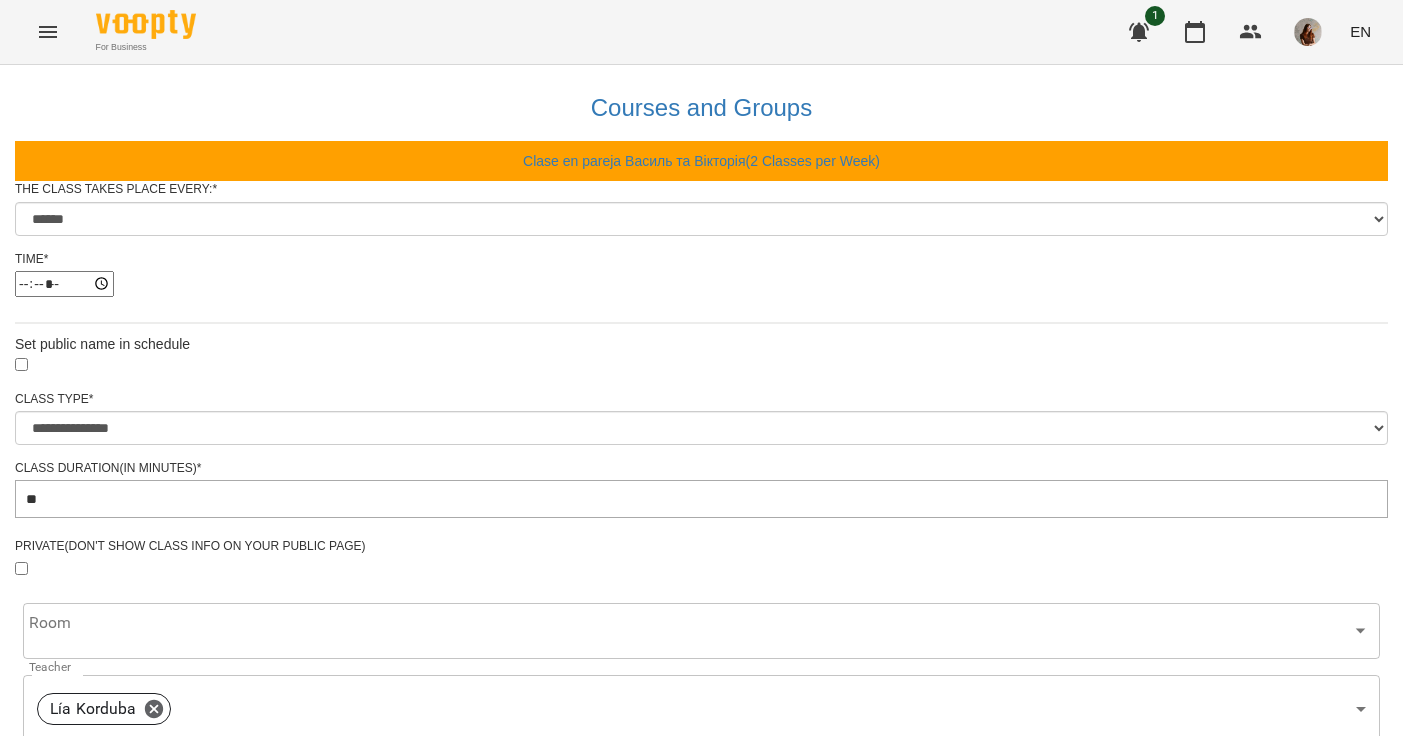 click on "Time * *****" at bounding box center [701, 281] 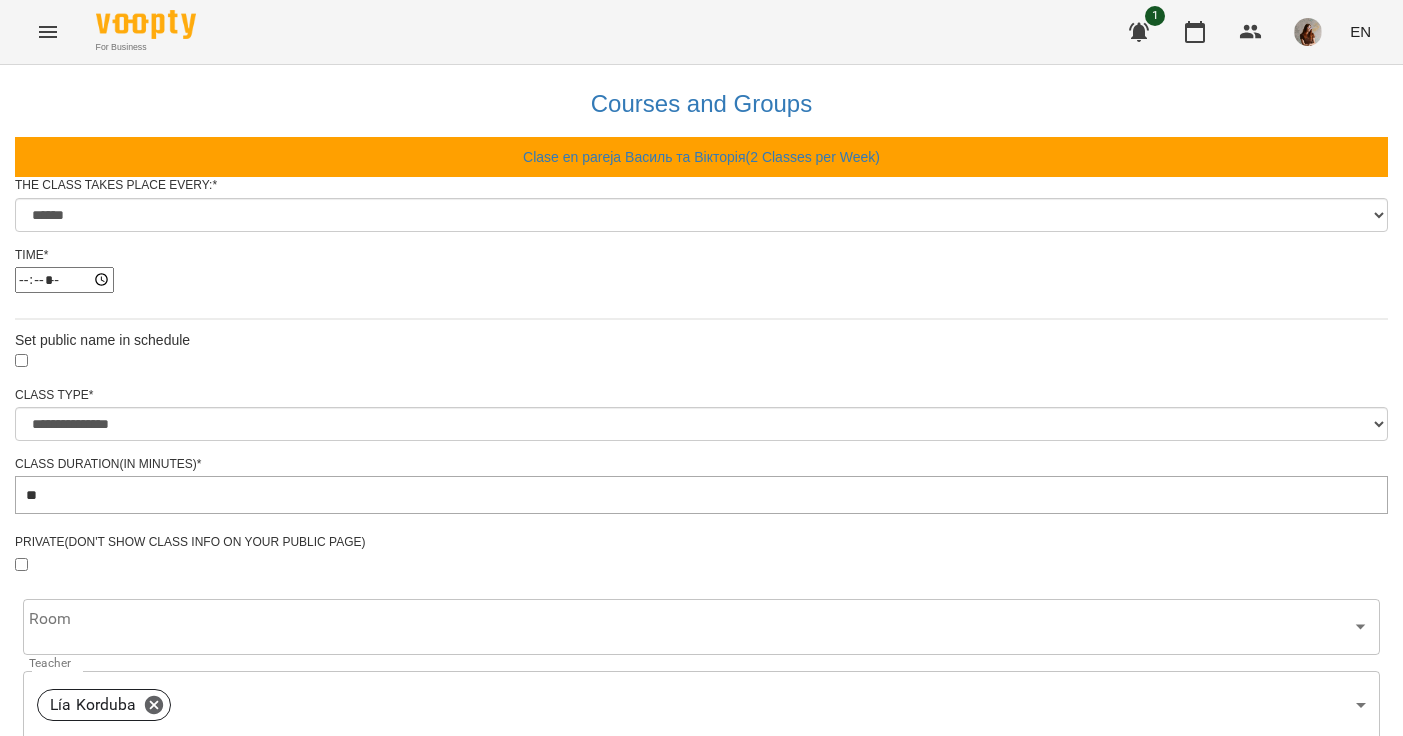scroll, scrollTop: 815, scrollLeft: 0, axis: vertical 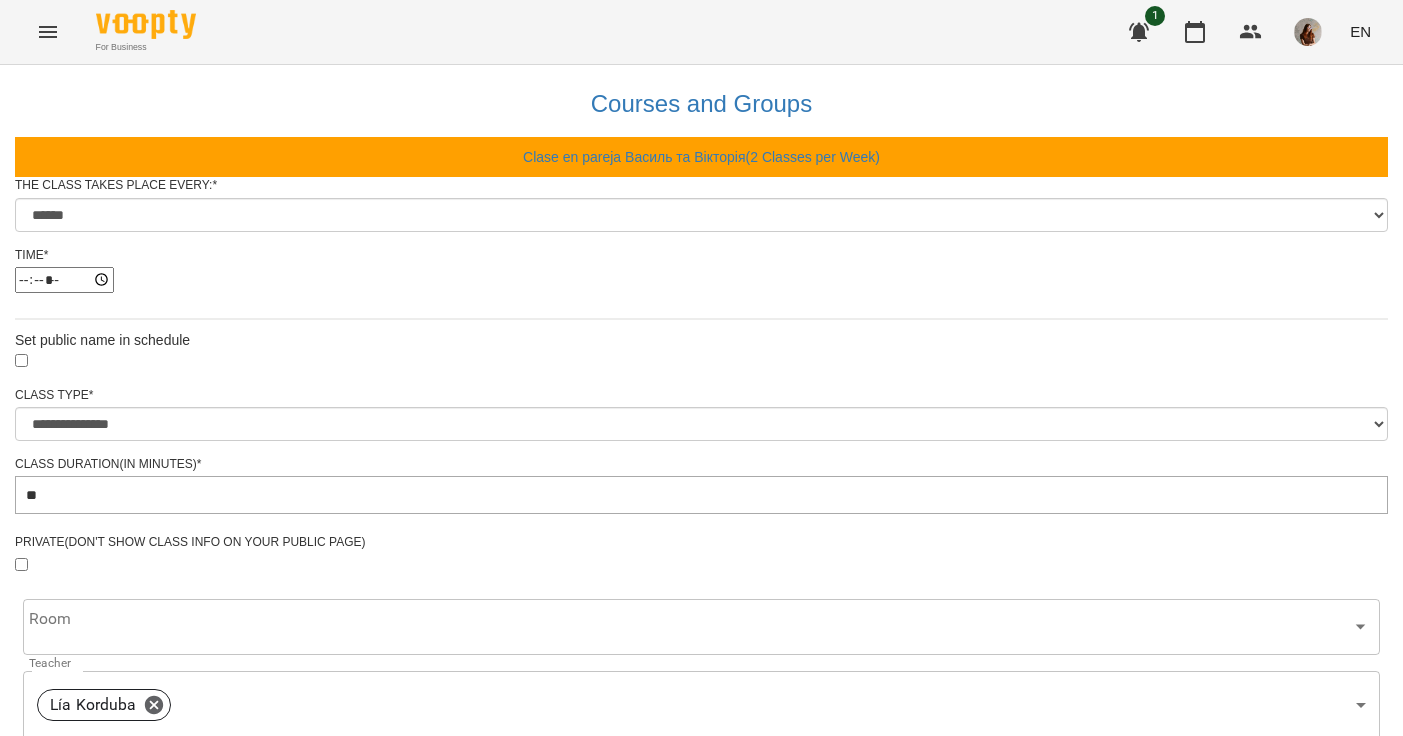 click on "Update Class's Schedule" at bounding box center [701, 1332] 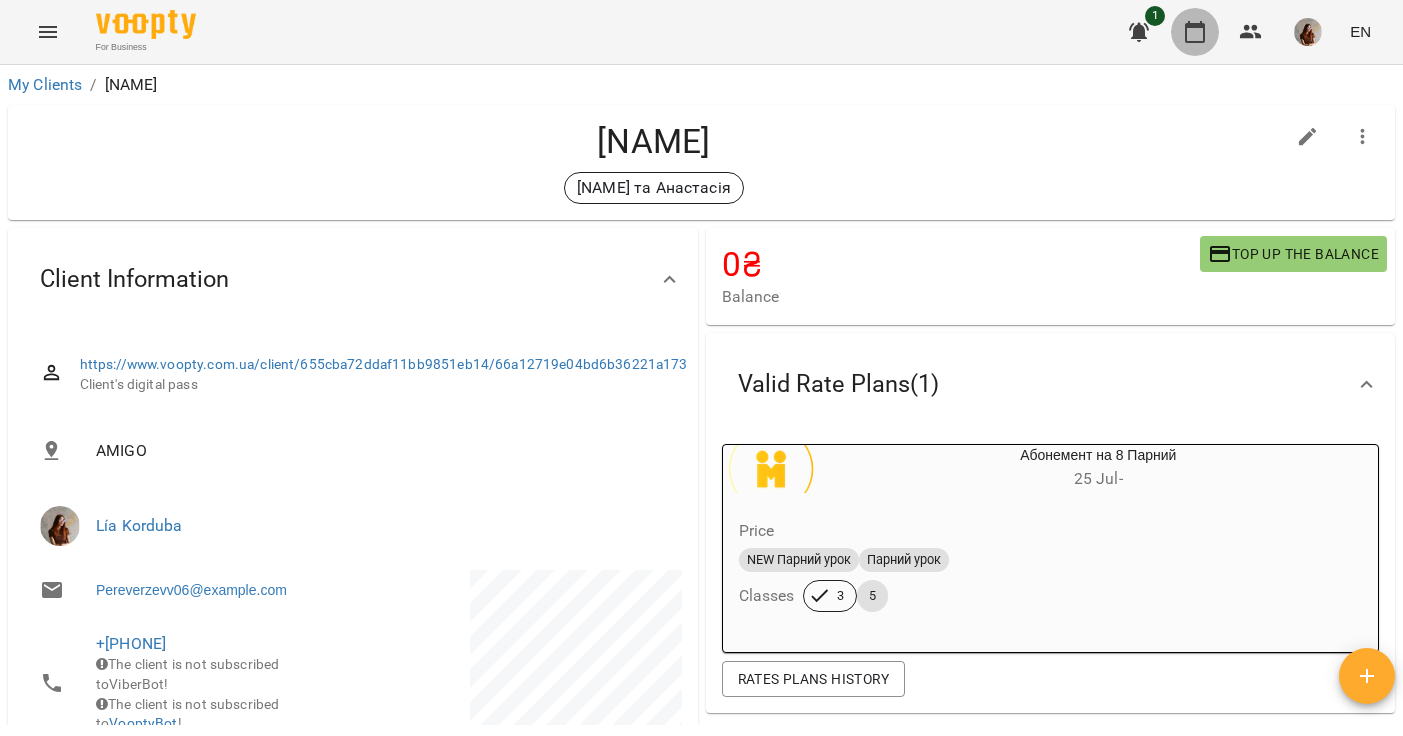click 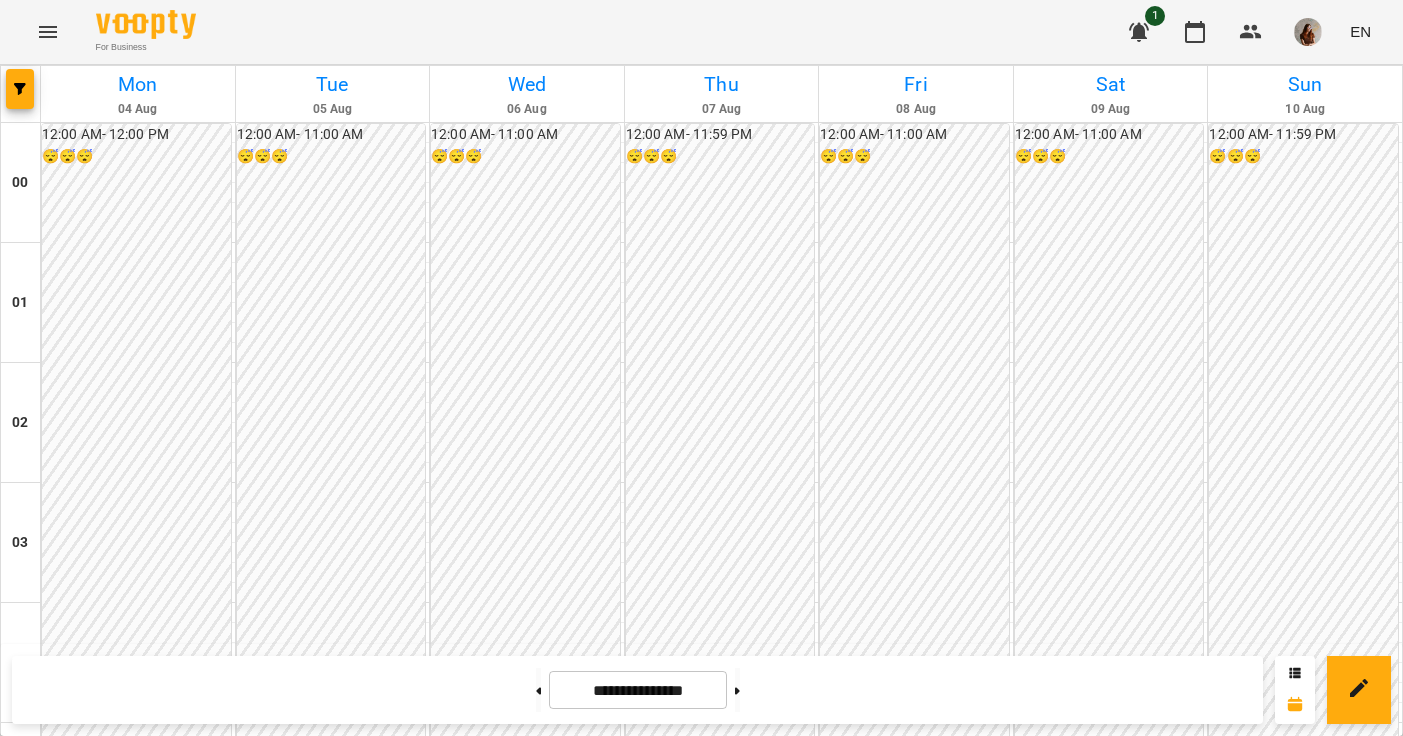 scroll, scrollTop: 1530, scrollLeft: 0, axis: vertical 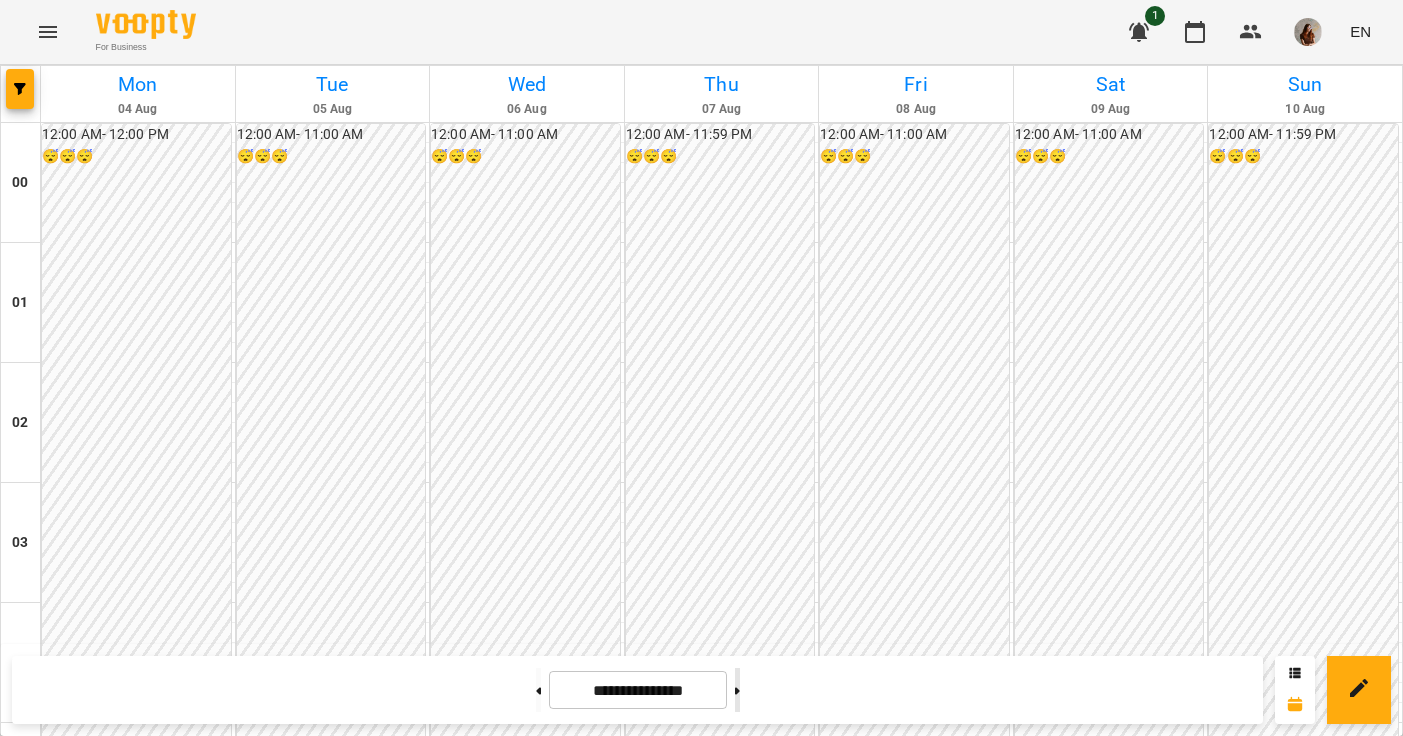 click 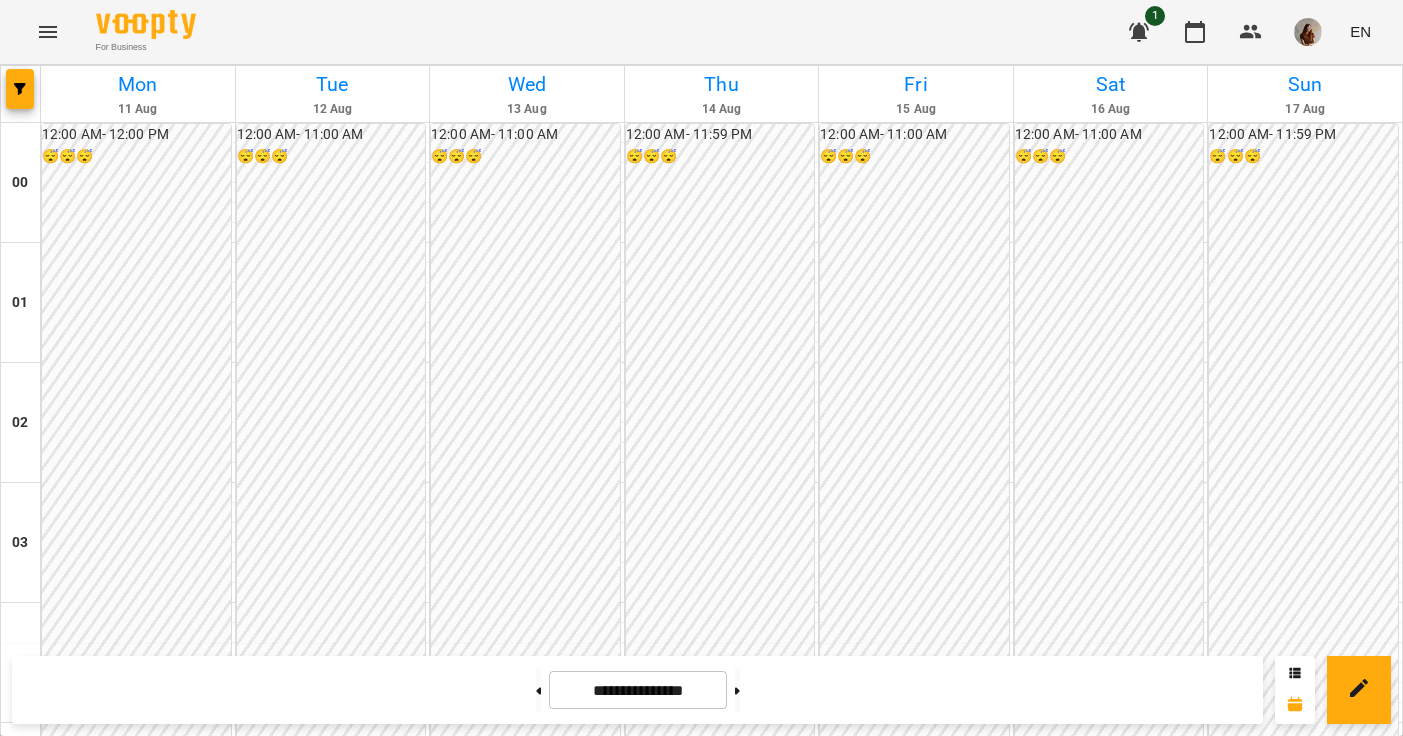scroll, scrollTop: 1719, scrollLeft: 0, axis: vertical 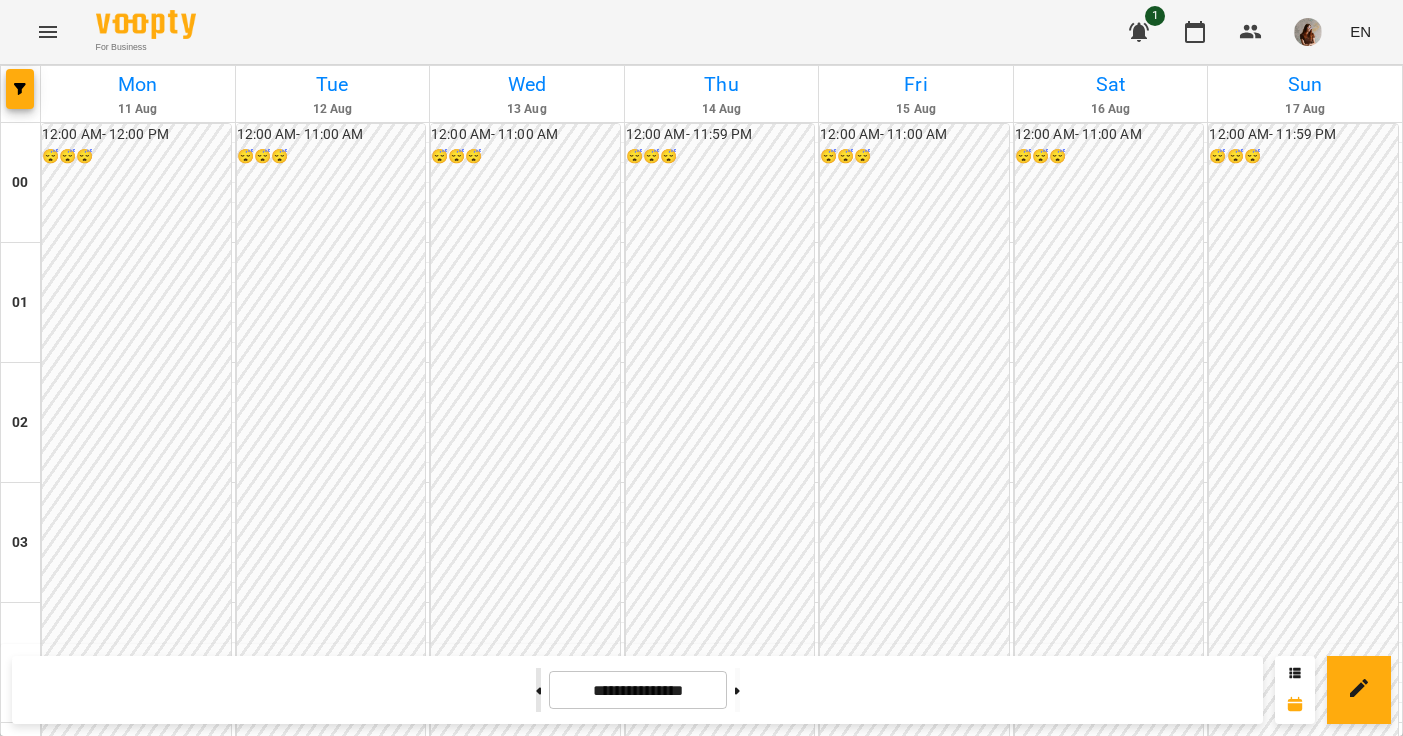 click at bounding box center (538, 690) 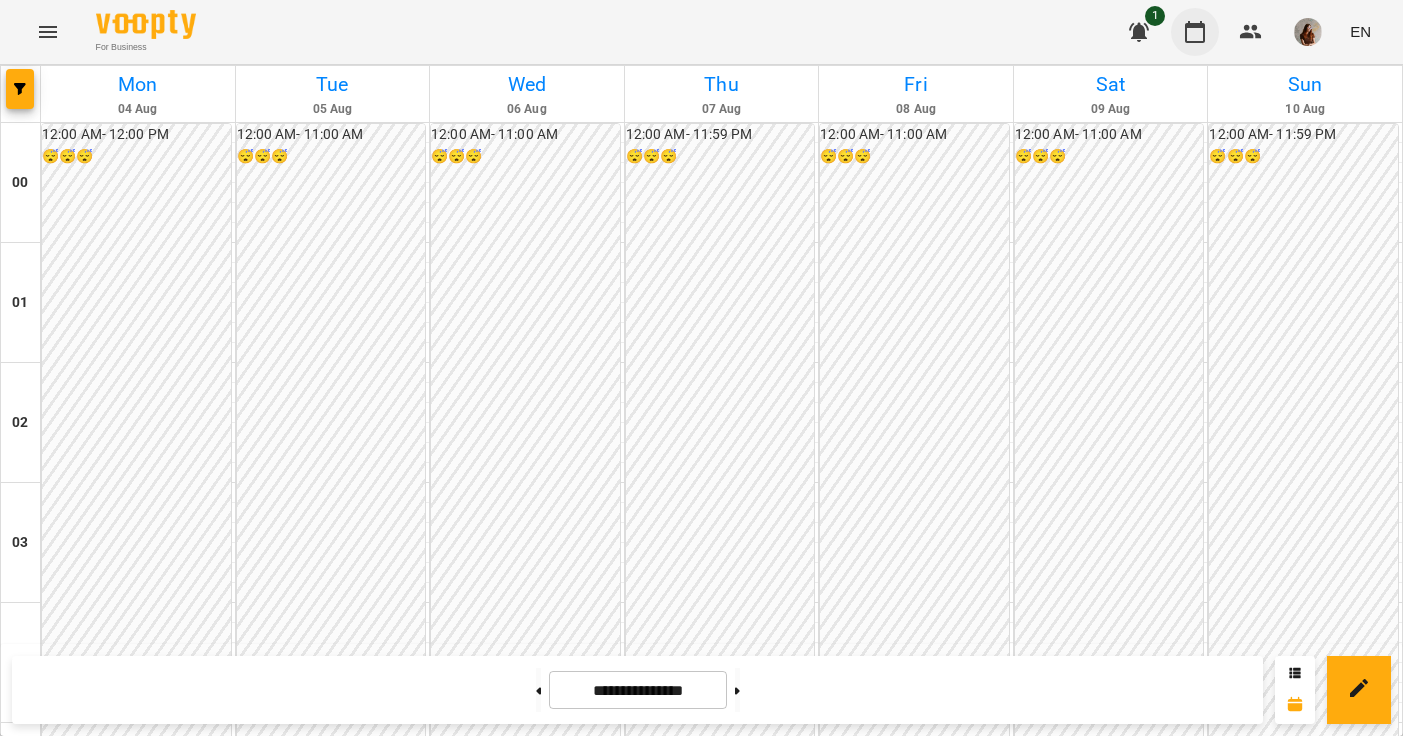 click 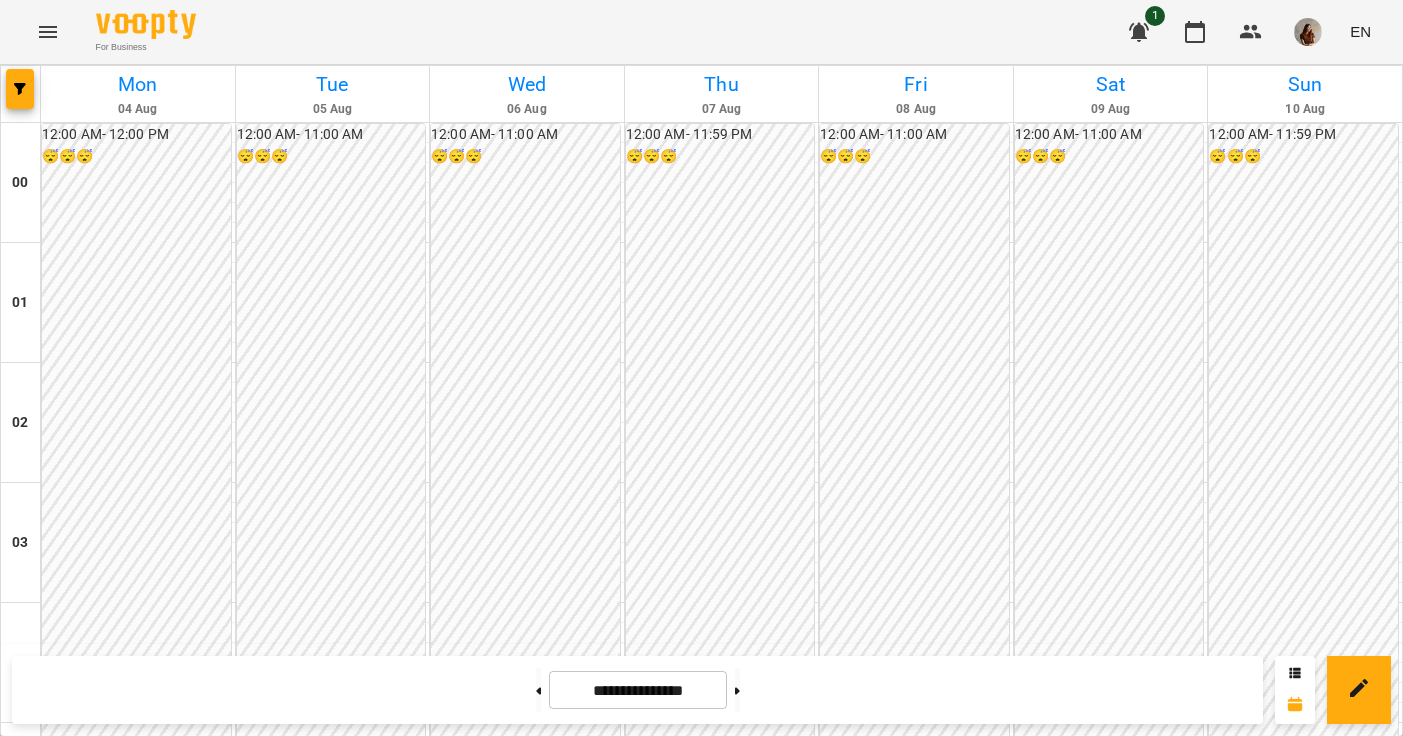 scroll, scrollTop: 2205, scrollLeft: 0, axis: vertical 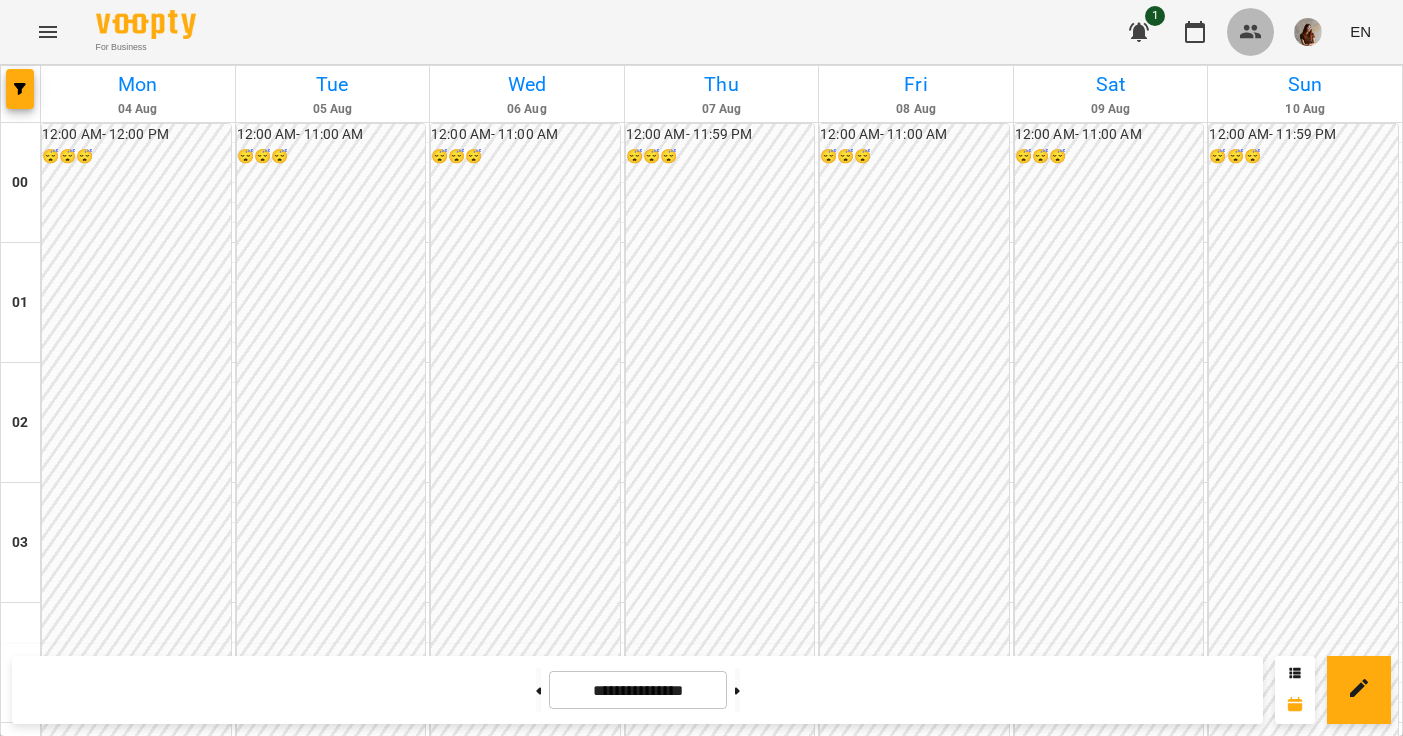 click 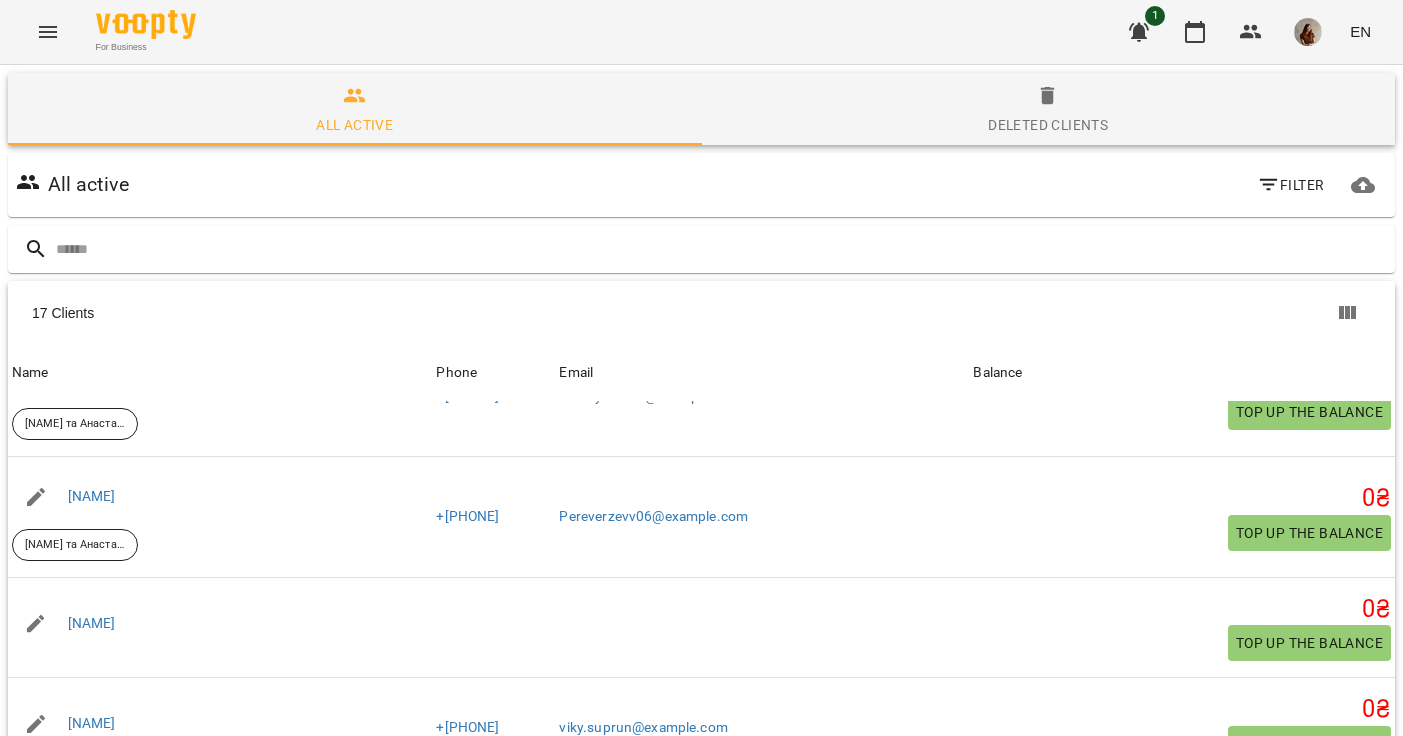 scroll, scrollTop: 265, scrollLeft: 0, axis: vertical 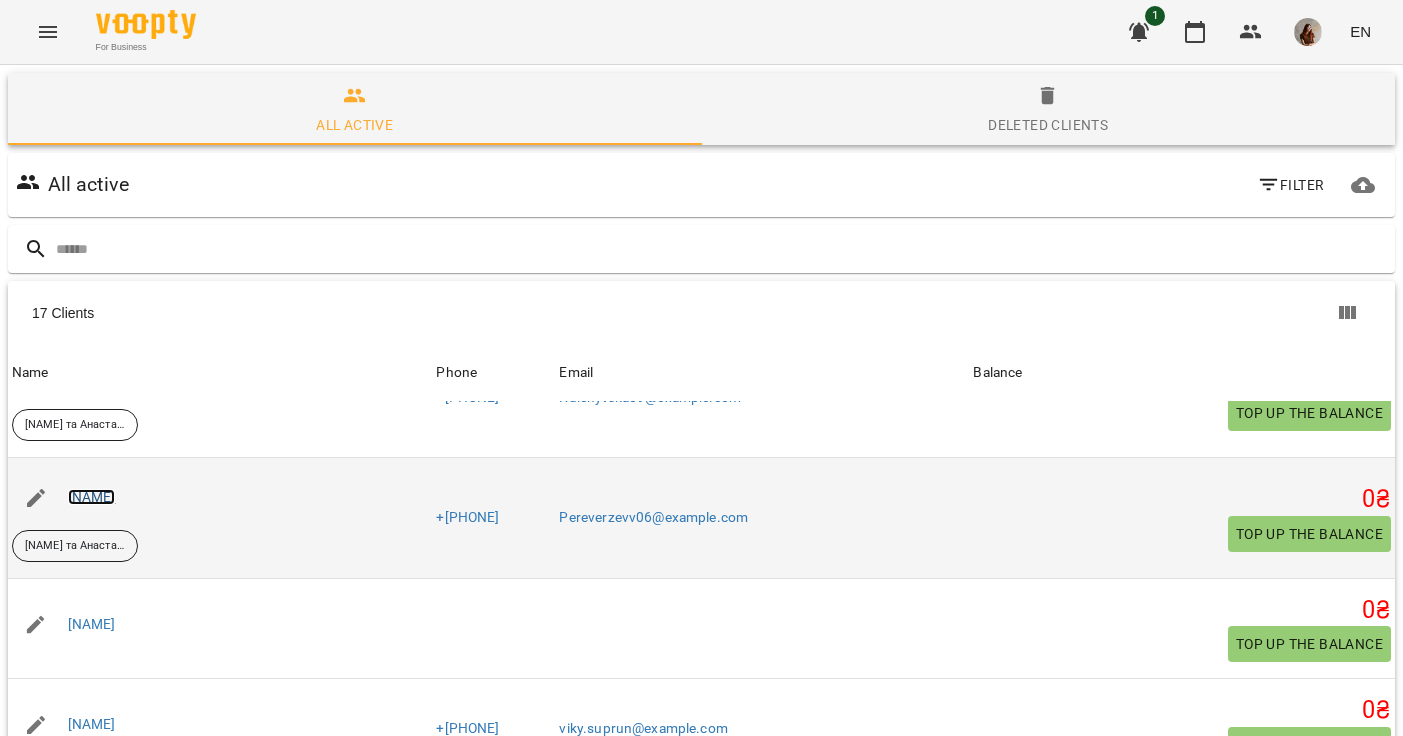 click on "[NAME]" at bounding box center (92, 497) 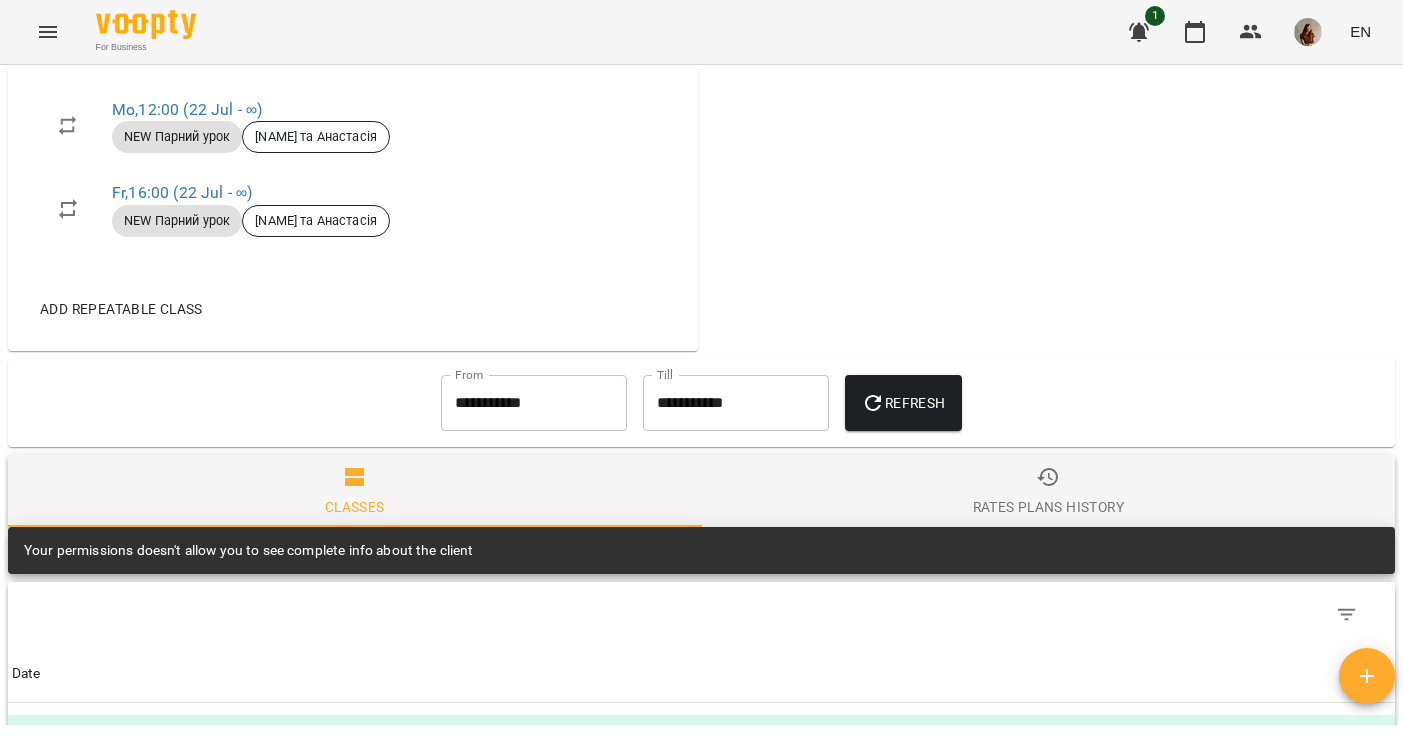 scroll, scrollTop: 901, scrollLeft: 0, axis: vertical 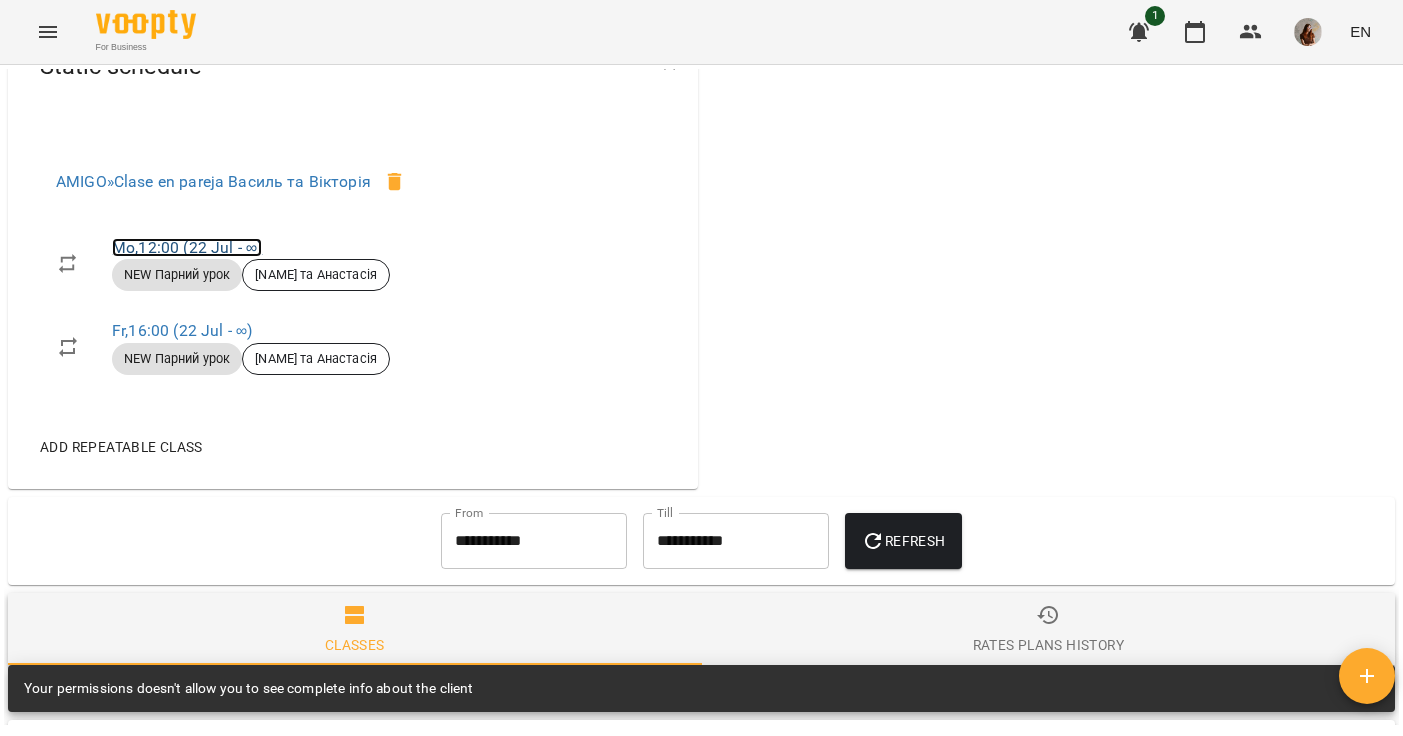 click on "Mo ,  12:00   (22 Jul - ∞)" at bounding box center (187, 247) 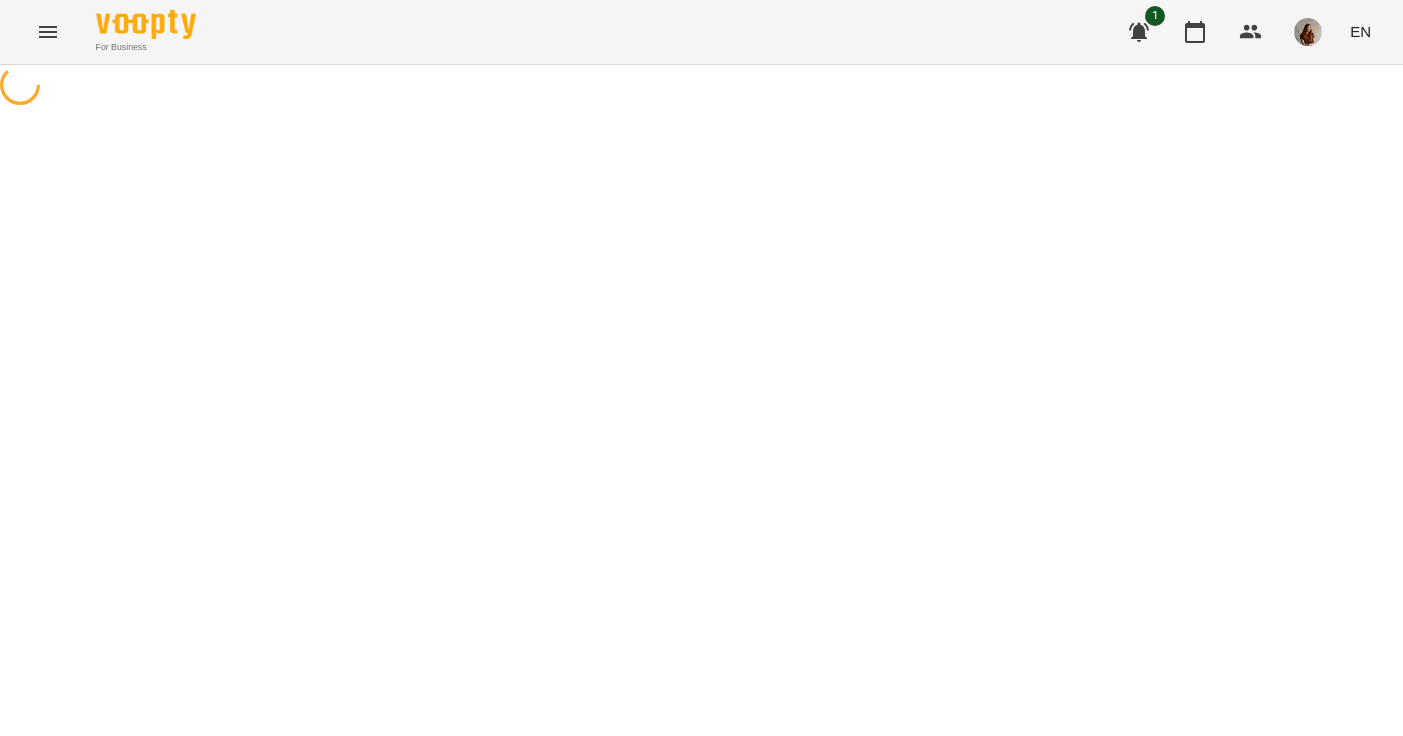 select on "*" 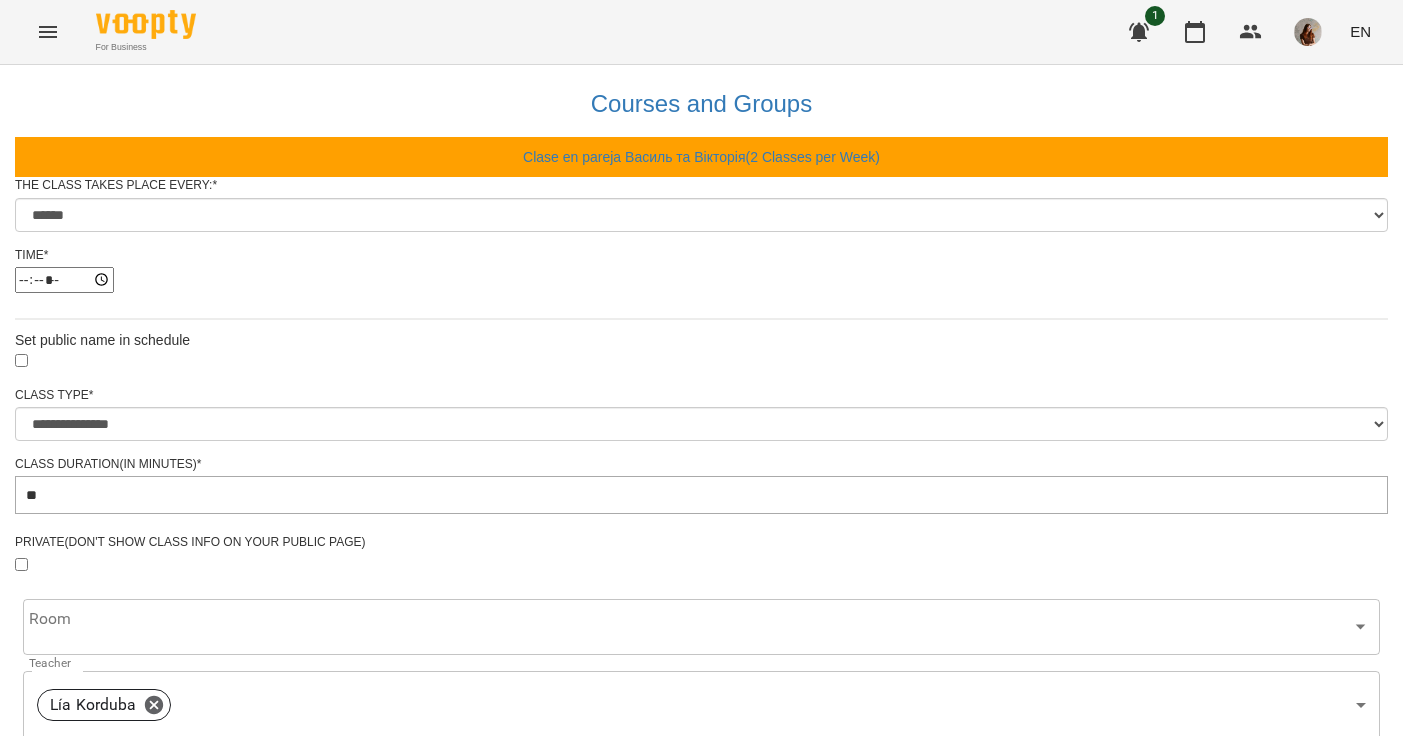 scroll, scrollTop: 792, scrollLeft: 0, axis: vertical 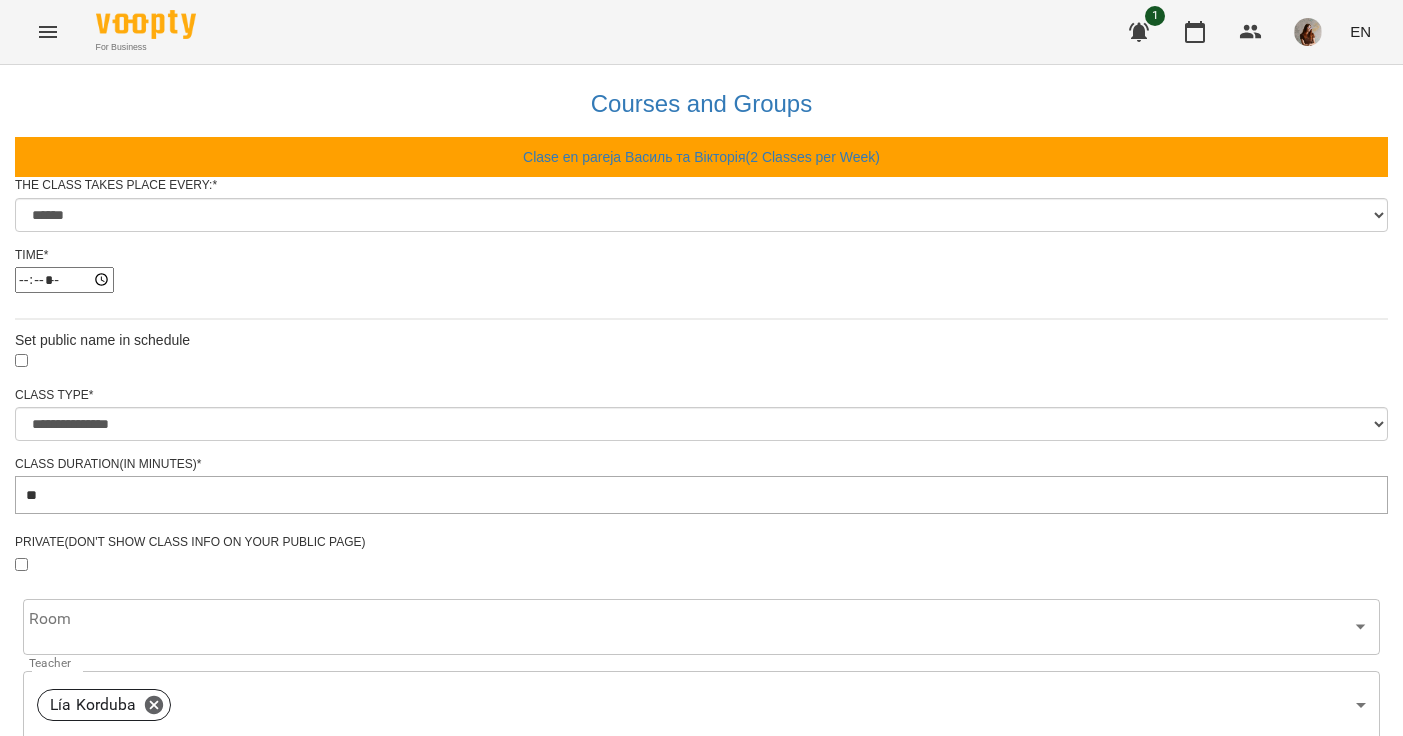 click on "Update Class's Schedule" at bounding box center (701, 1403) 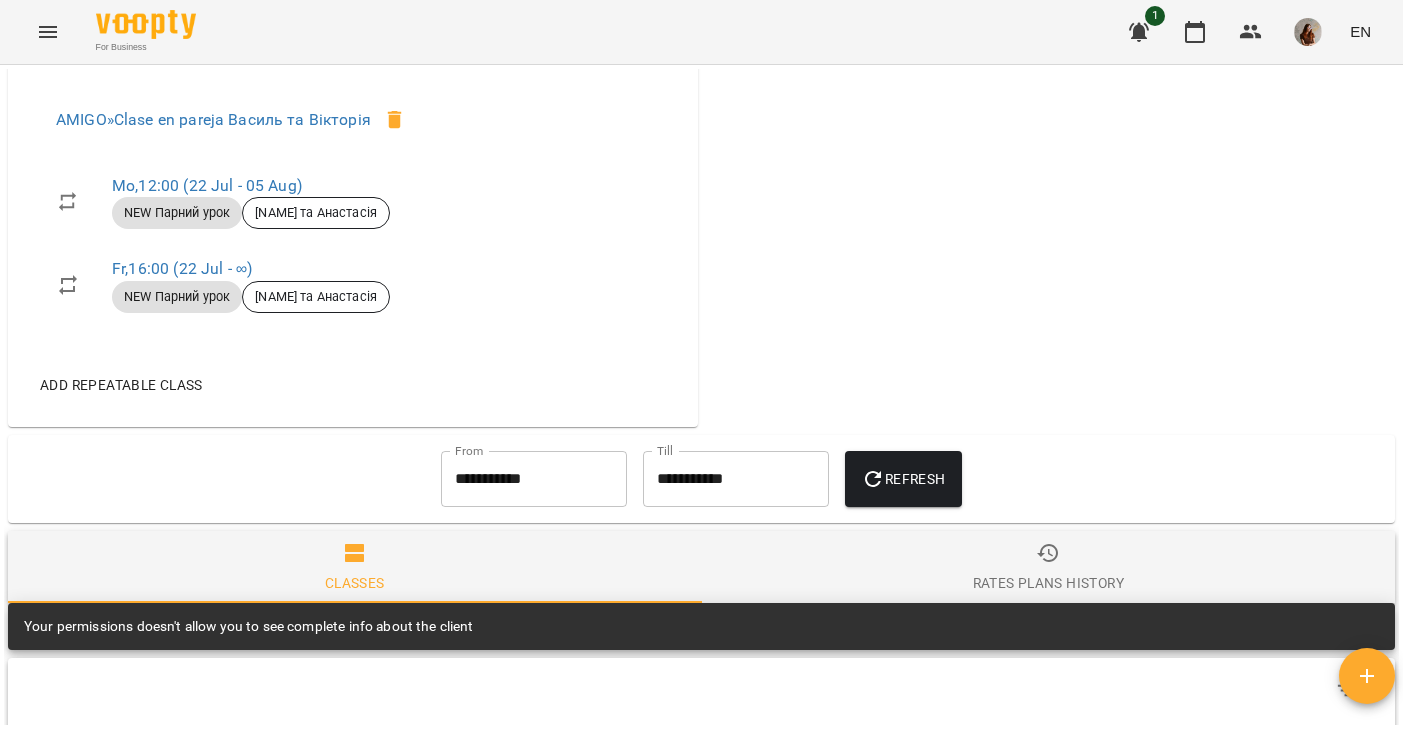 scroll, scrollTop: 928, scrollLeft: 0, axis: vertical 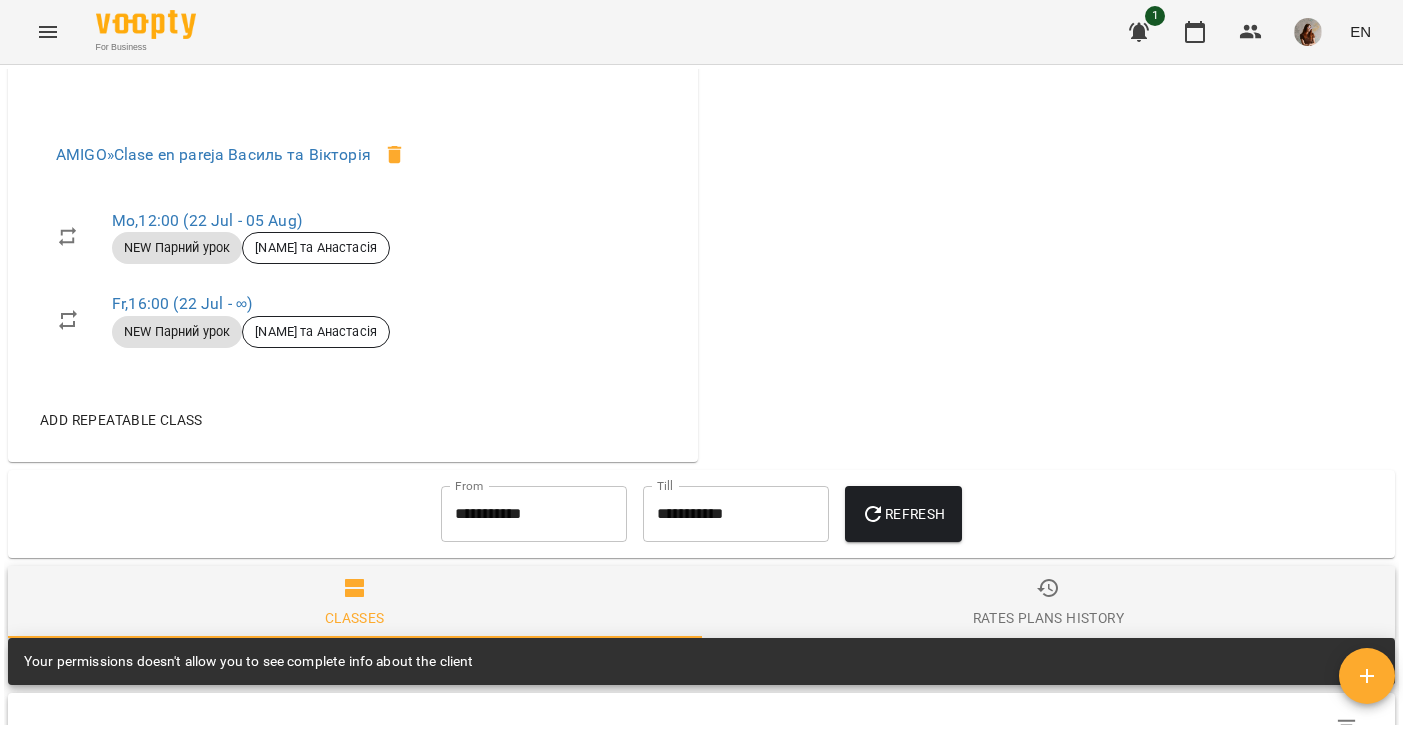 click on "Add repeatable class" at bounding box center (121, 420) 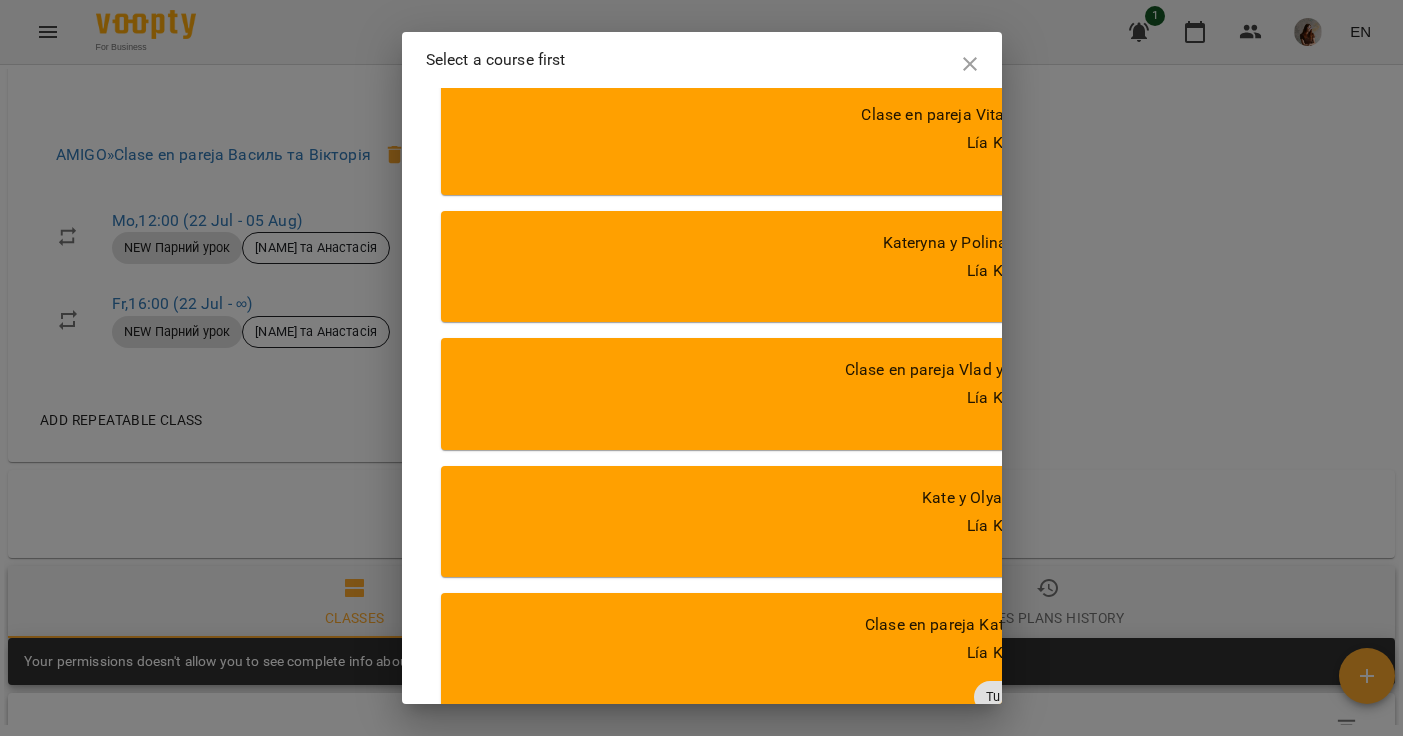 scroll, scrollTop: 0, scrollLeft: 0, axis: both 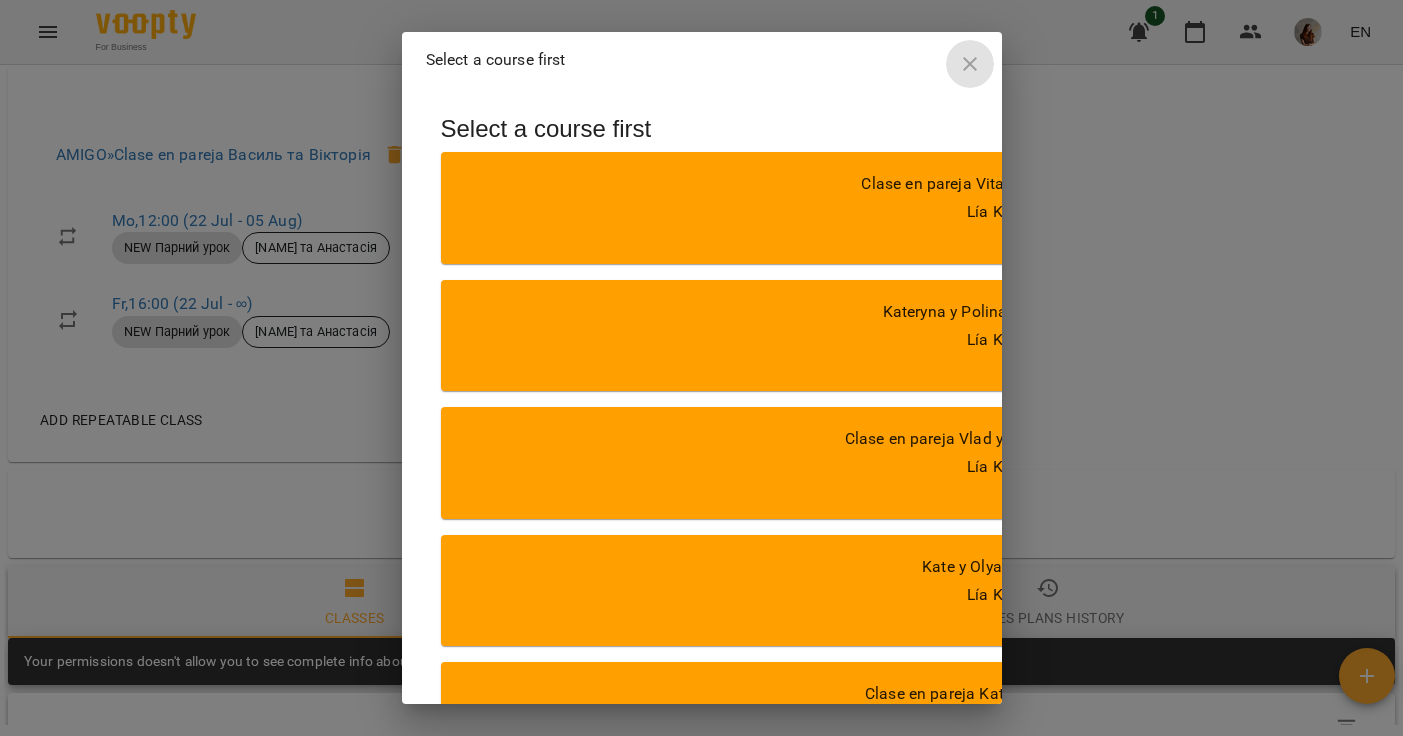click 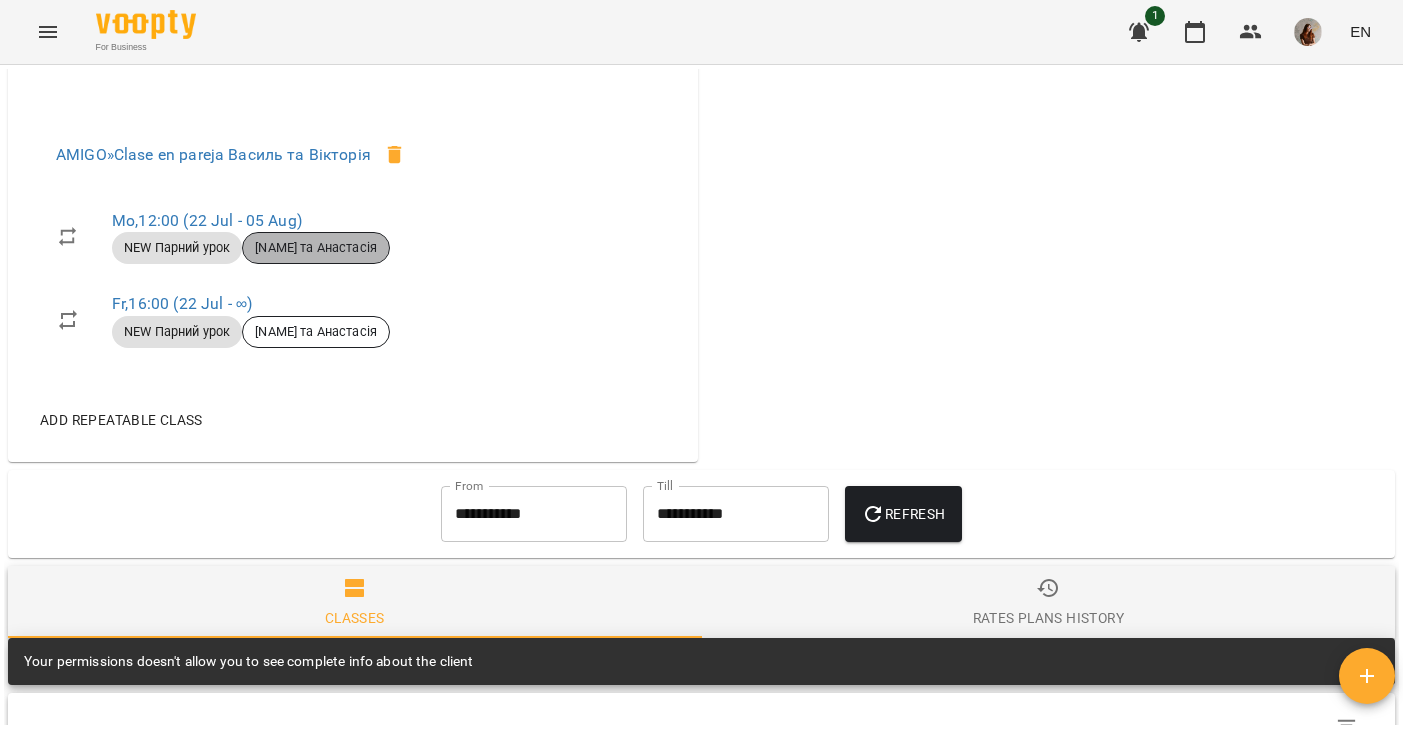 click on "[NAME] та Анастасія" at bounding box center [316, 248] 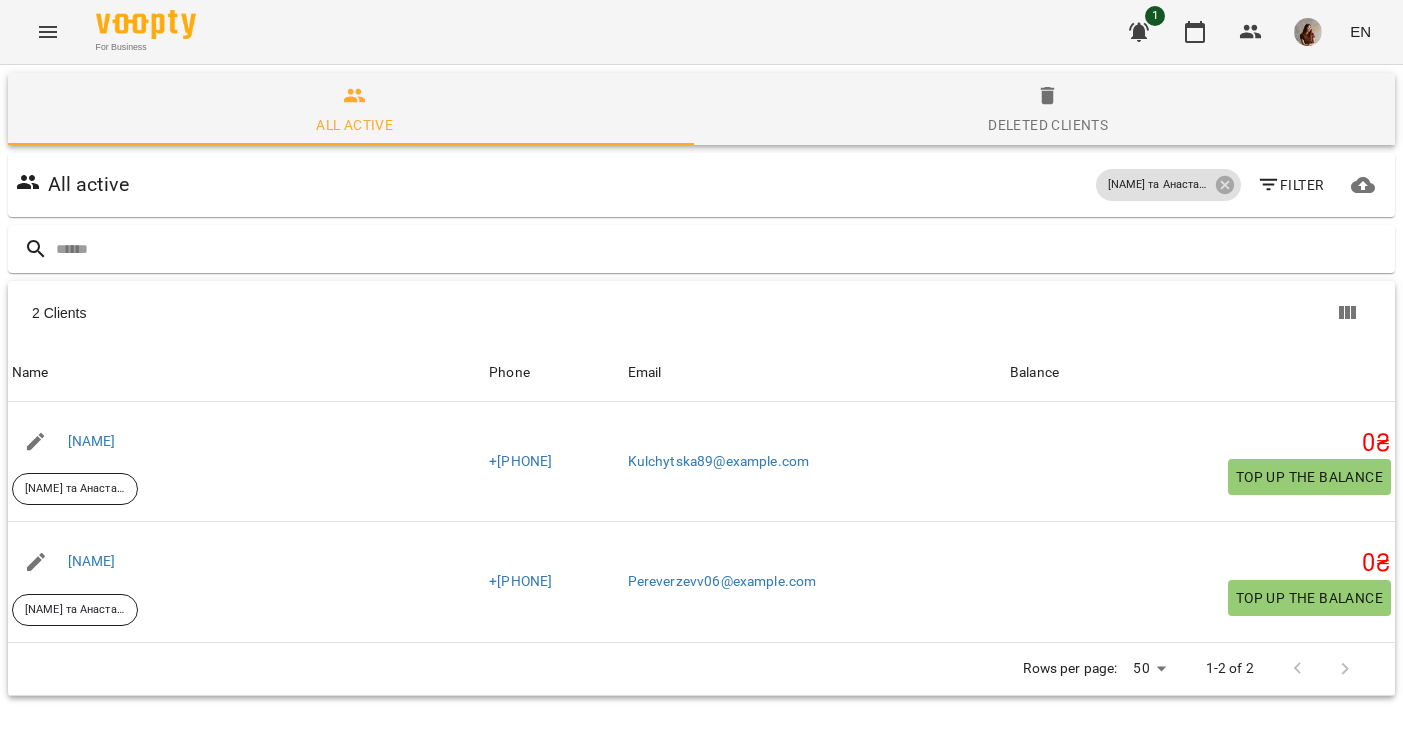 scroll, scrollTop: 0, scrollLeft: 0, axis: both 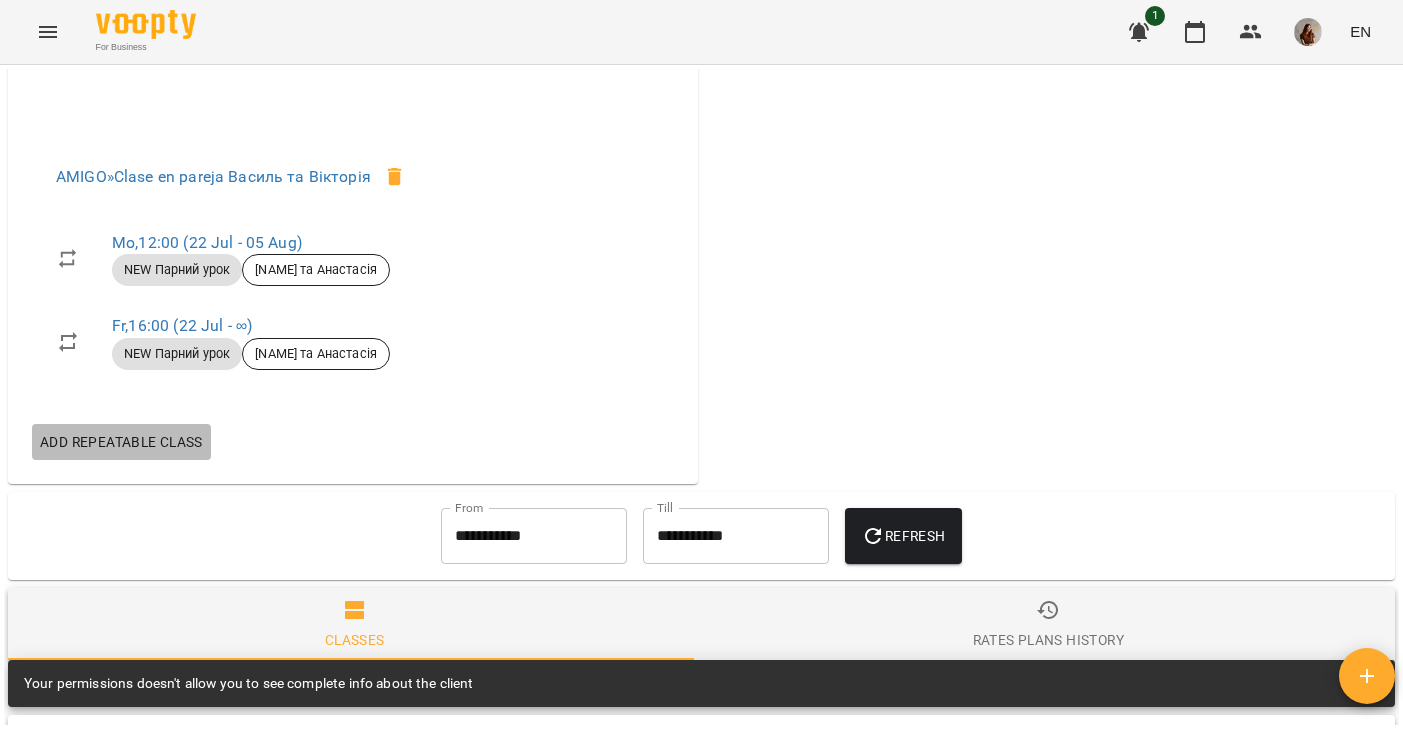 click on "Add repeatable class" at bounding box center [121, 442] 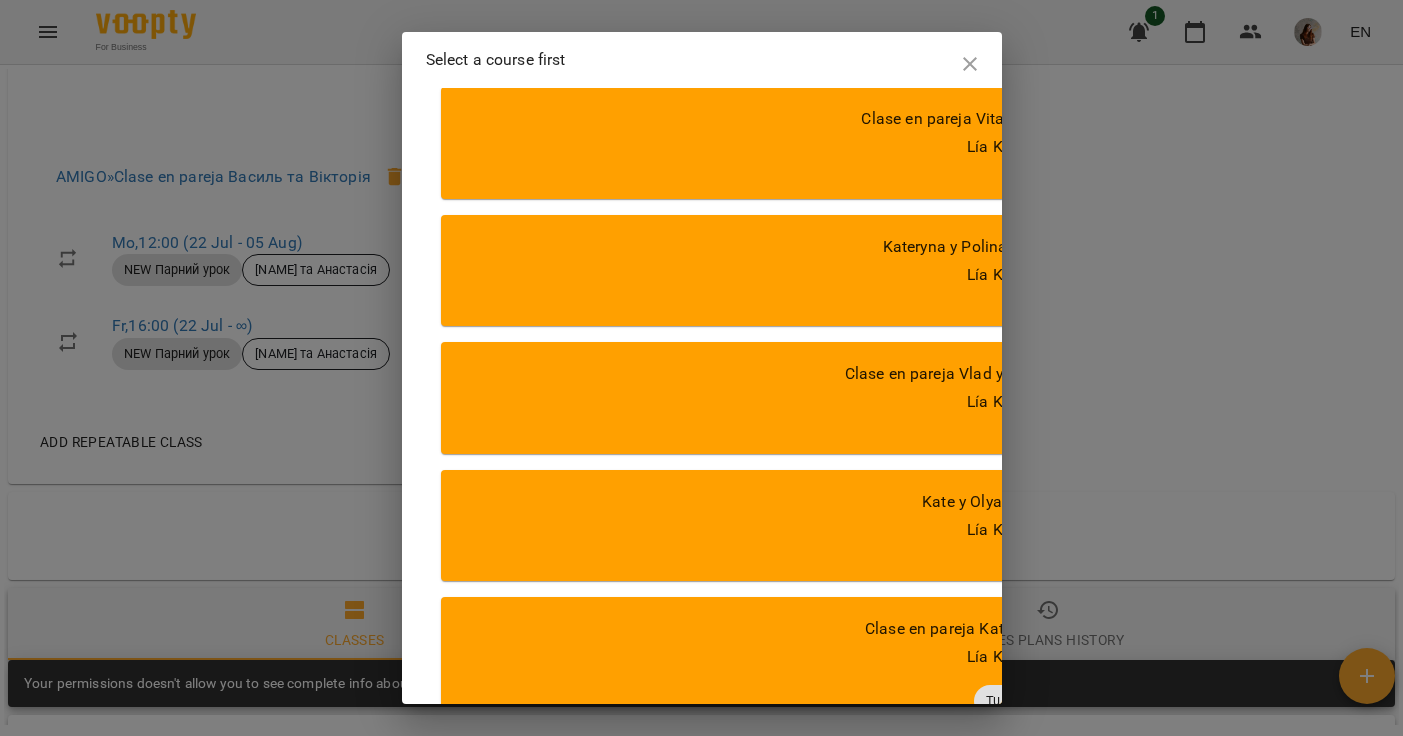 scroll, scrollTop: 0, scrollLeft: 0, axis: both 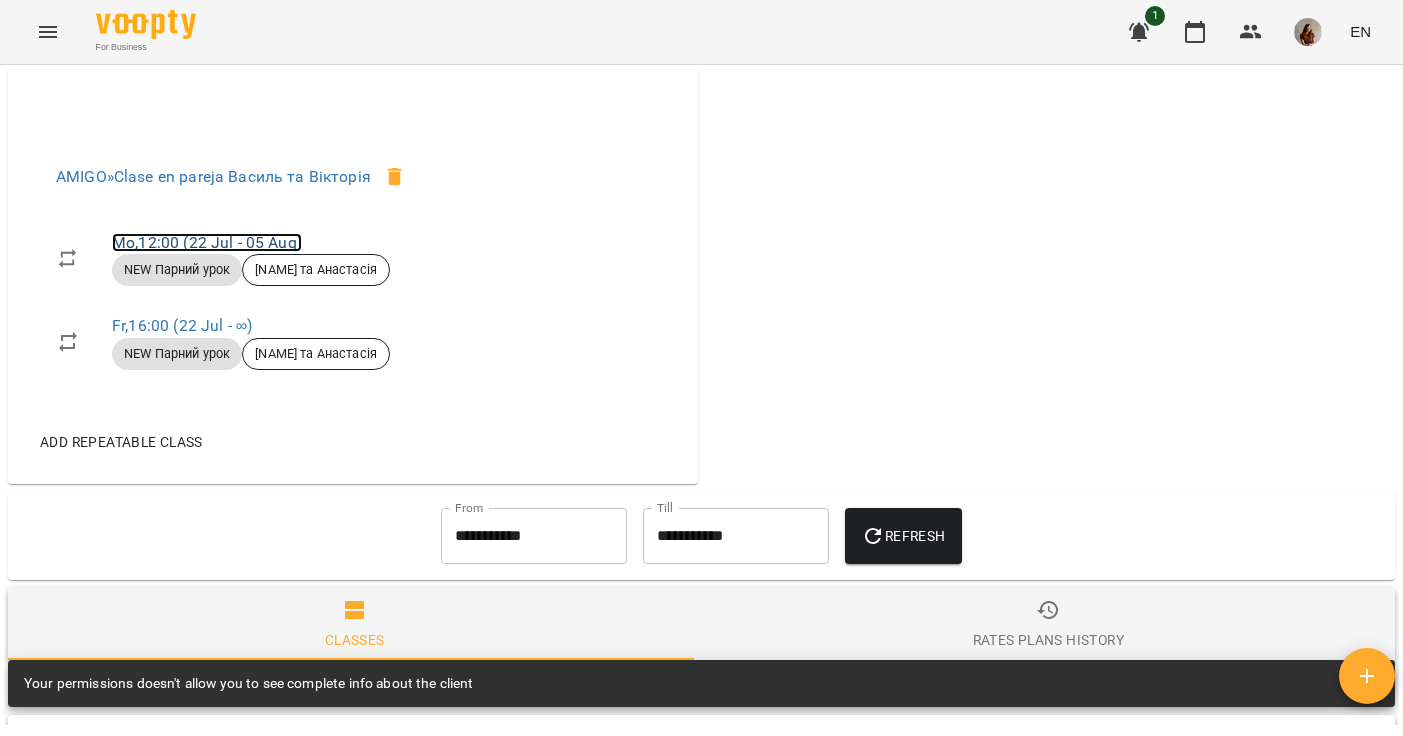 click on "Mo ,  12:00   (22 Jul - 05 Aug)" at bounding box center [207, 242] 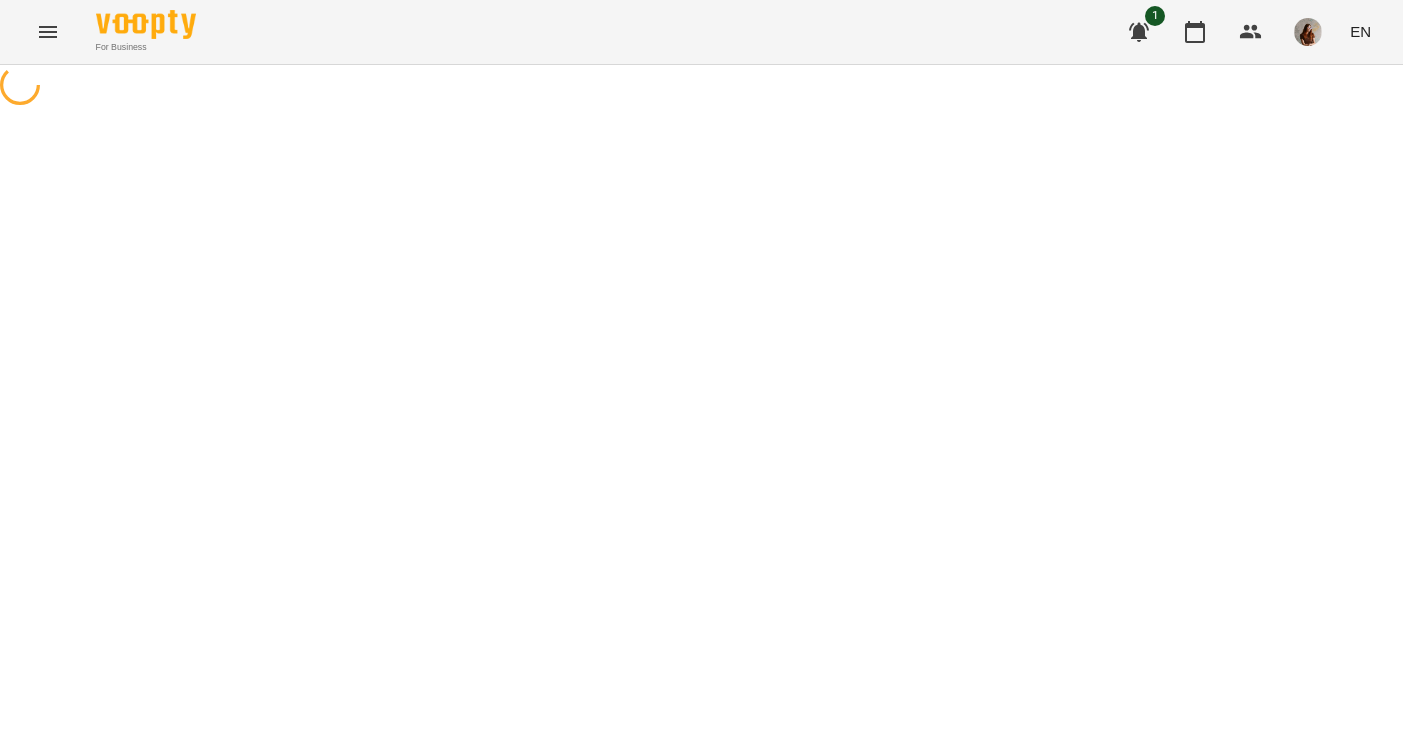 select on "*" 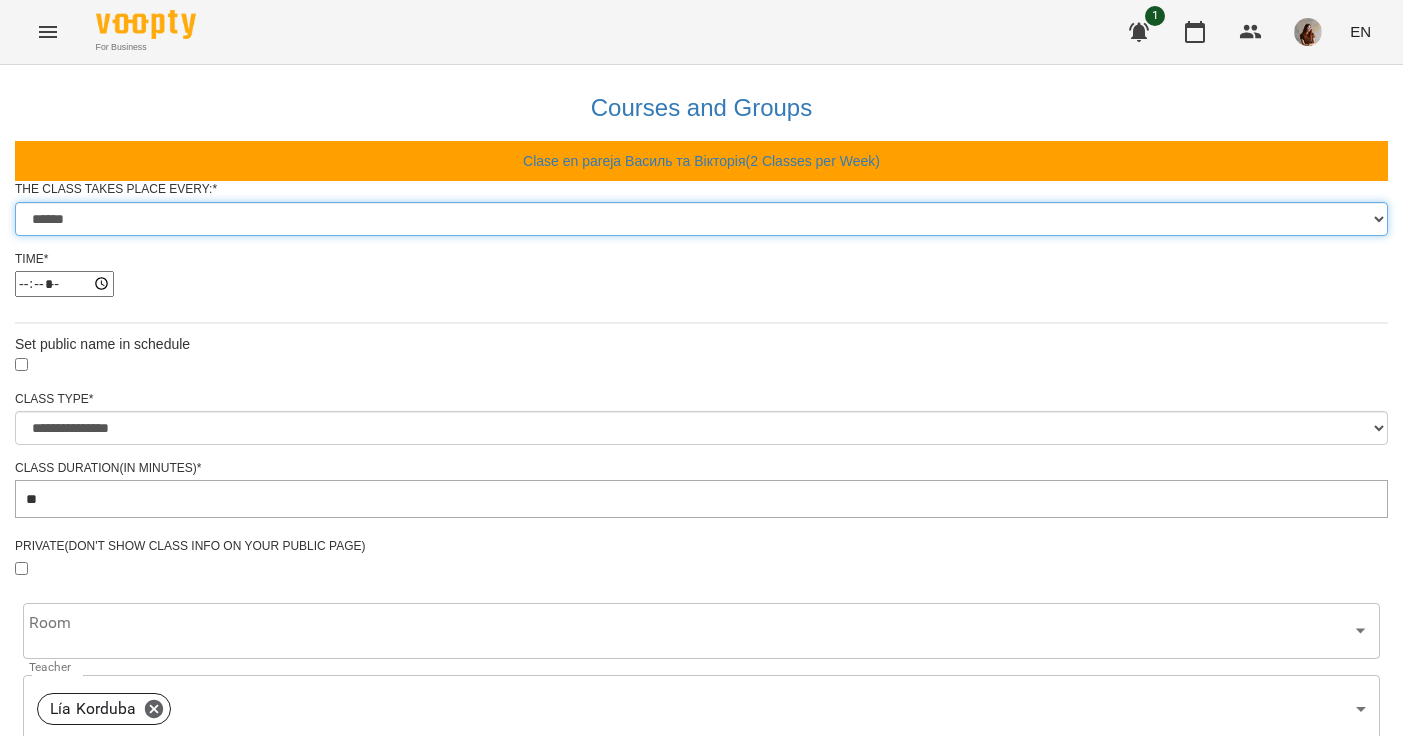 click on "****** ******* ********* ******** ****** ******** ******" at bounding box center (701, 219) 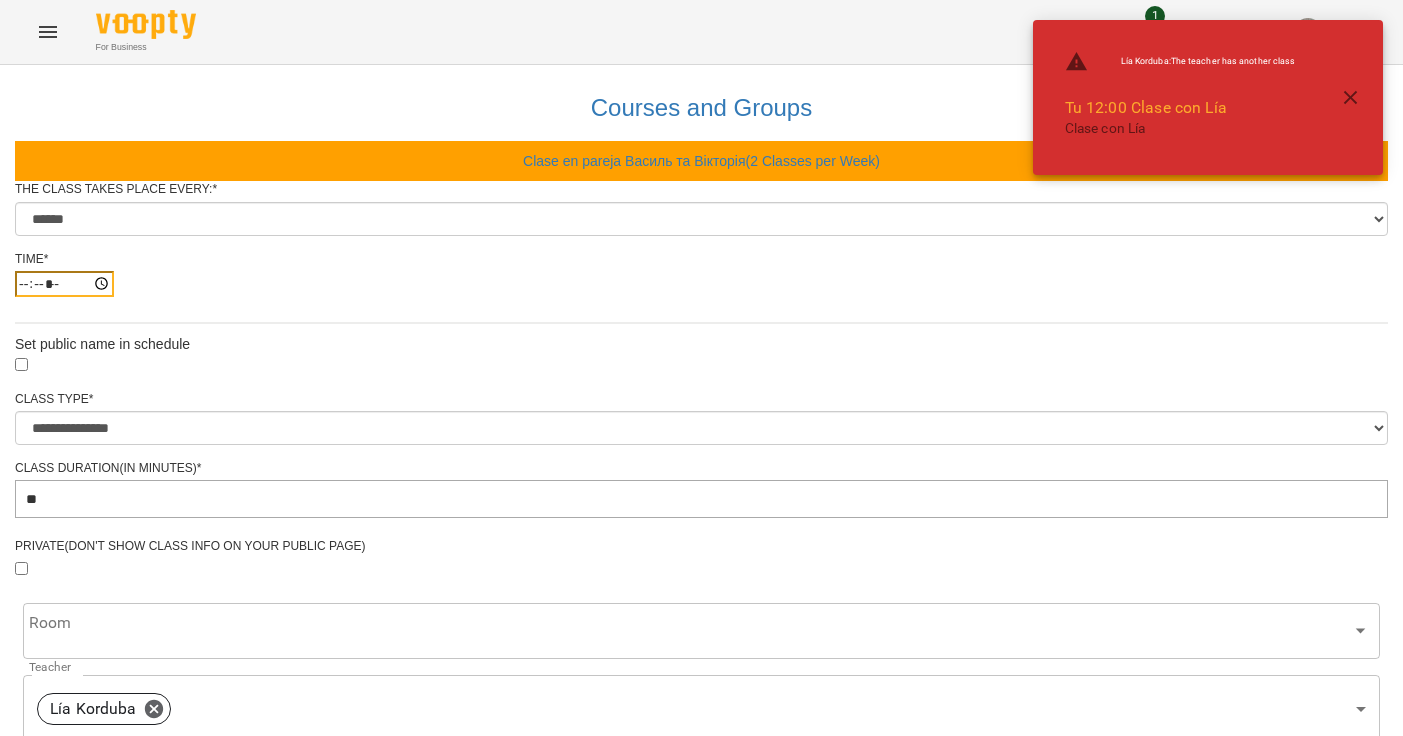 click on "*****" at bounding box center [64, 284] 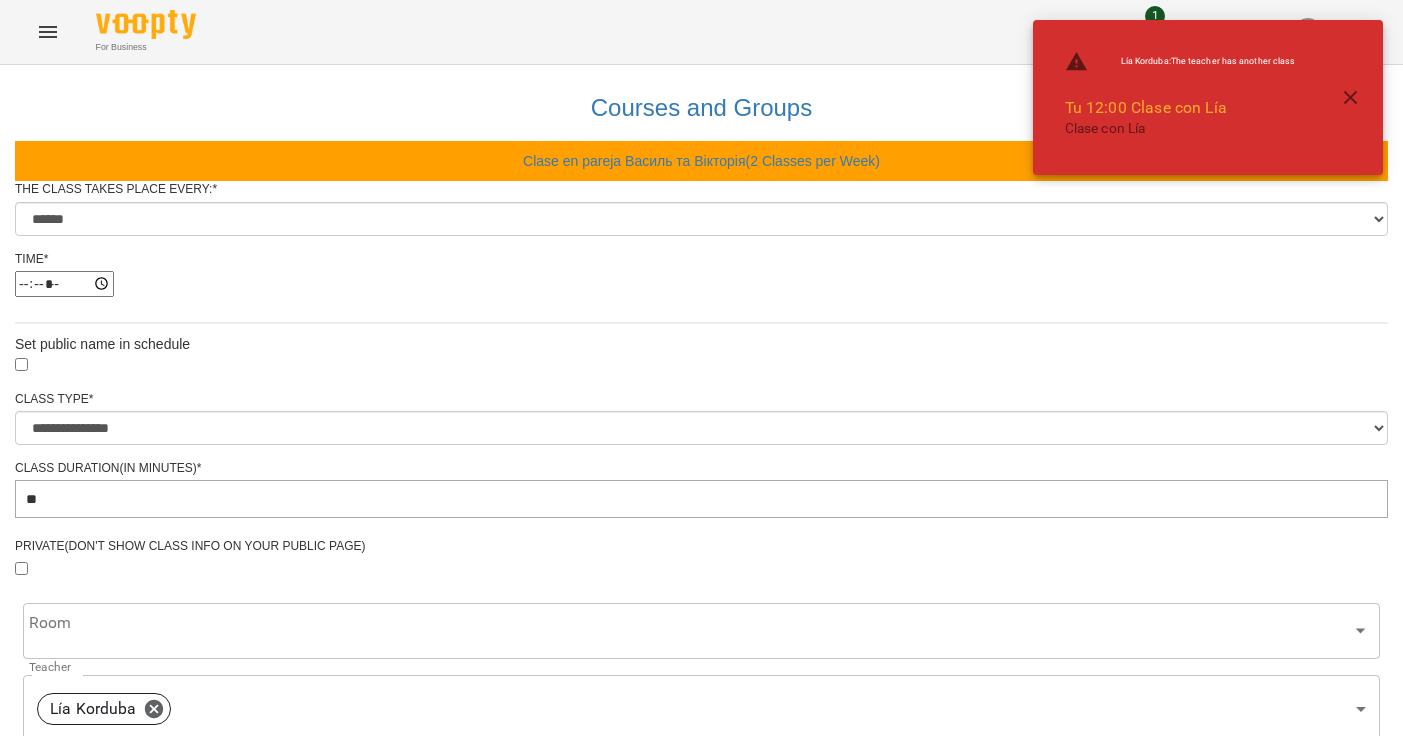 click on "*****" at bounding box center [701, 284] 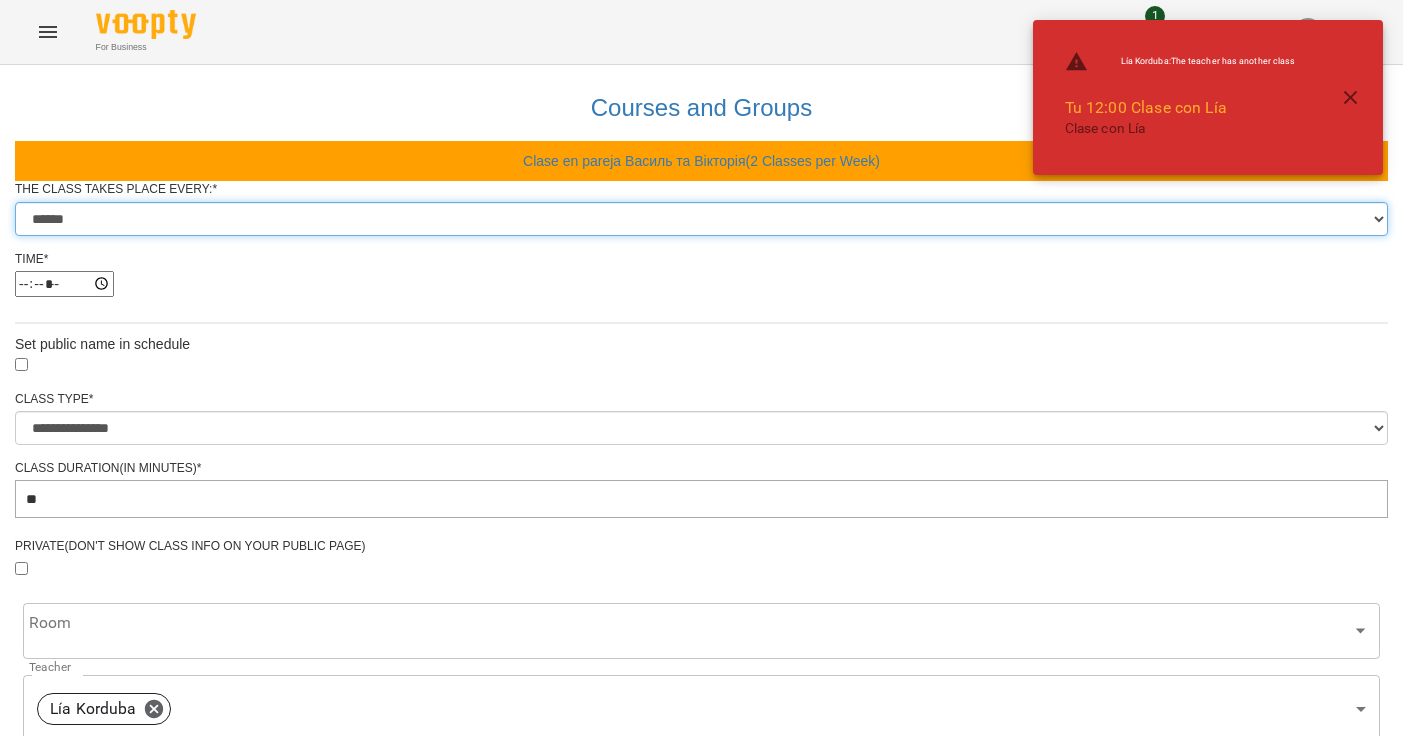 click on "****** ******* ********* ******** ****** ******** ******" at bounding box center (701, 219) 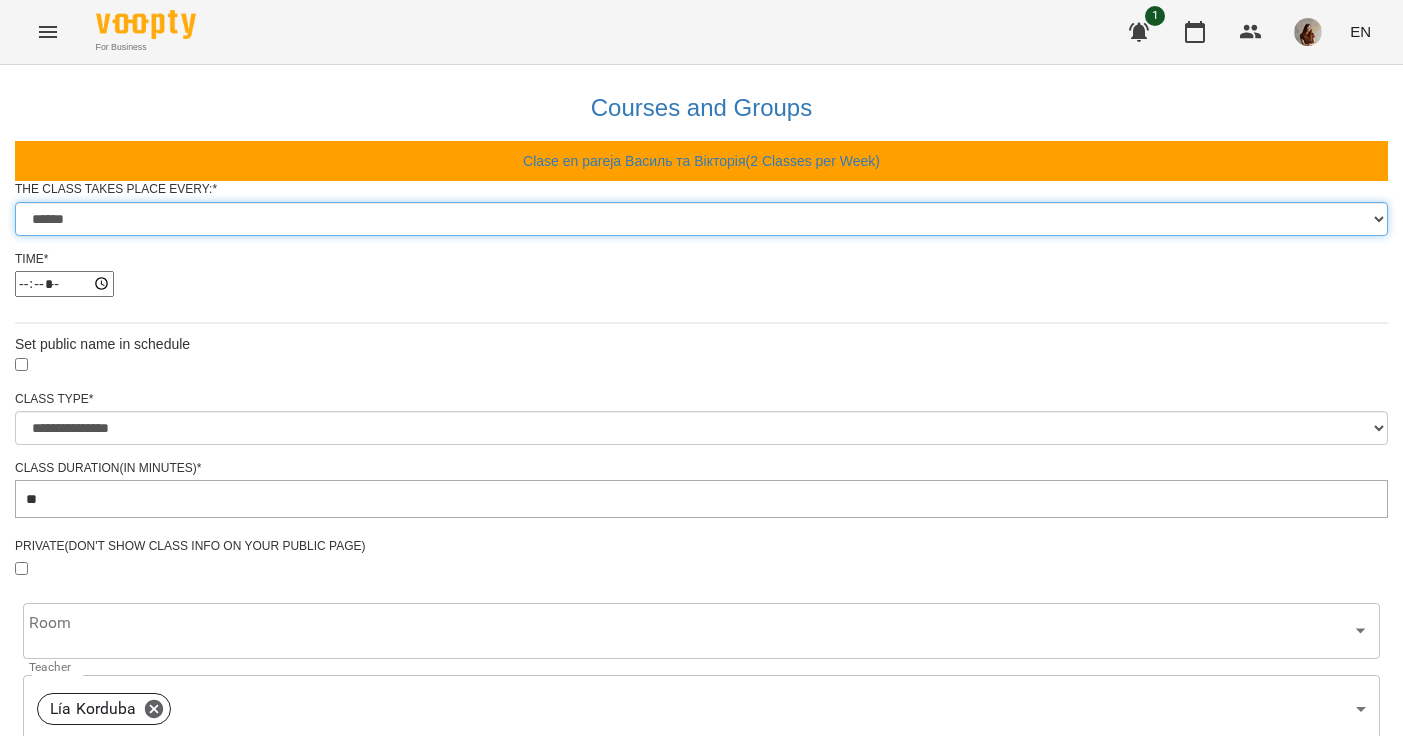 select on "*" 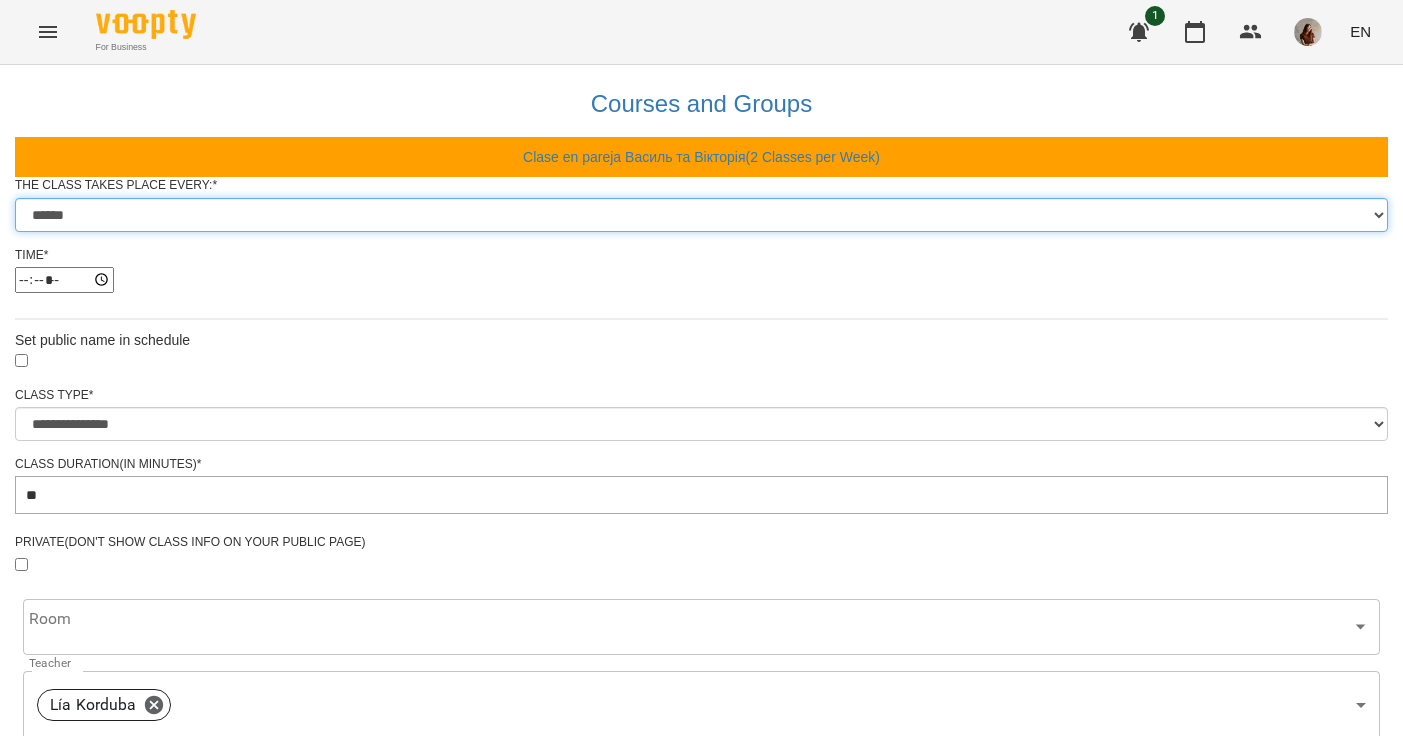 scroll, scrollTop: 886, scrollLeft: 0, axis: vertical 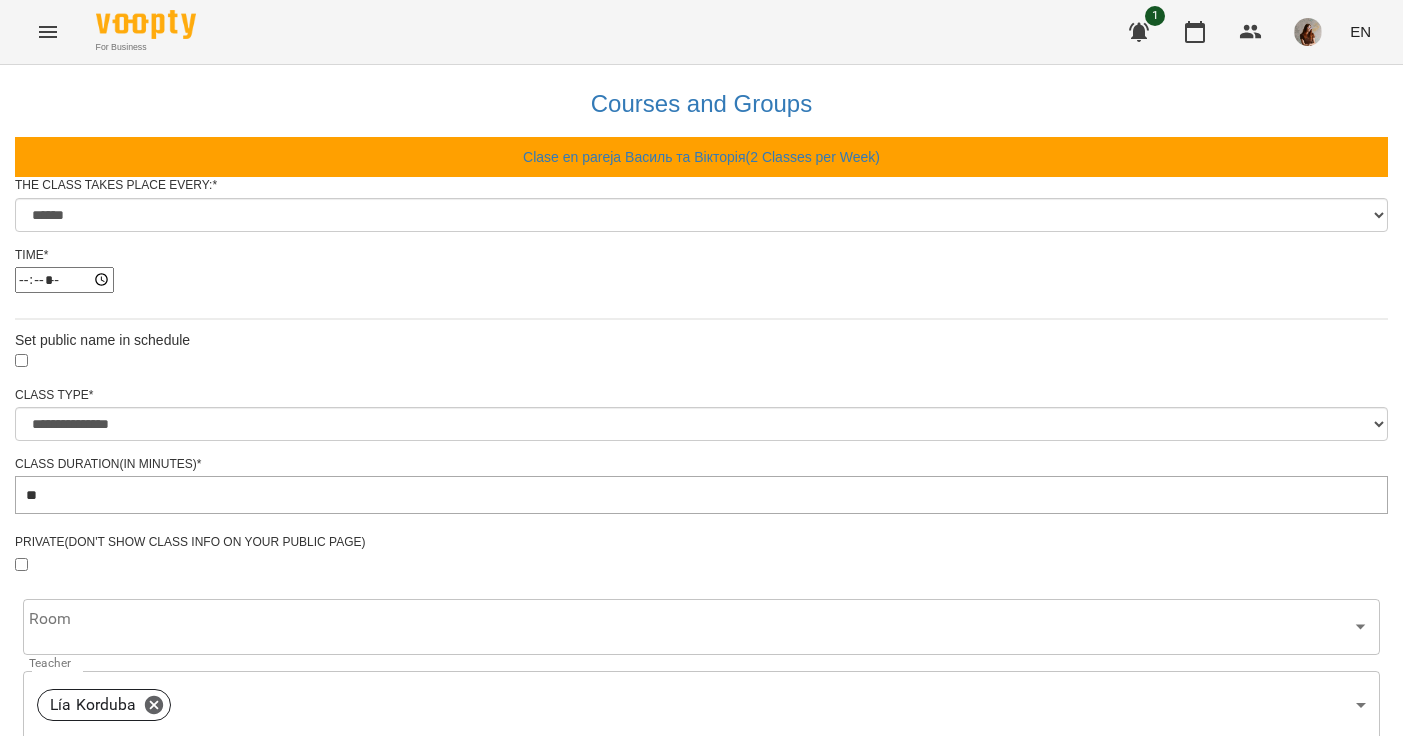 click on "Update Class's Schedule" at bounding box center (701, 1332) 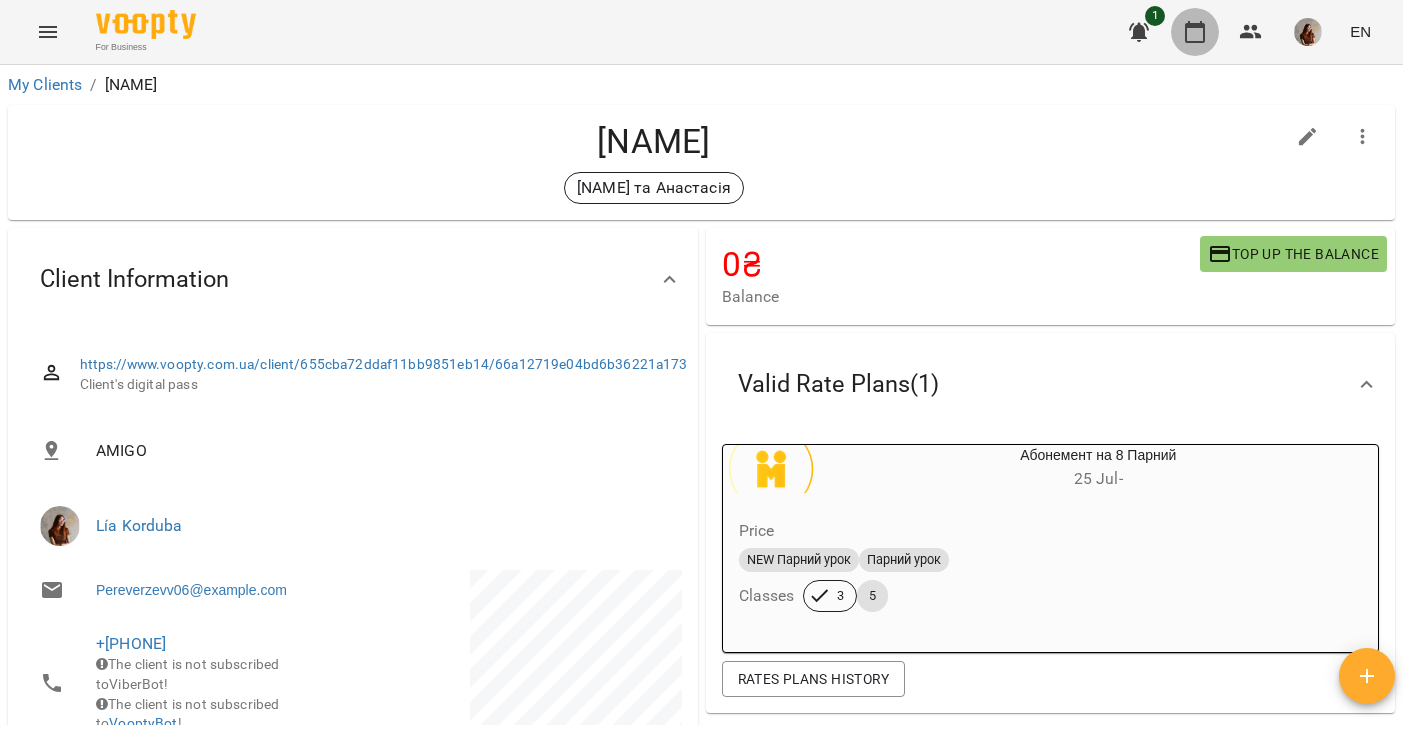click at bounding box center (1195, 32) 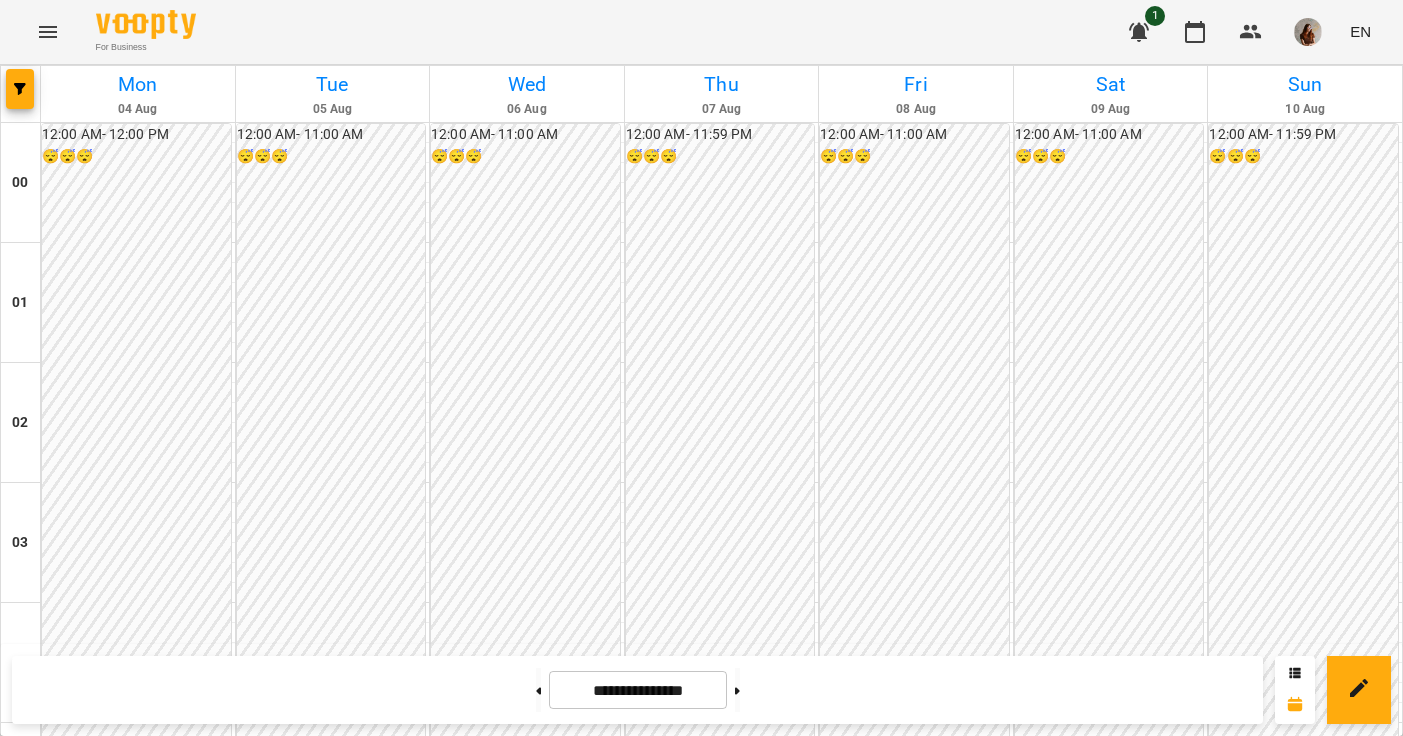scroll, scrollTop: 1800, scrollLeft: 0, axis: vertical 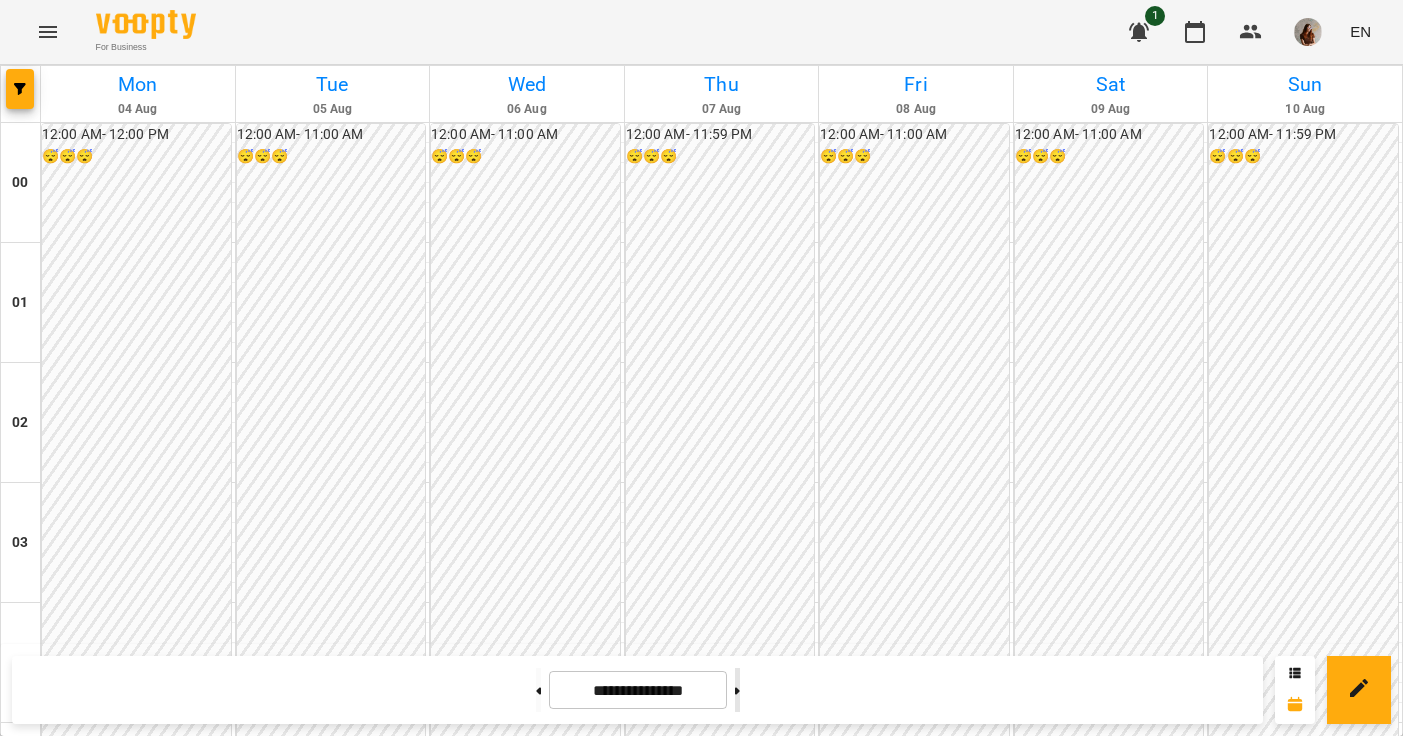click at bounding box center [737, 690] 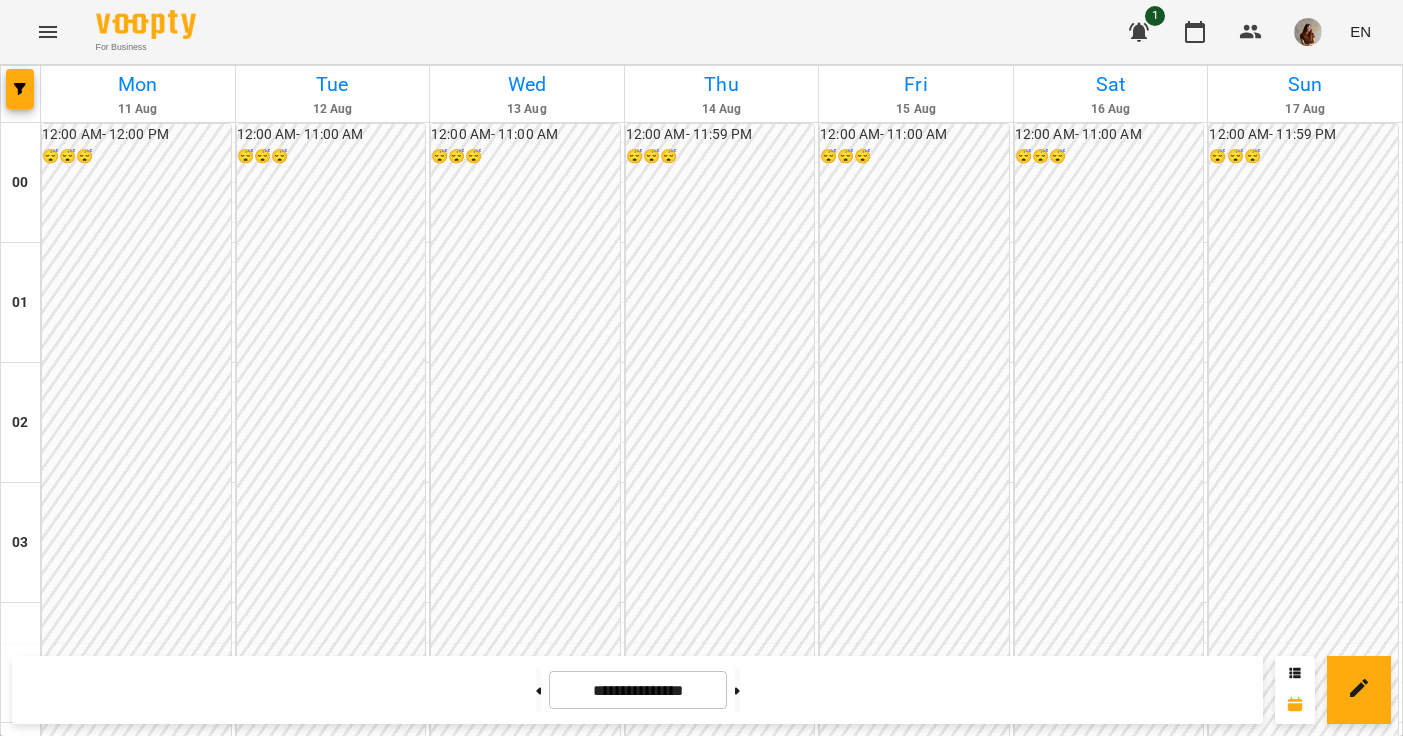 scroll, scrollTop: 1904, scrollLeft: 0, axis: vertical 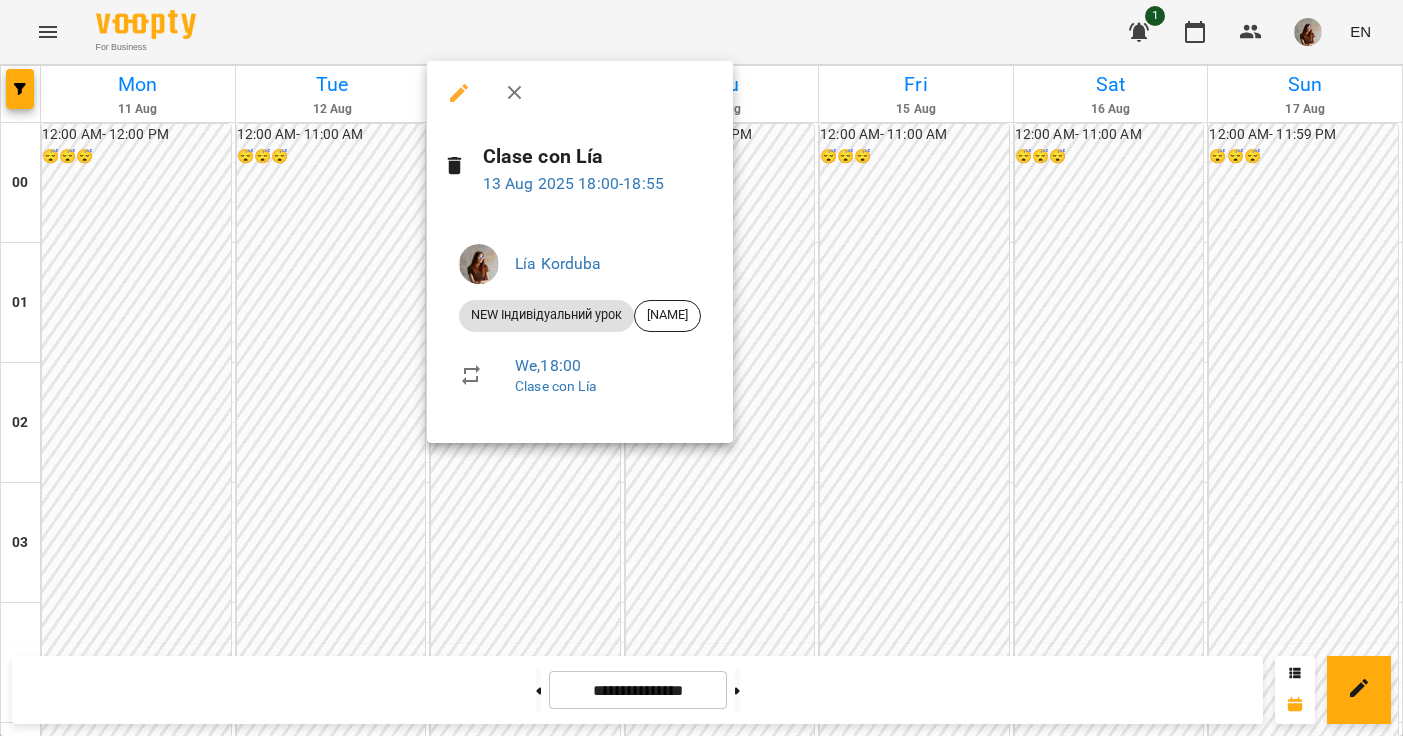click at bounding box center (701, 368) 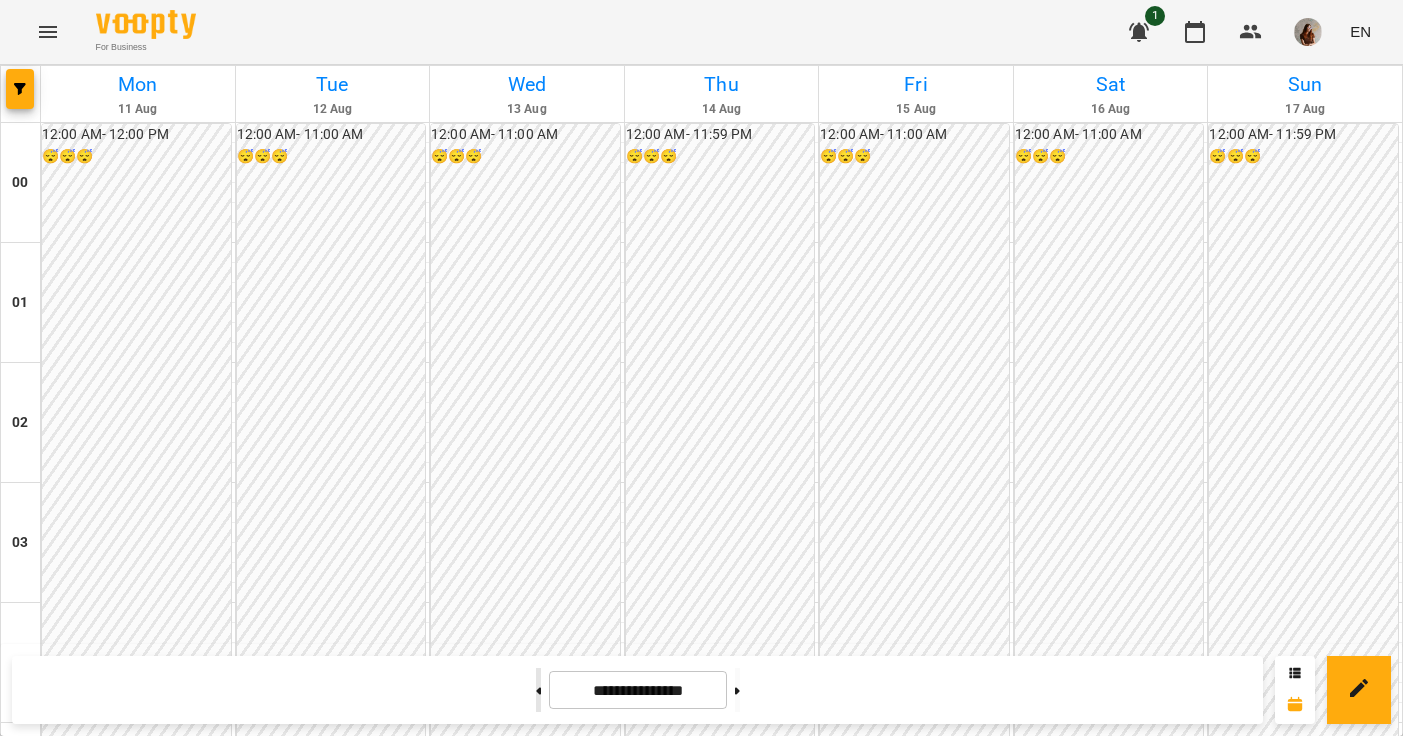 click at bounding box center [538, 690] 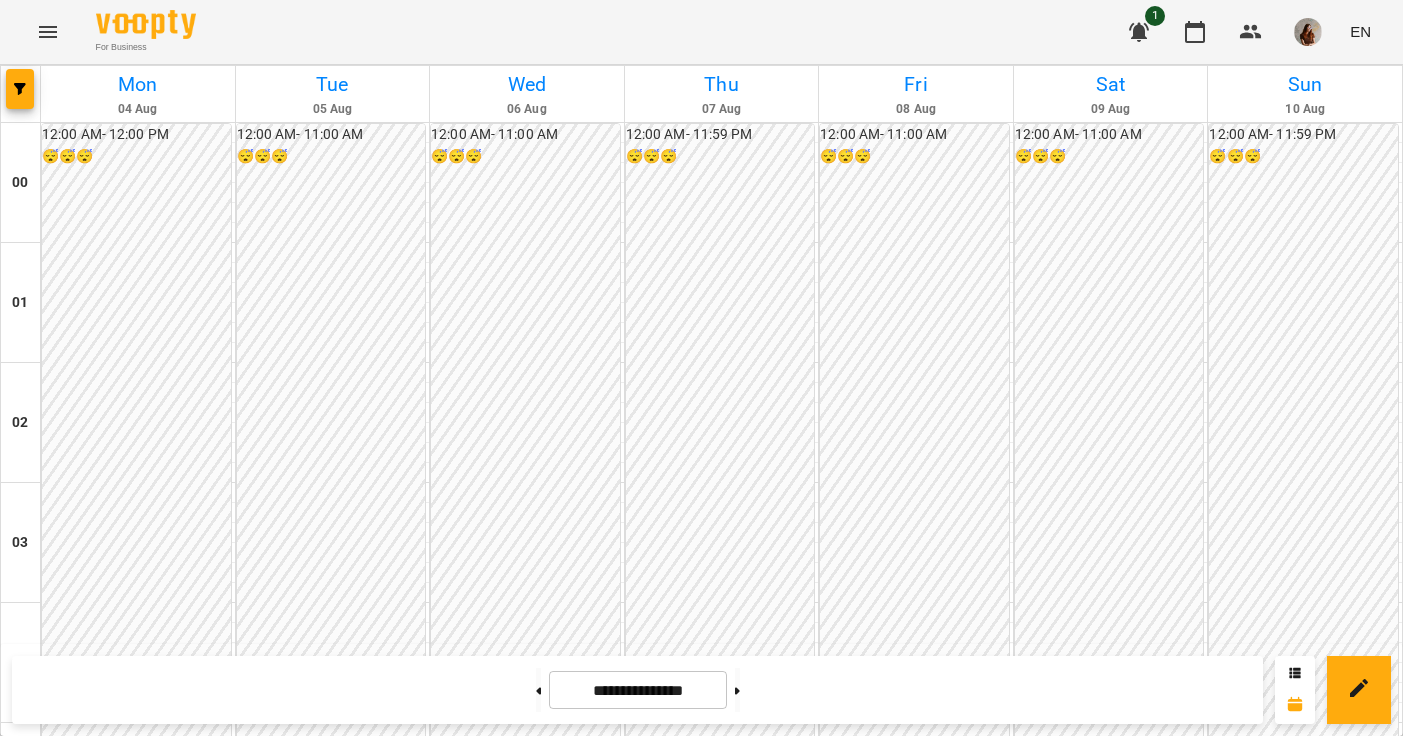scroll, scrollTop: 1916, scrollLeft: 0, axis: vertical 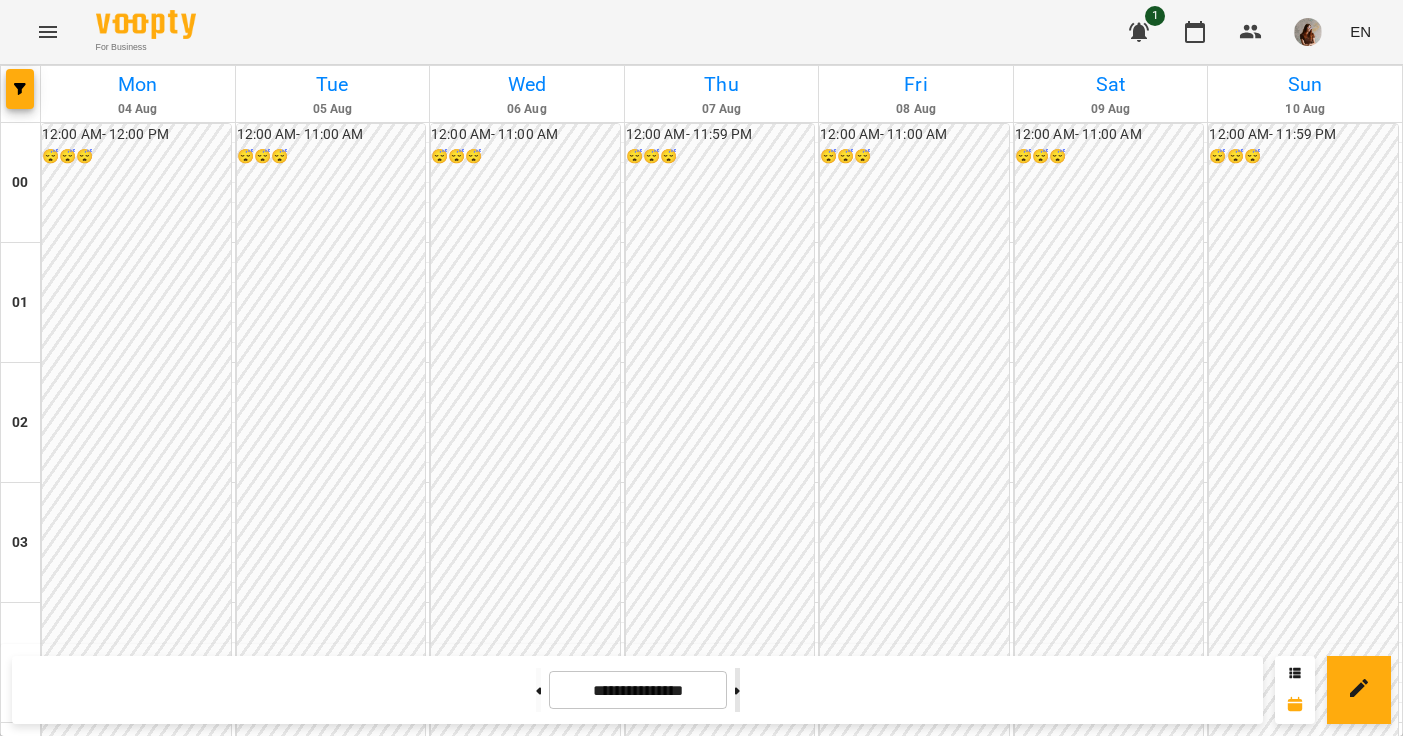 click at bounding box center [737, 690] 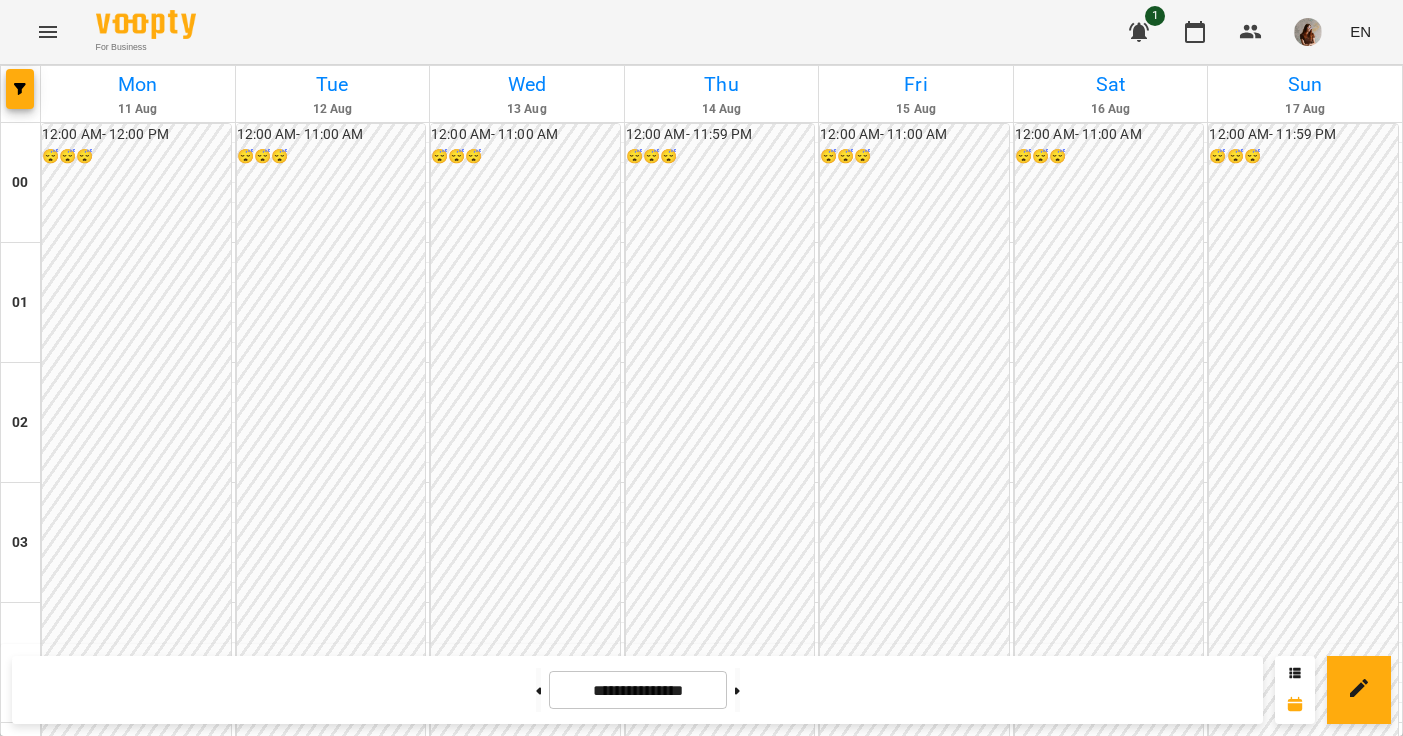 scroll, scrollTop: 1919, scrollLeft: 0, axis: vertical 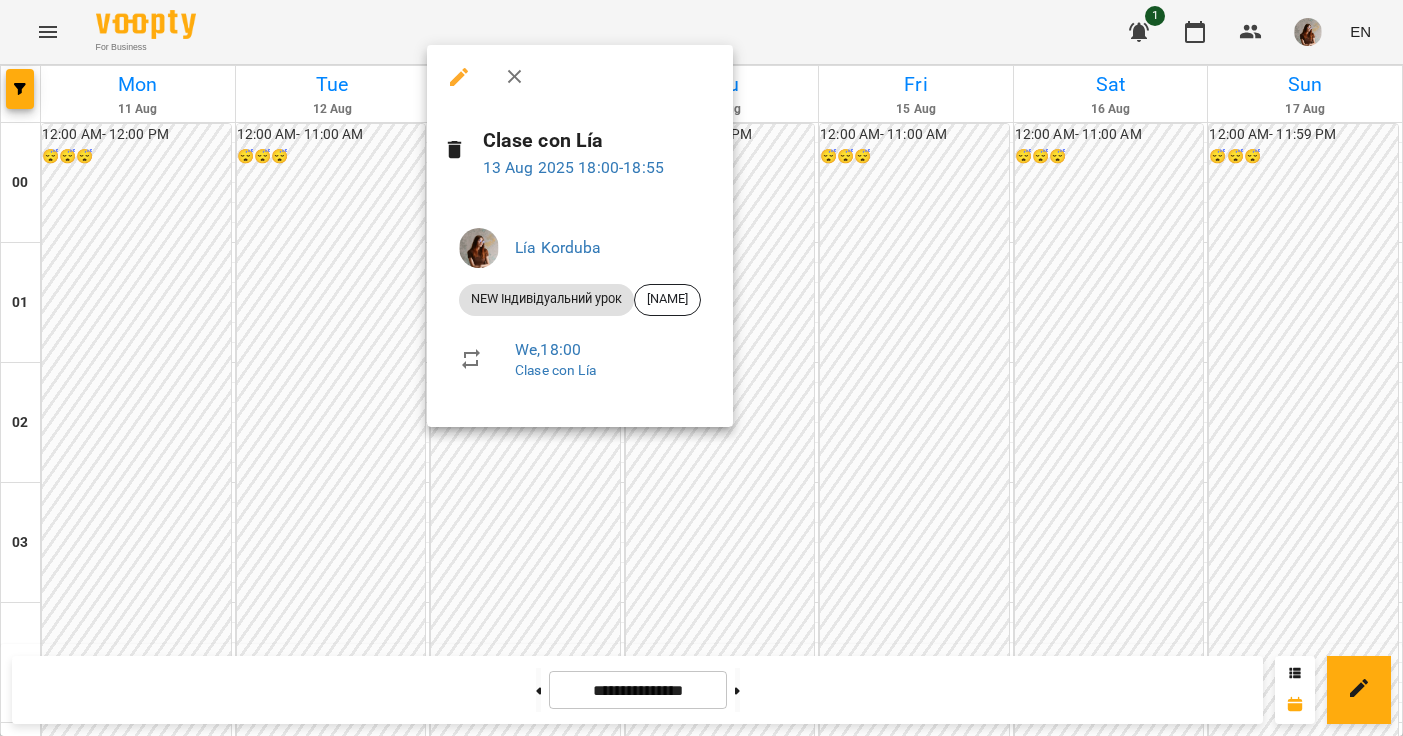 click 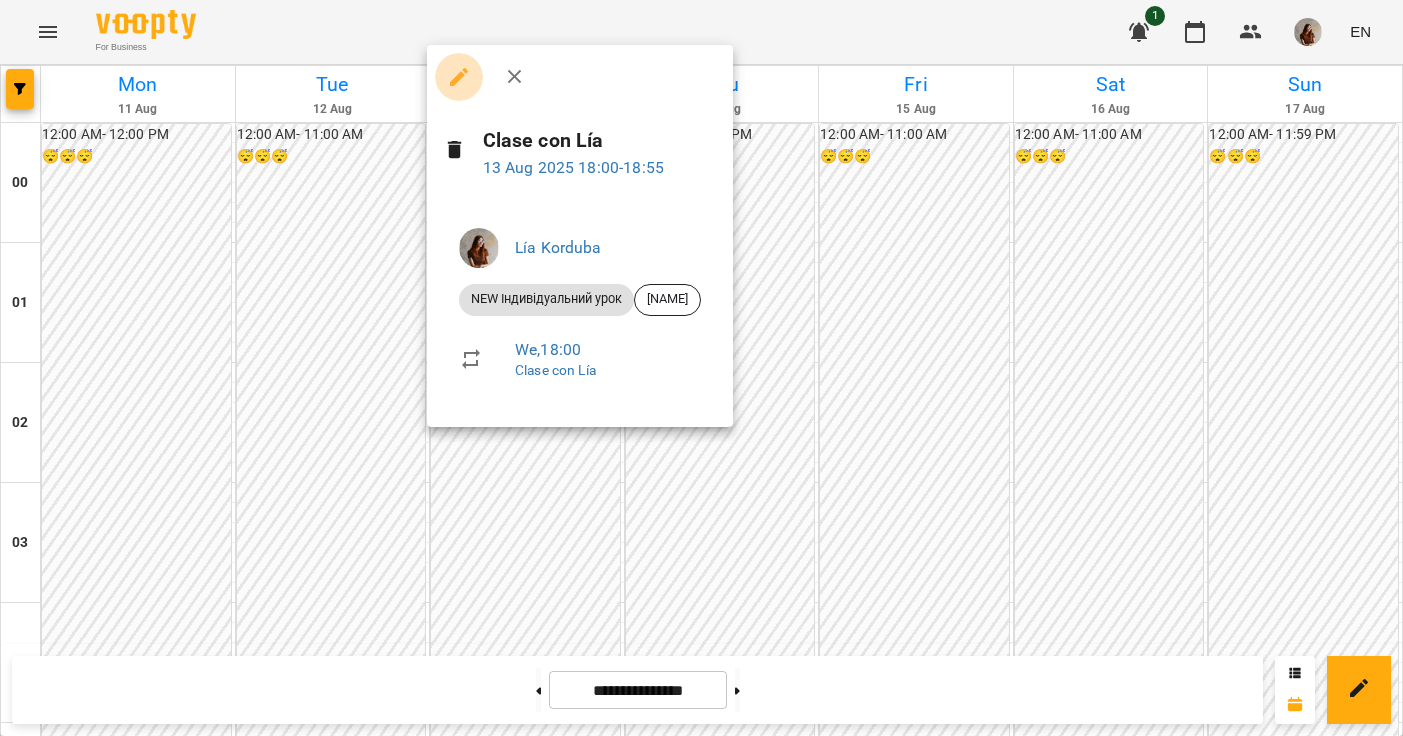 click at bounding box center [459, 77] 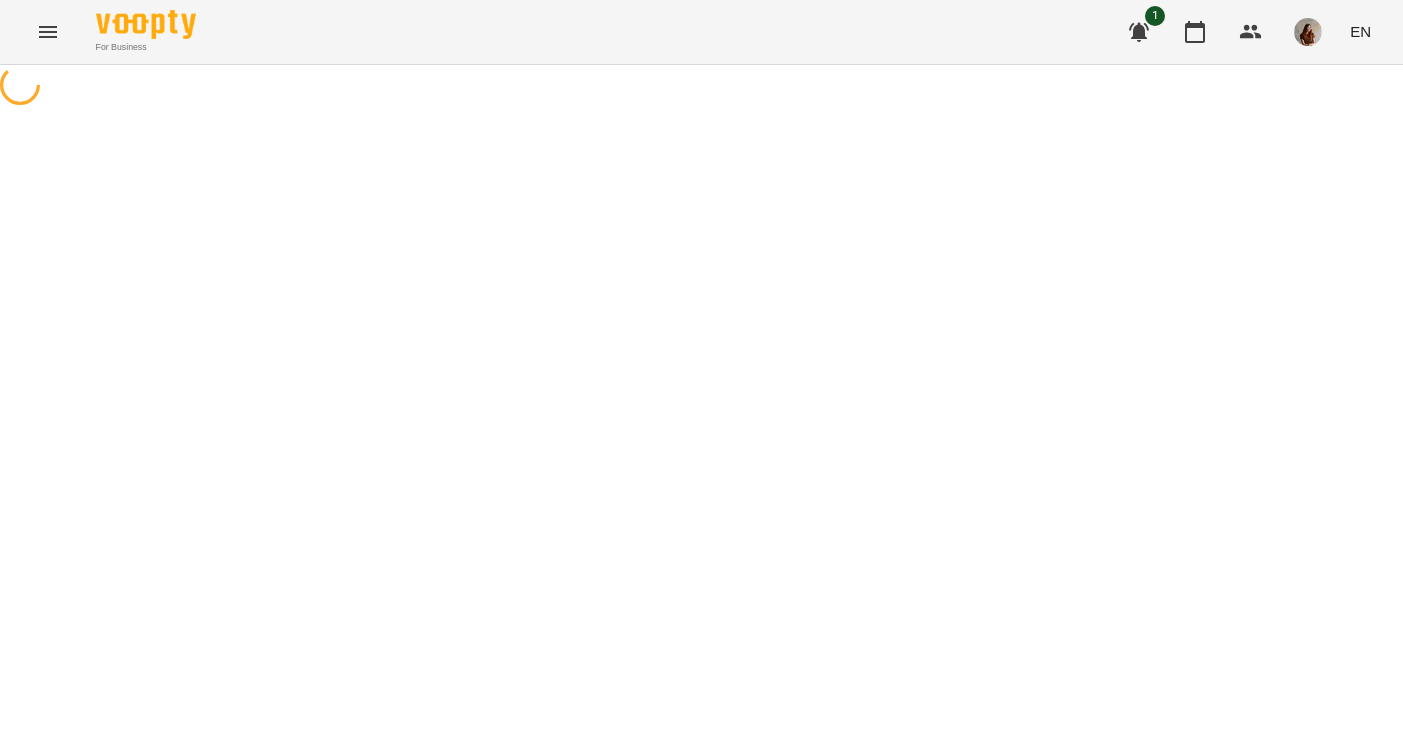 select on "**********" 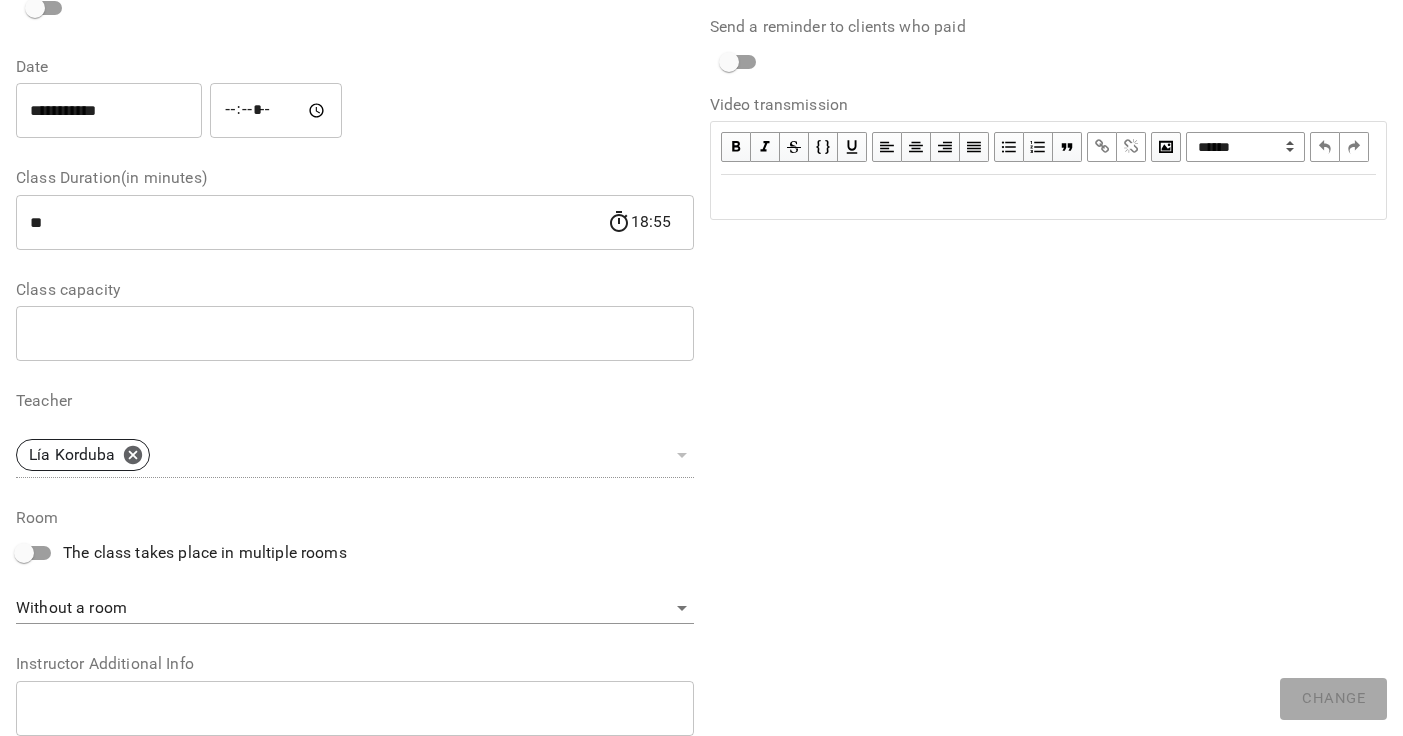scroll, scrollTop: 0, scrollLeft: 0, axis: both 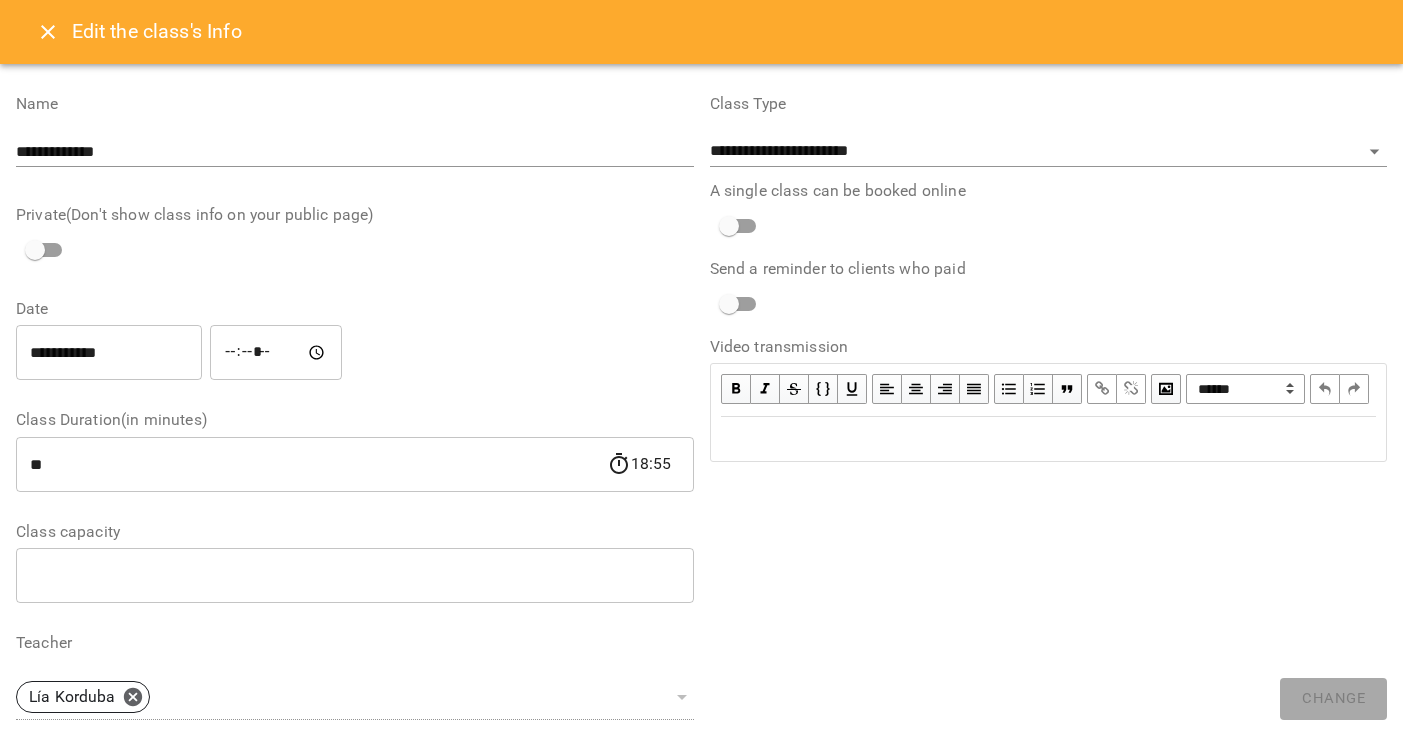 click at bounding box center (48, 32) 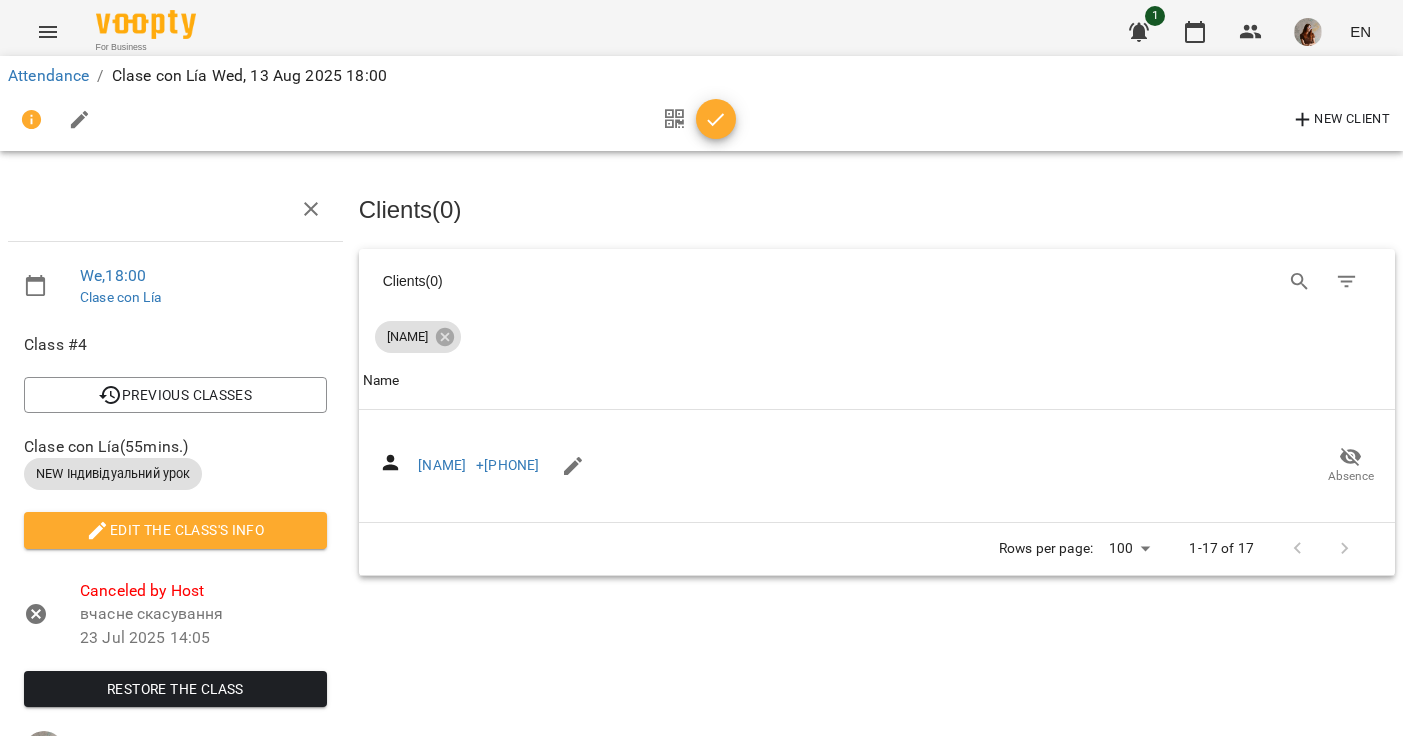 click at bounding box center [175, 209] 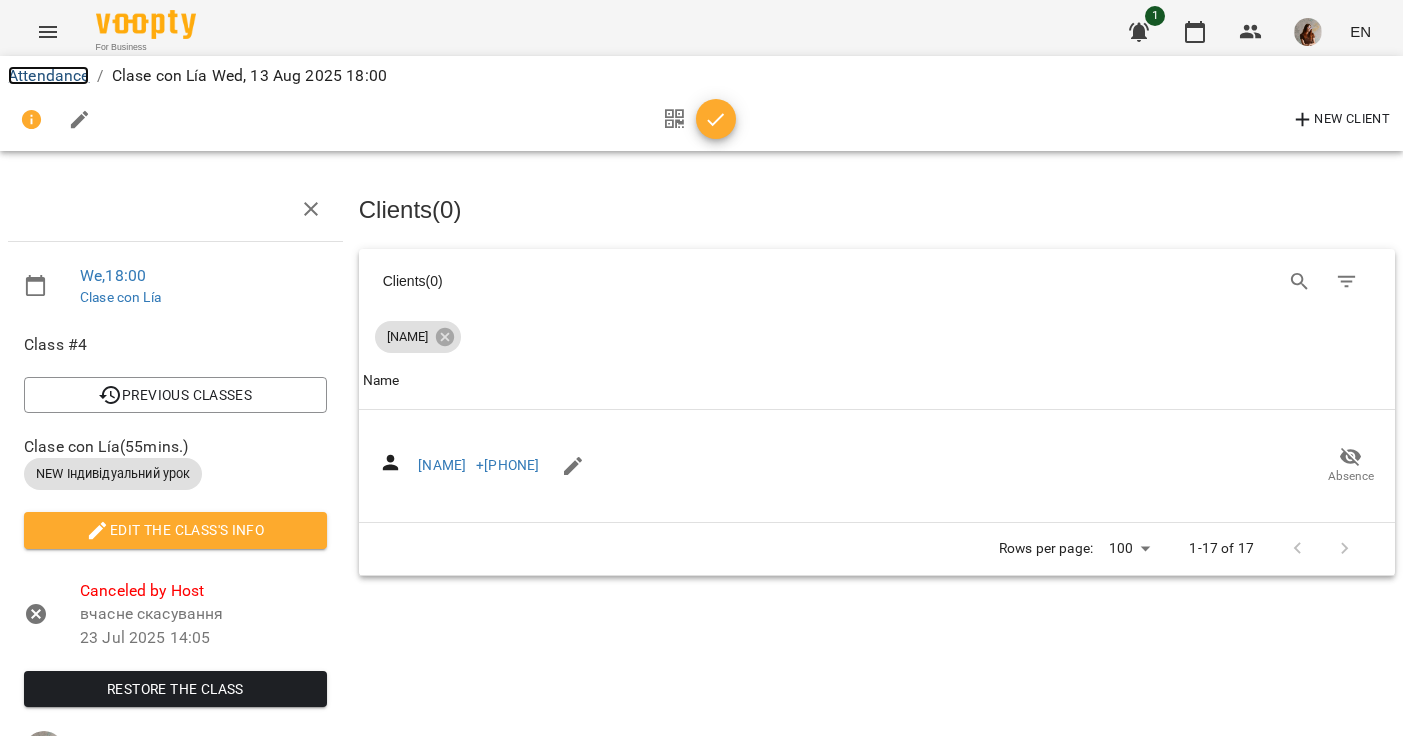 click on "Attendance" at bounding box center (48, 75) 